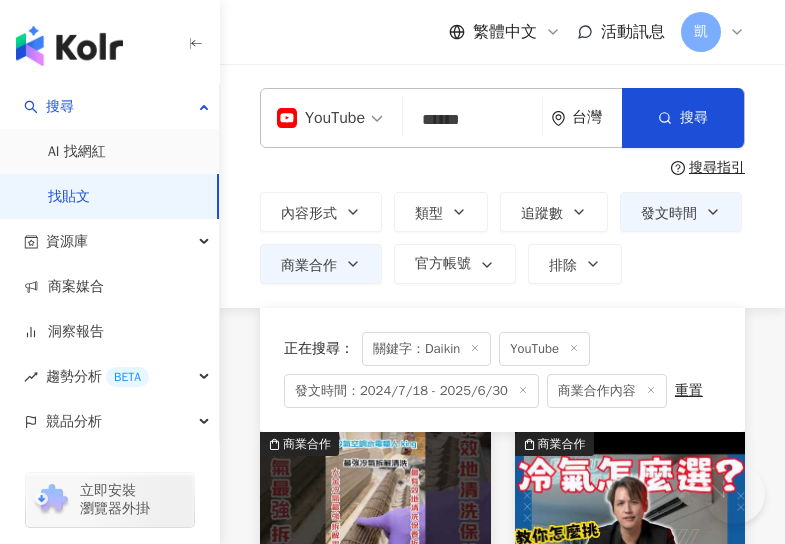 scroll, scrollTop: 1736, scrollLeft: 0, axis: vertical 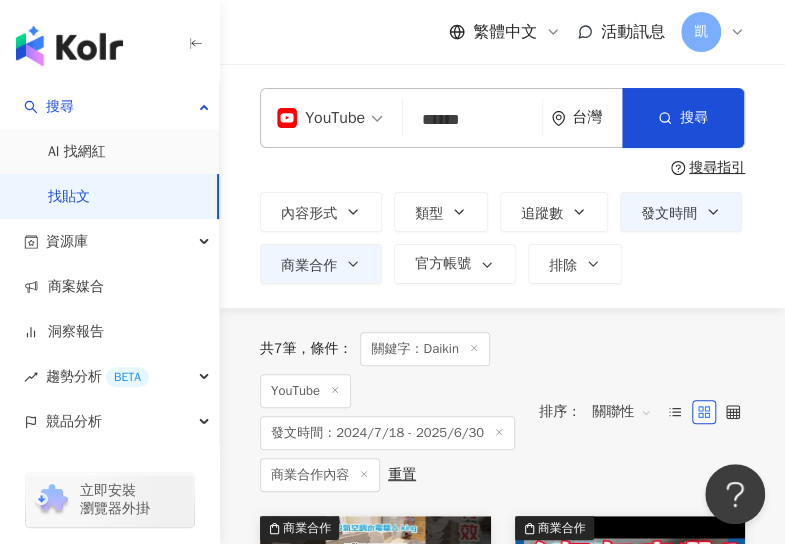 drag, startPoint x: 496, startPoint y: 115, endPoint x: 382, endPoint y: 117, distance: 114.01754 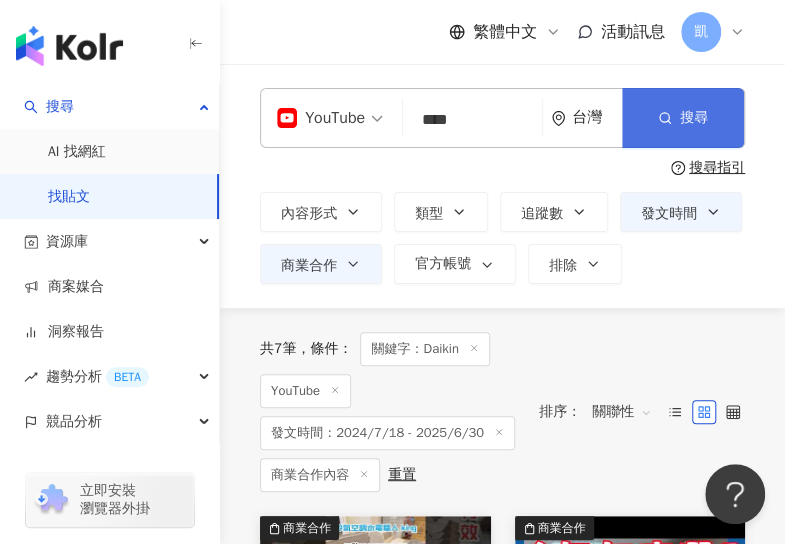 type on "****" 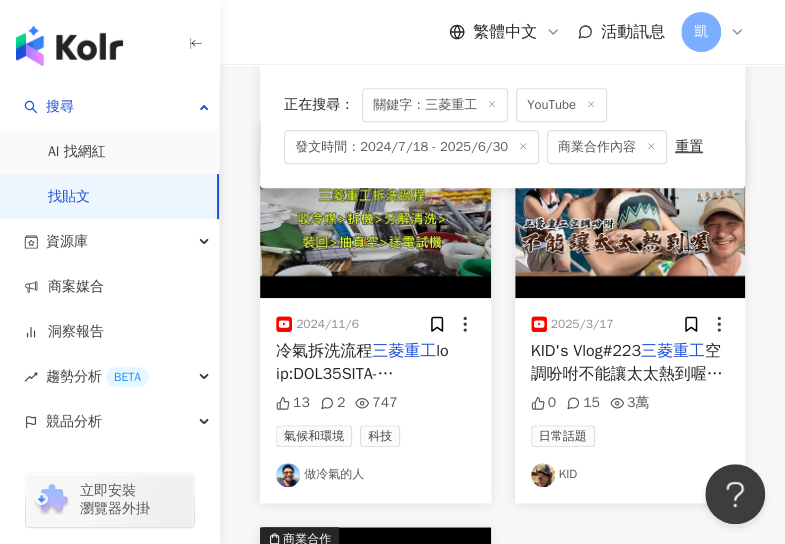 scroll, scrollTop: 400, scrollLeft: 0, axis: vertical 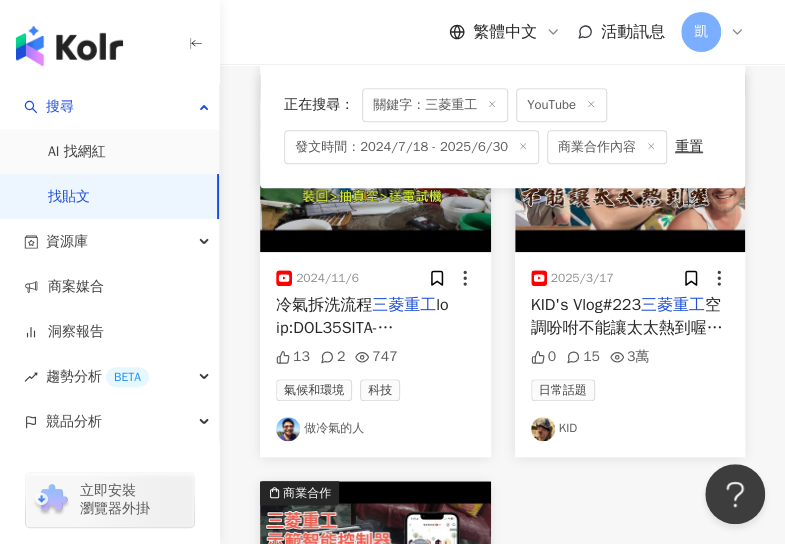click at bounding box center (630, 163) 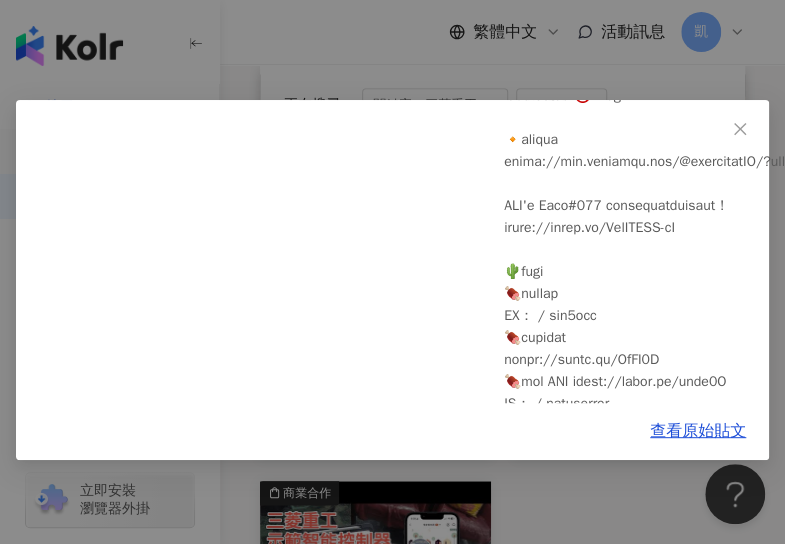 scroll, scrollTop: 0, scrollLeft: 0, axis: both 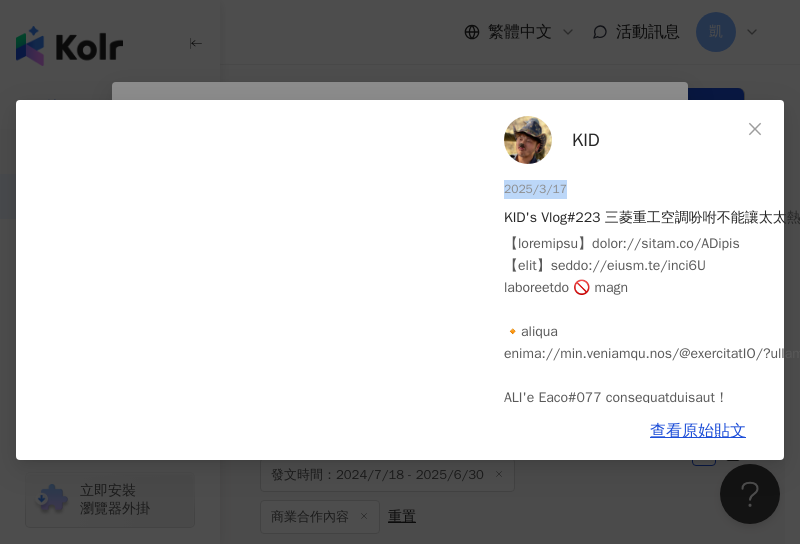 drag, startPoint x: 559, startPoint y: 187, endPoint x: 486, endPoint y: 191, distance: 73.109505 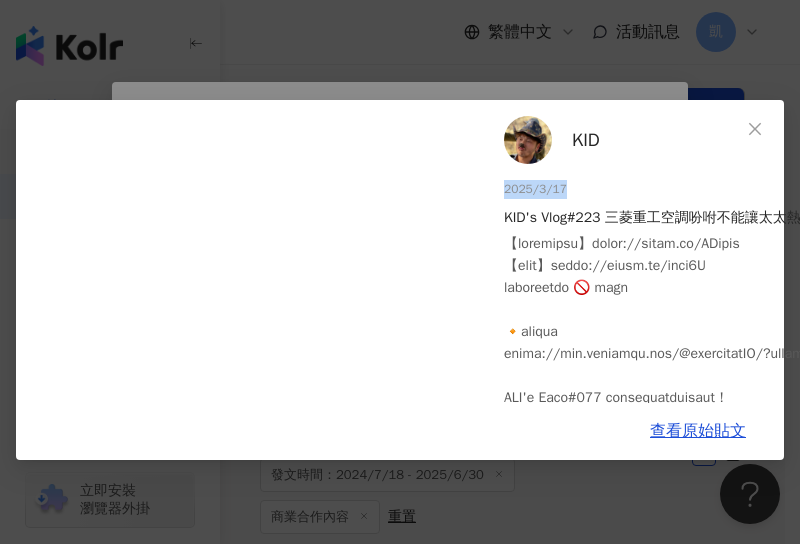 click on "KID" at bounding box center [586, 140] 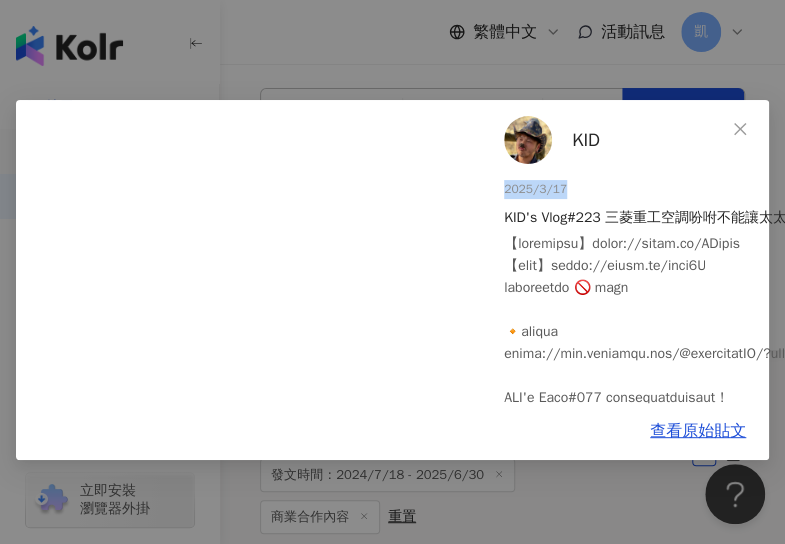 click on "KID" at bounding box center [586, 140] 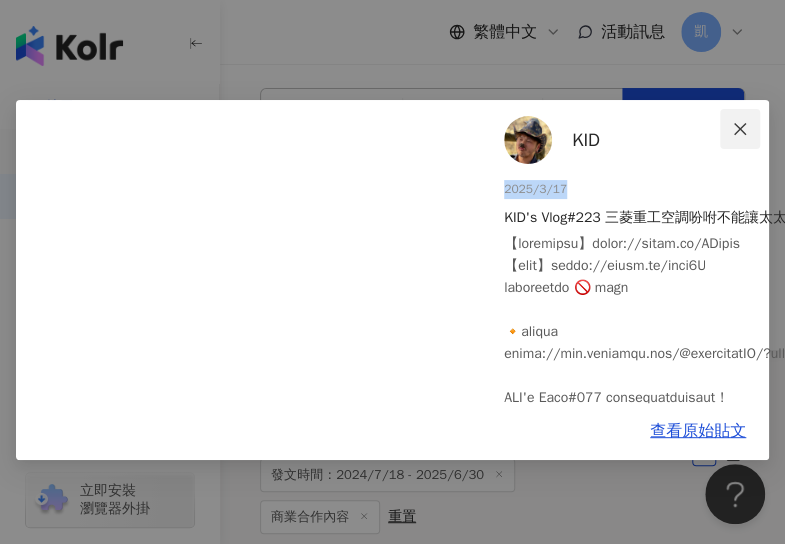 click 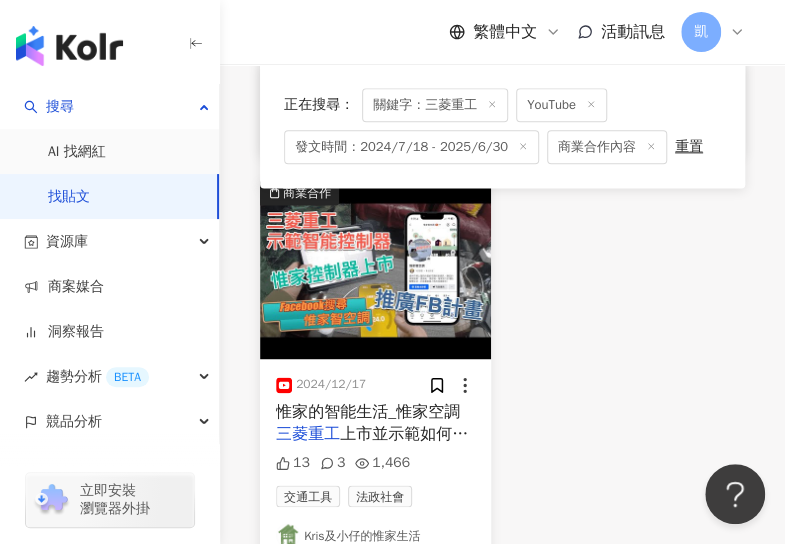 scroll, scrollTop: 800, scrollLeft: 0, axis: vertical 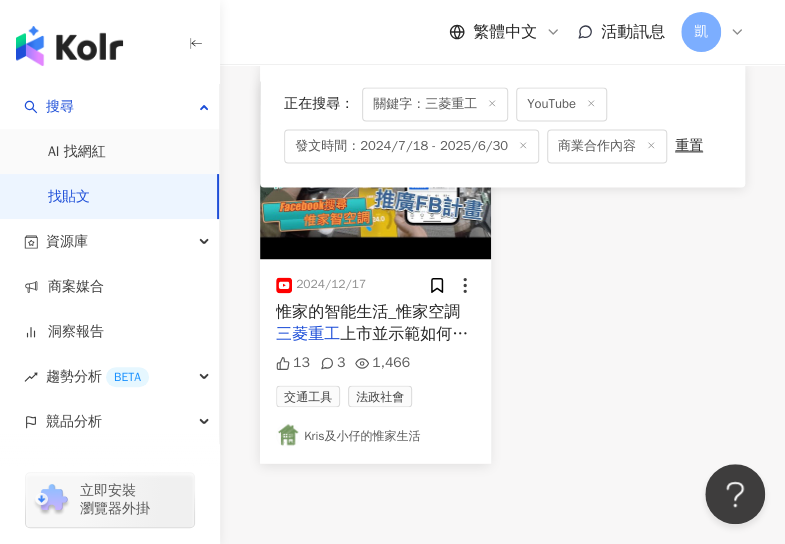 click at bounding box center [375, 170] 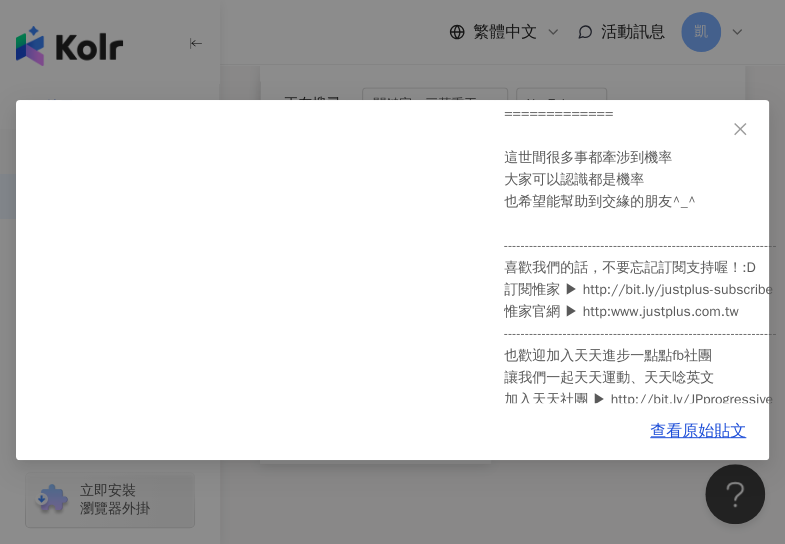 scroll, scrollTop: 344, scrollLeft: 0, axis: vertical 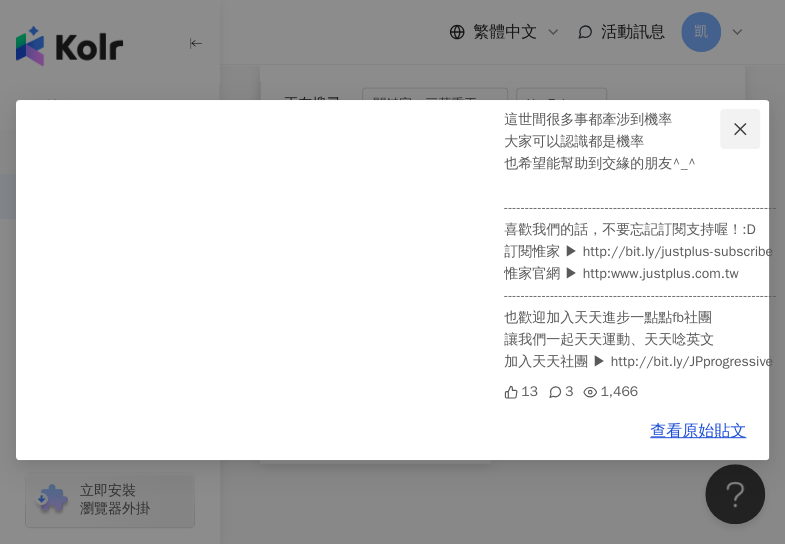 click 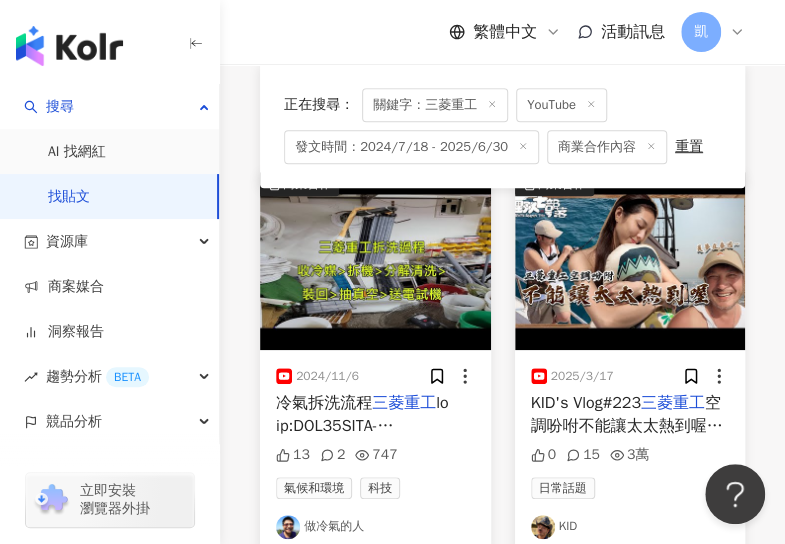 scroll, scrollTop: 0, scrollLeft: 0, axis: both 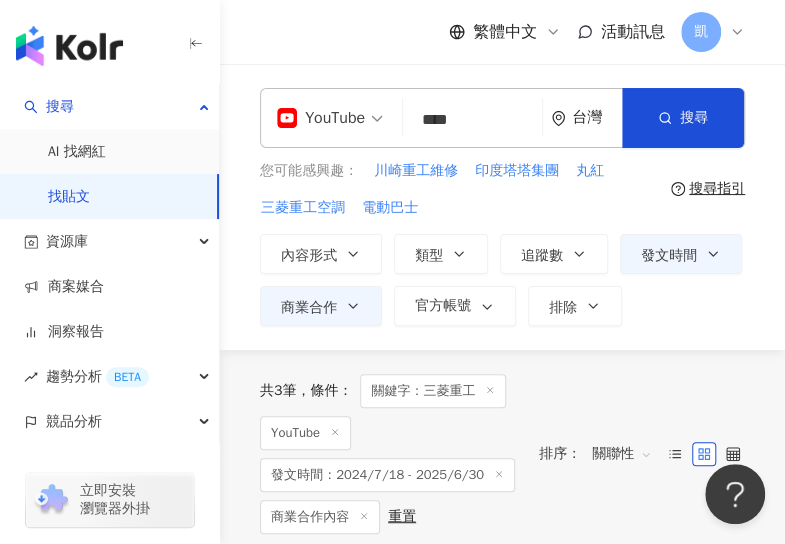 click on "YouTube" at bounding box center [321, 118] 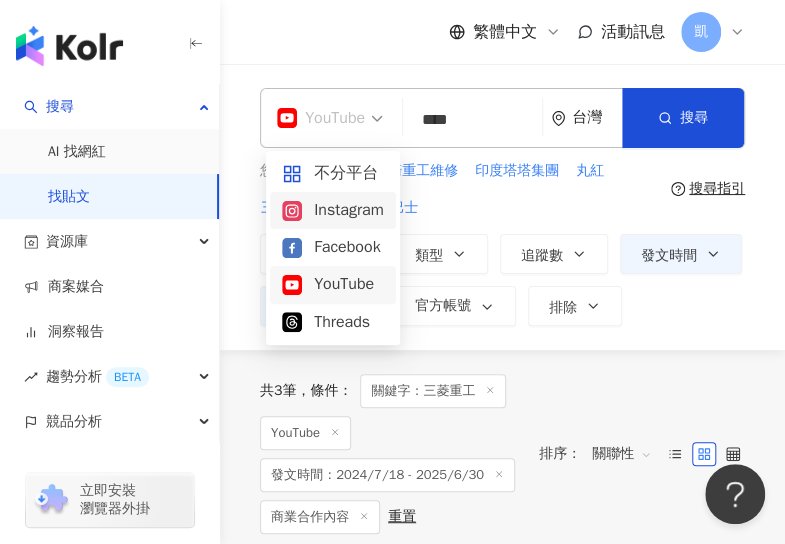 click on "Instagram" at bounding box center (333, 210) 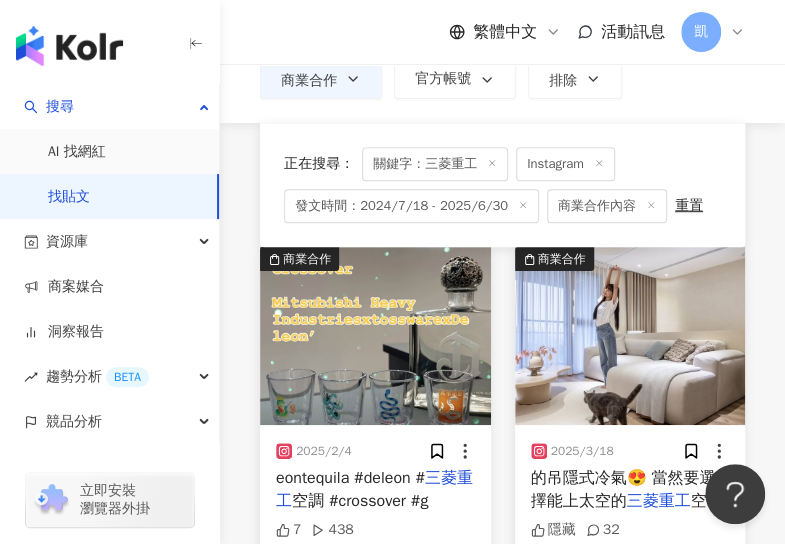 scroll, scrollTop: 200, scrollLeft: 0, axis: vertical 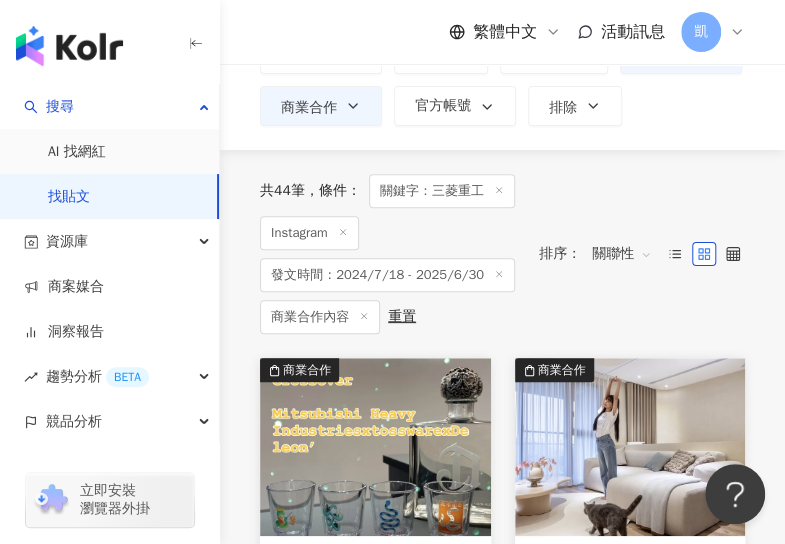 click at bounding box center (375, 447) 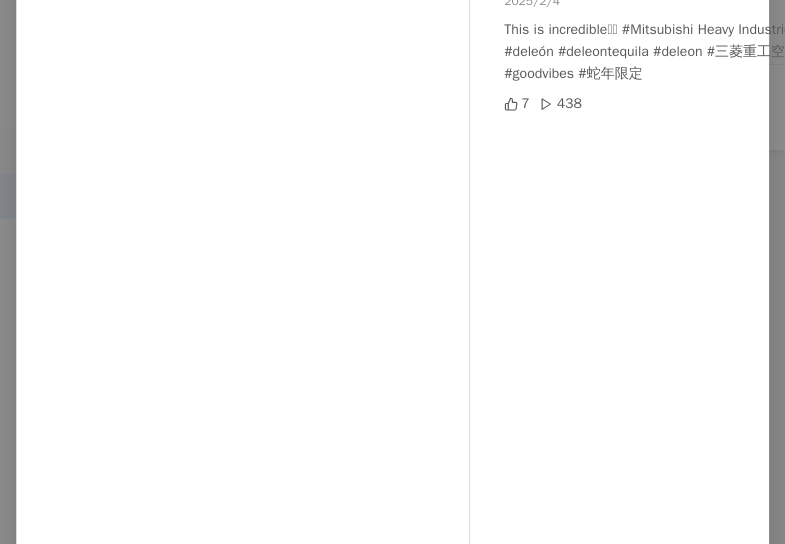 scroll, scrollTop: 0, scrollLeft: 0, axis: both 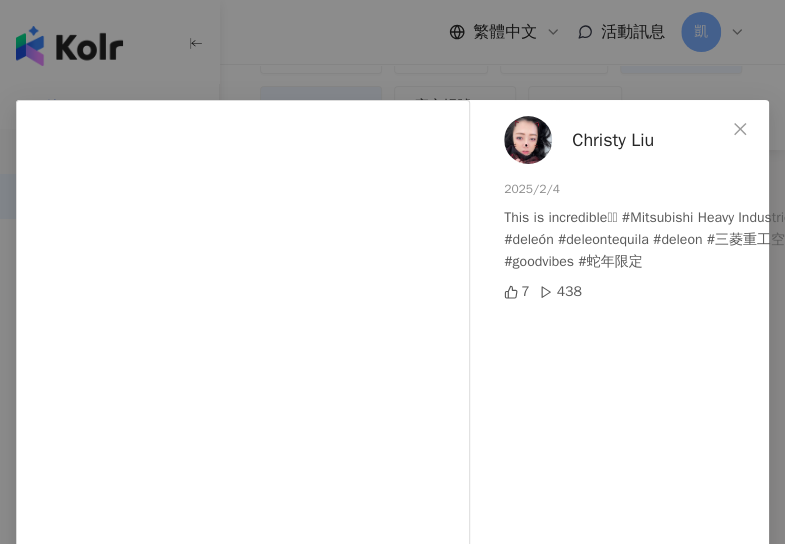 click on "Christy Liu 2025/2/4 This is incredible🫢🫢 #Mitsubishi Heavy Industries#tossware #deleón #deleontequila #deleon #三菱重工空調 #crossover #goodvibes #蛇年限定 7 438 查看原始貼文" at bounding box center (392, 272) 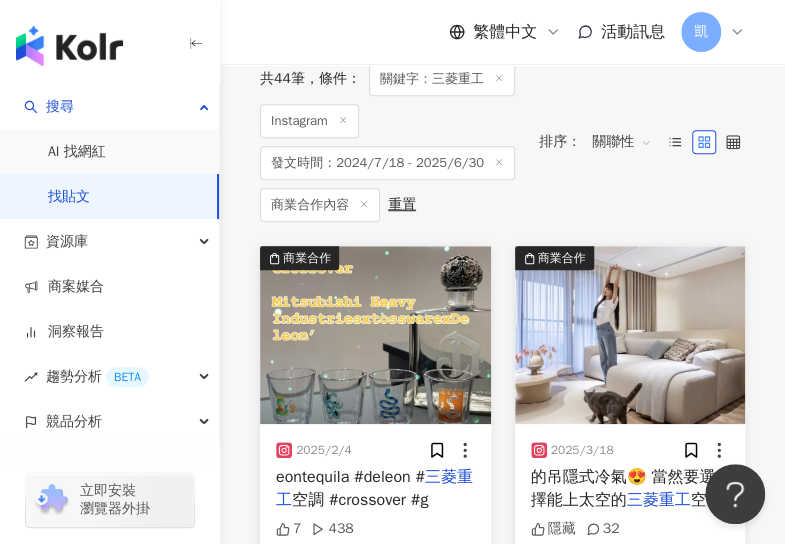 scroll, scrollTop: 400, scrollLeft: 0, axis: vertical 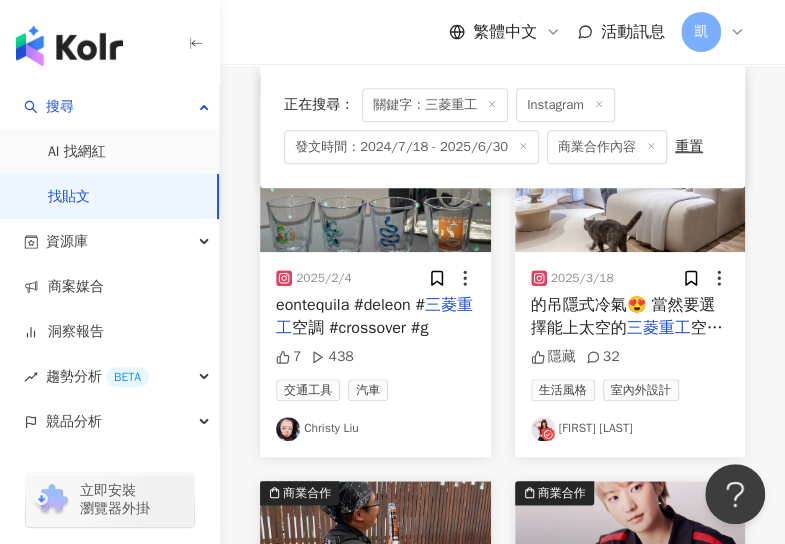 click at bounding box center [630, 163] 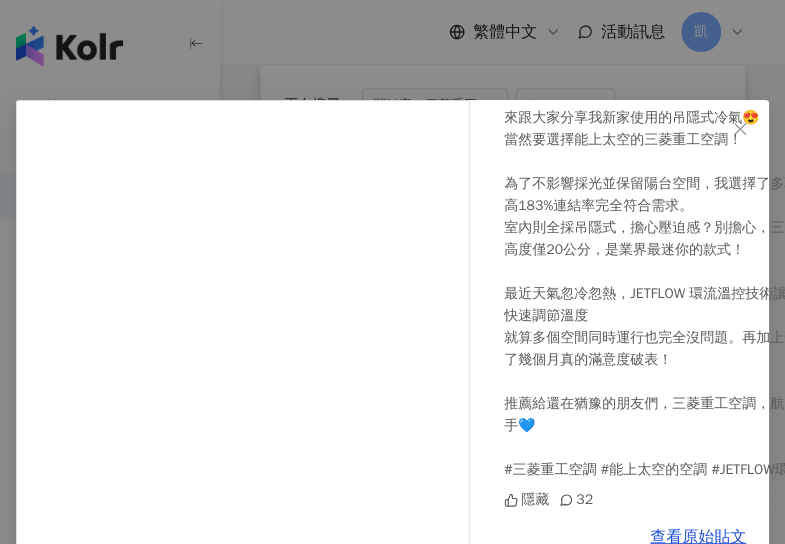 scroll, scrollTop: 102, scrollLeft: 0, axis: vertical 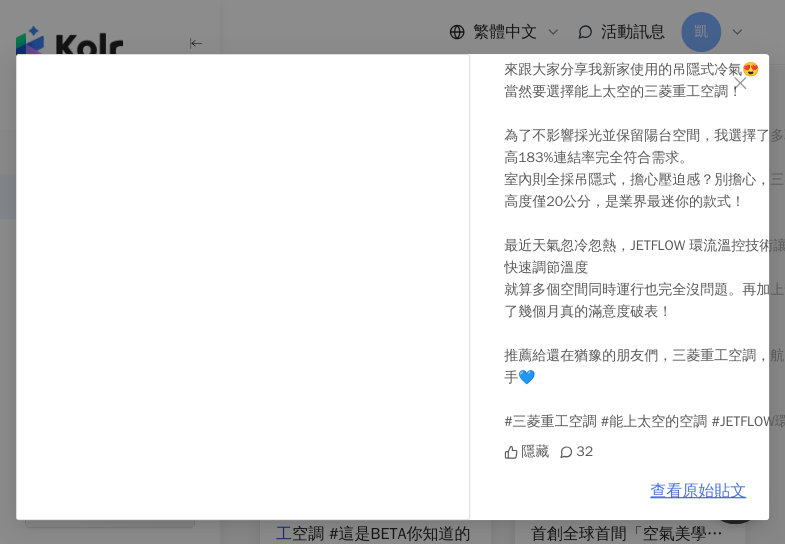 click on "查看原始貼文" at bounding box center (698, 491) 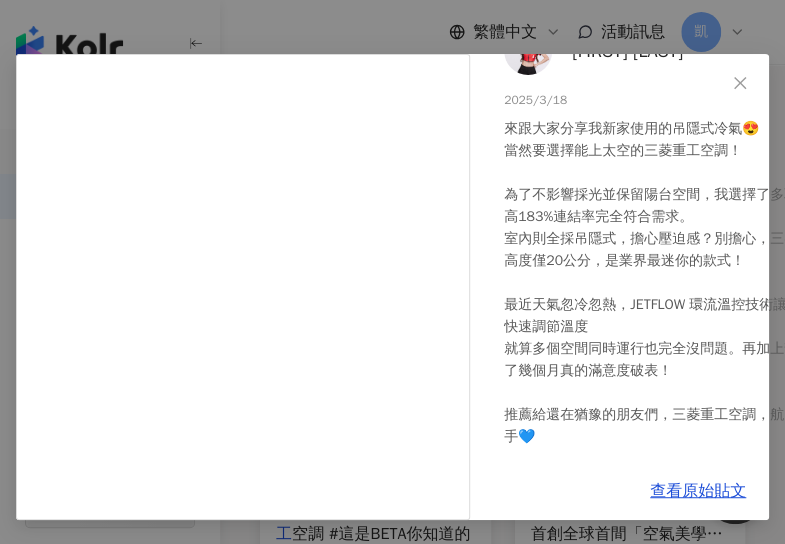 scroll, scrollTop: 0, scrollLeft: 0, axis: both 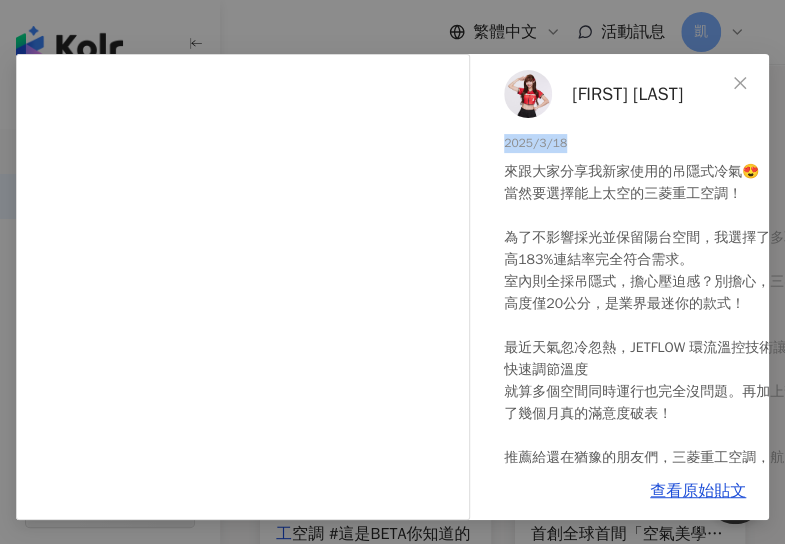 drag, startPoint x: 559, startPoint y: 128, endPoint x: 479, endPoint y: 130, distance: 80.024994 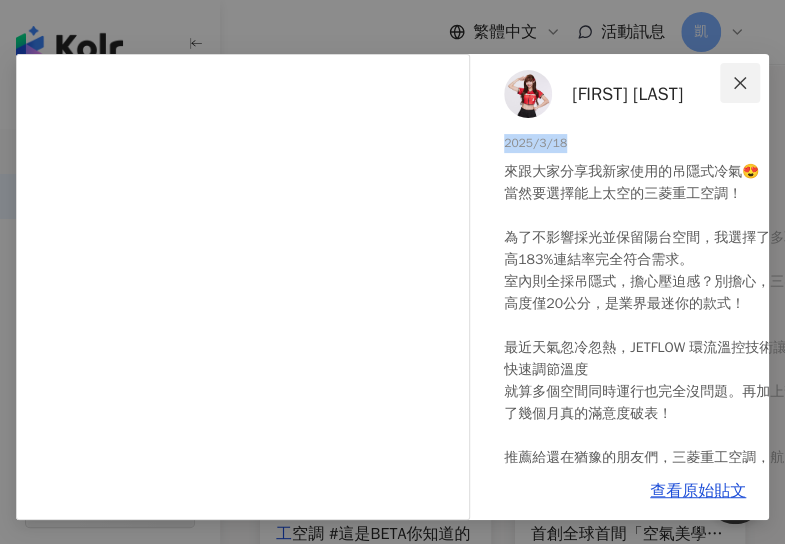 click 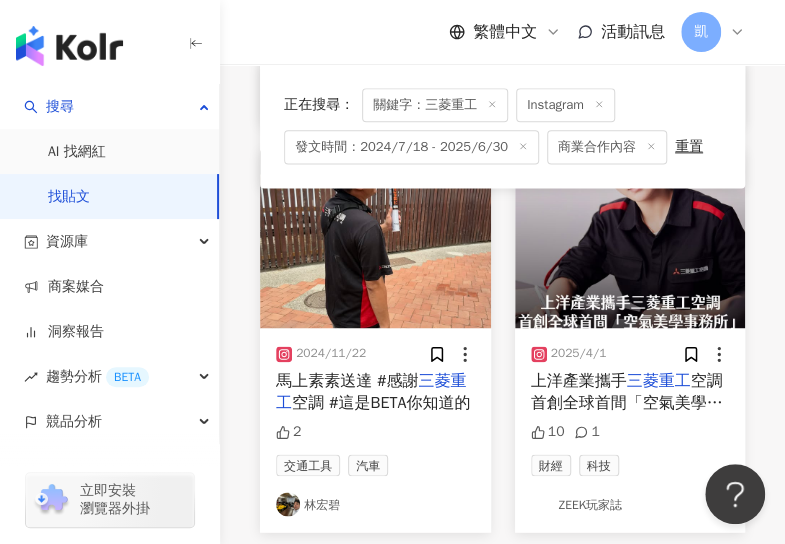 scroll, scrollTop: 800, scrollLeft: 0, axis: vertical 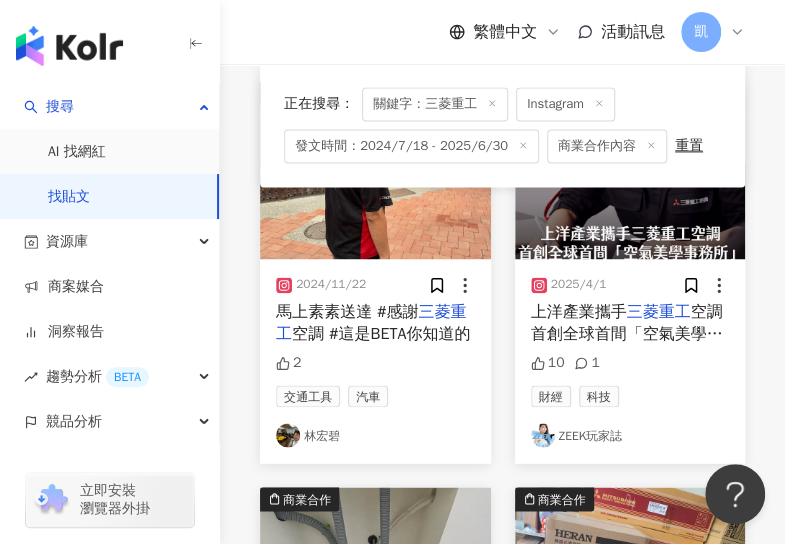 click at bounding box center [375, 170] 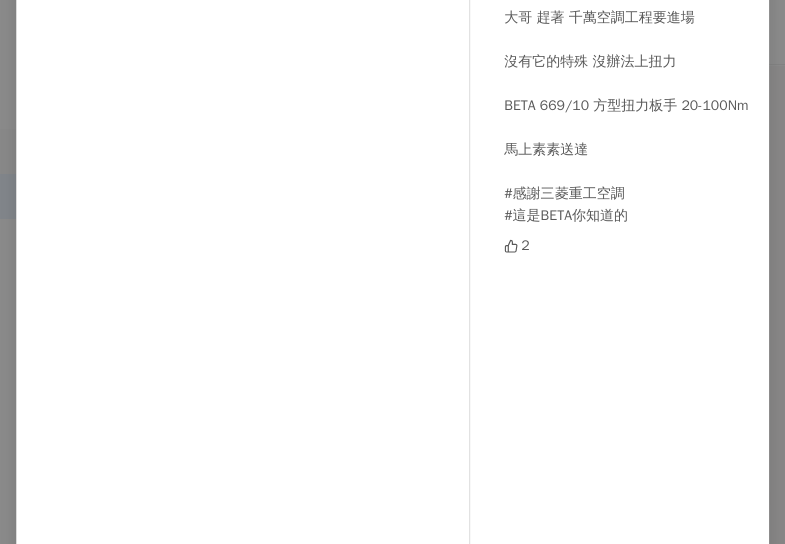 scroll, scrollTop: 0, scrollLeft: 0, axis: both 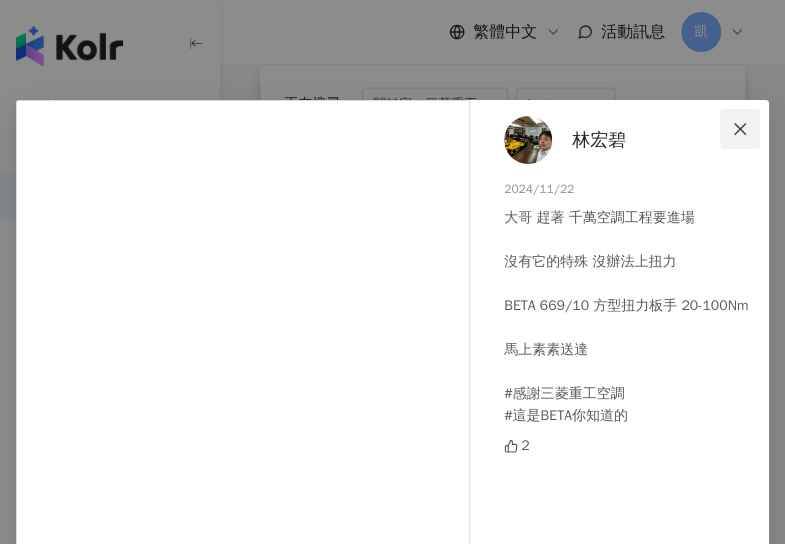 click 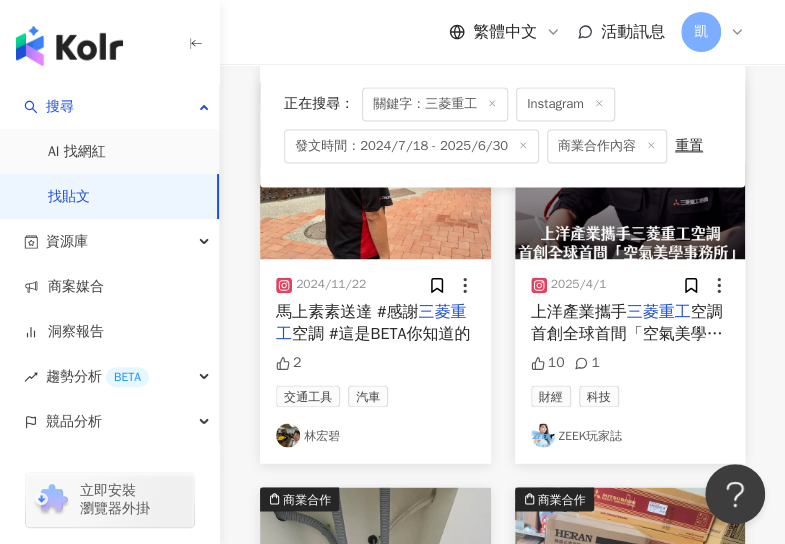 click at bounding box center [630, 170] 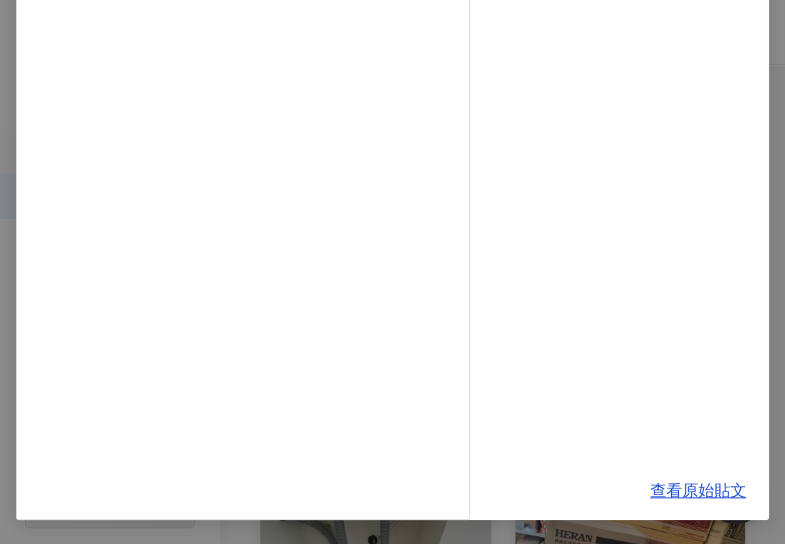 scroll, scrollTop: 369, scrollLeft: 0, axis: vertical 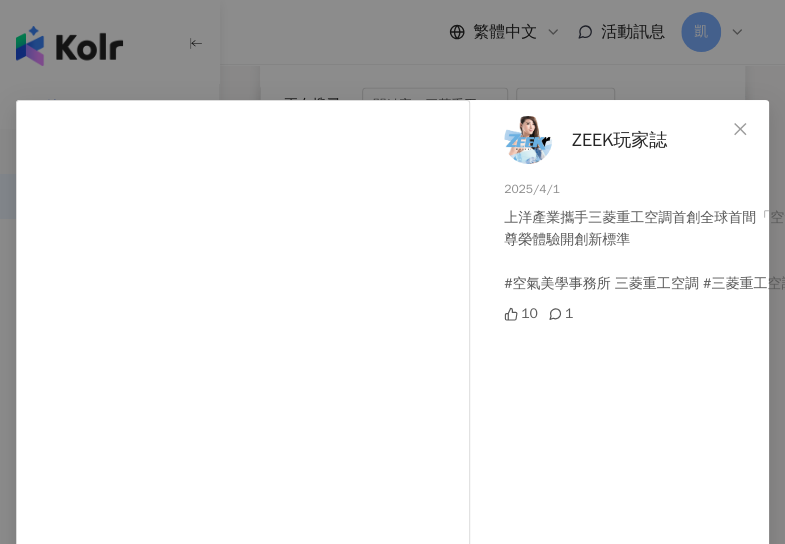 click on "ZEEK玩家誌 2025/4/1 上洋產業攜手三菱重工空調首創全球首間「空氣美學事務所」以尊榮體驗開創新標準
#空氣美學事務所 三菱重工空調 #三菱重工空調 #上洋產業 10 1 查看原始貼文" at bounding box center [392, 272] 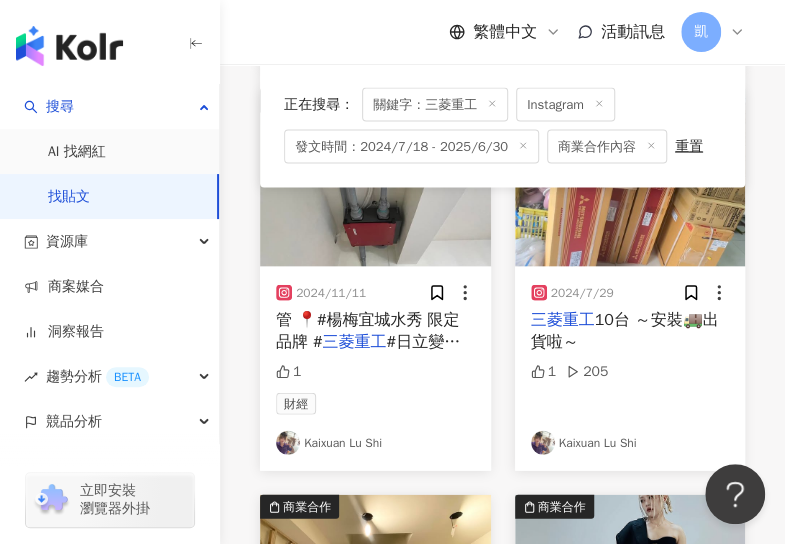 scroll, scrollTop: 1200, scrollLeft: 0, axis: vertical 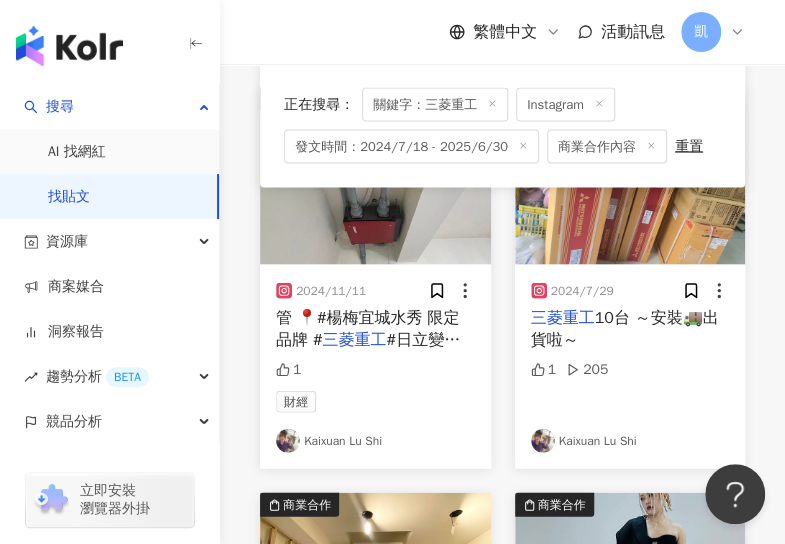 click at bounding box center [375, 176] 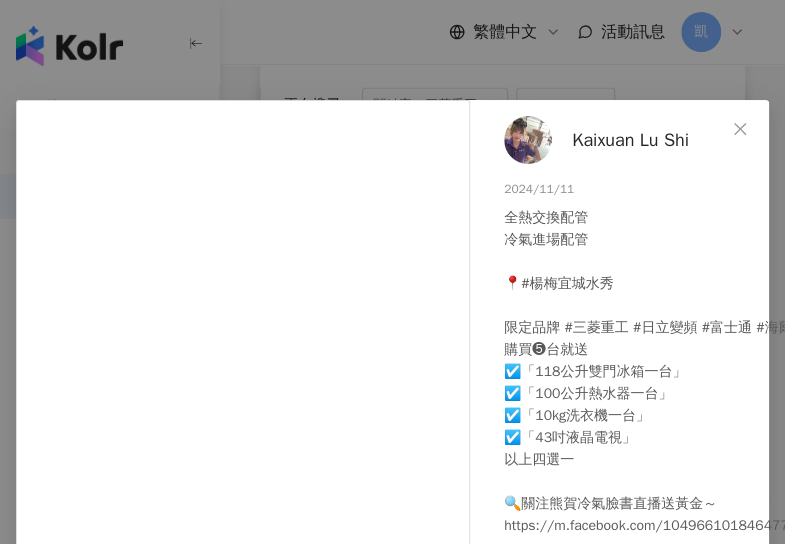 scroll, scrollTop: 122, scrollLeft: 0, axis: vertical 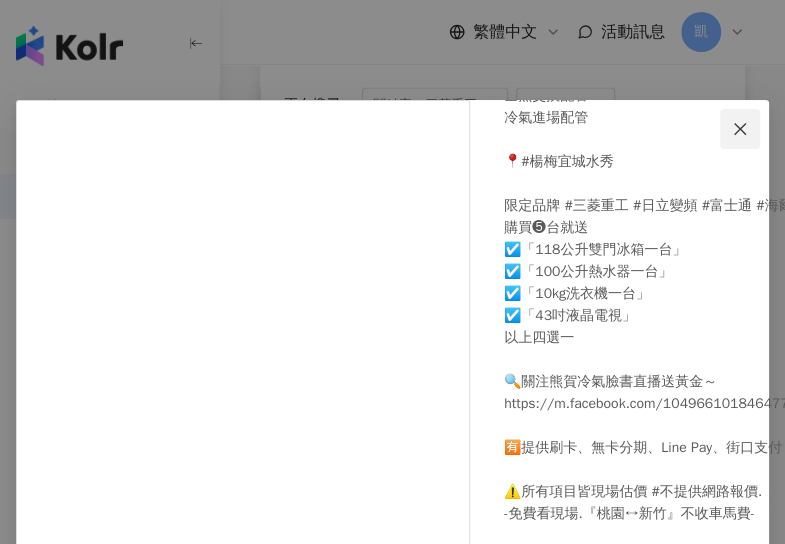 click 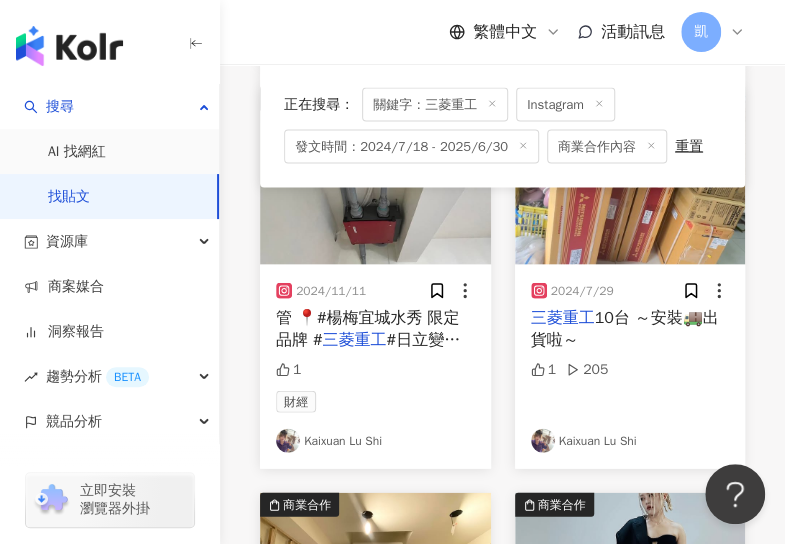 click at bounding box center (630, 176) 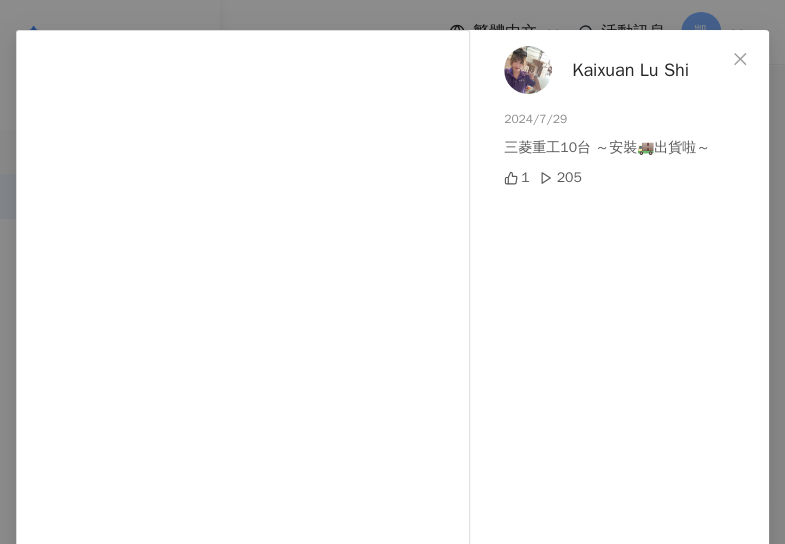 scroll, scrollTop: 0, scrollLeft: 0, axis: both 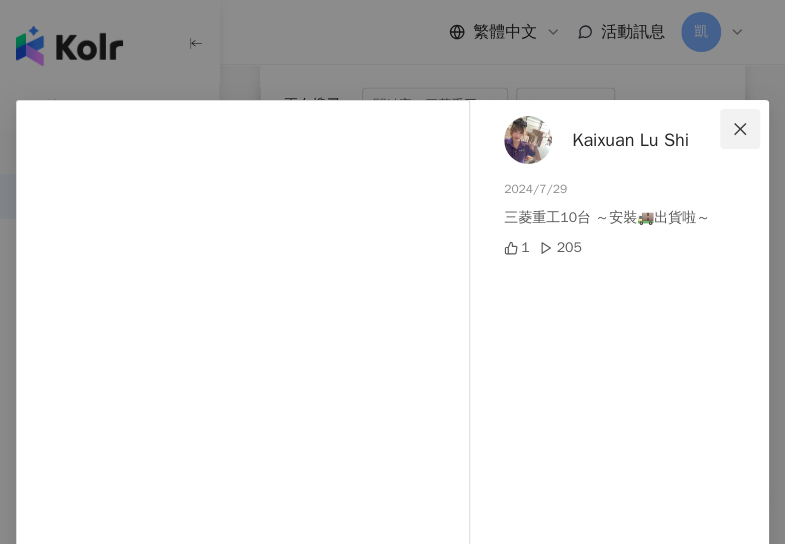 click 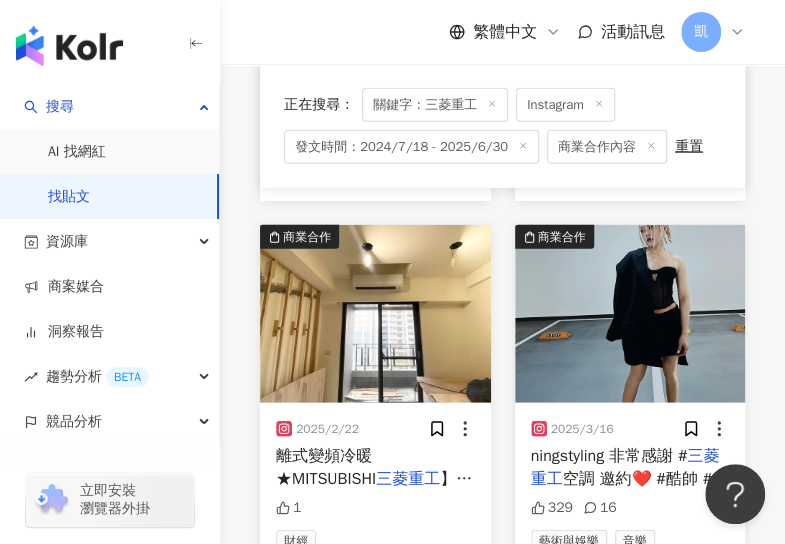 scroll, scrollTop: 1500, scrollLeft: 0, axis: vertical 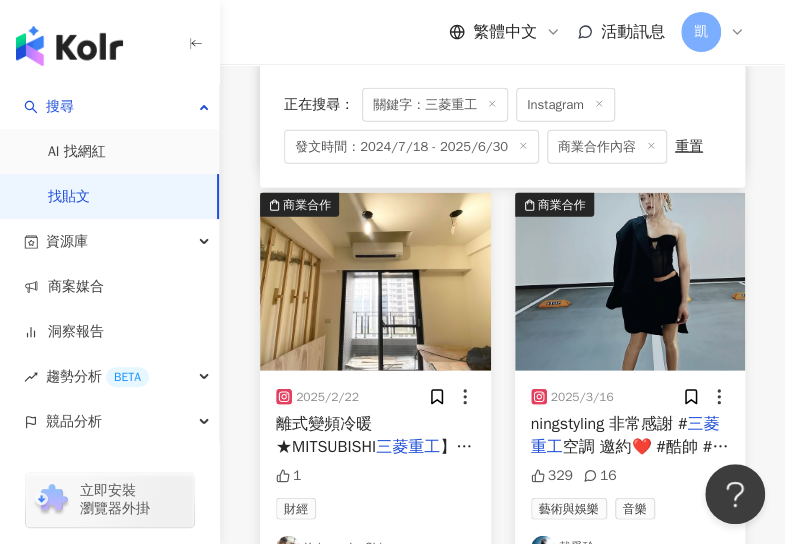 click at bounding box center (375, 282) 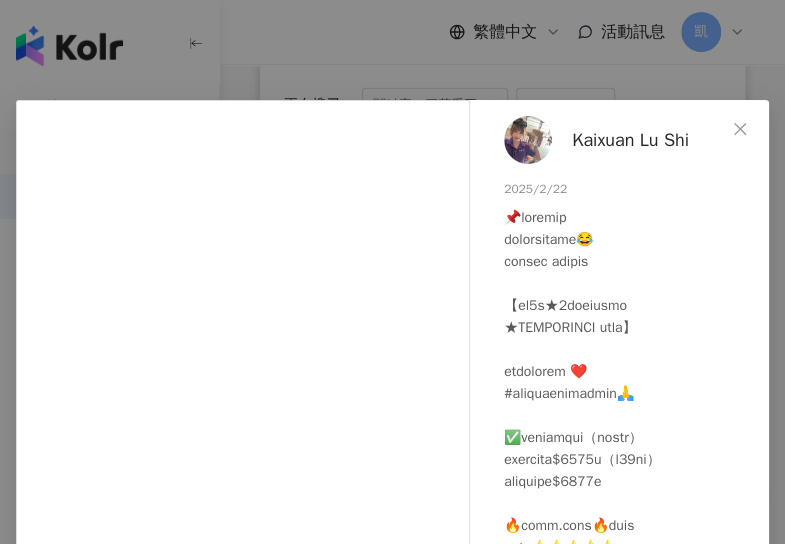scroll, scrollTop: 100, scrollLeft: 0, axis: vertical 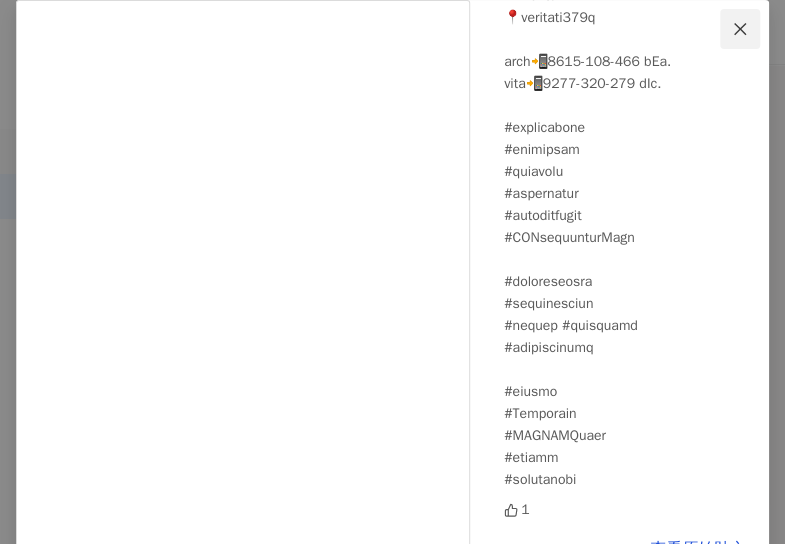 click 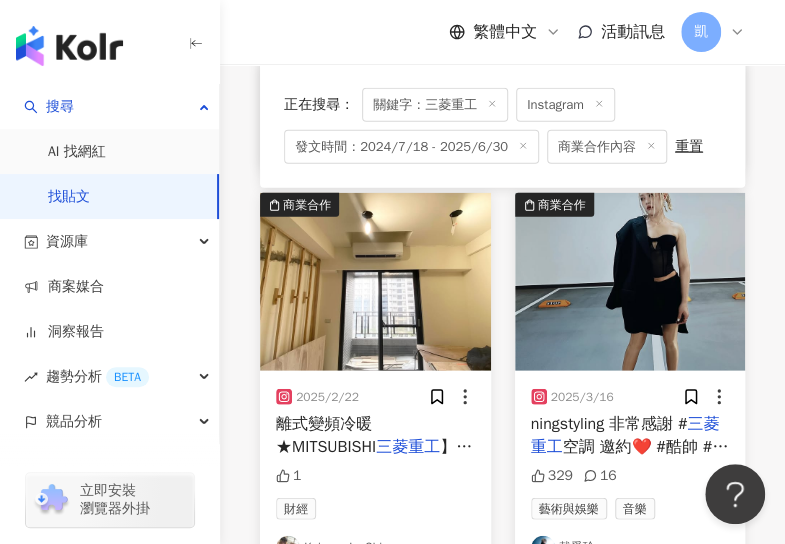 click at bounding box center [630, 282] 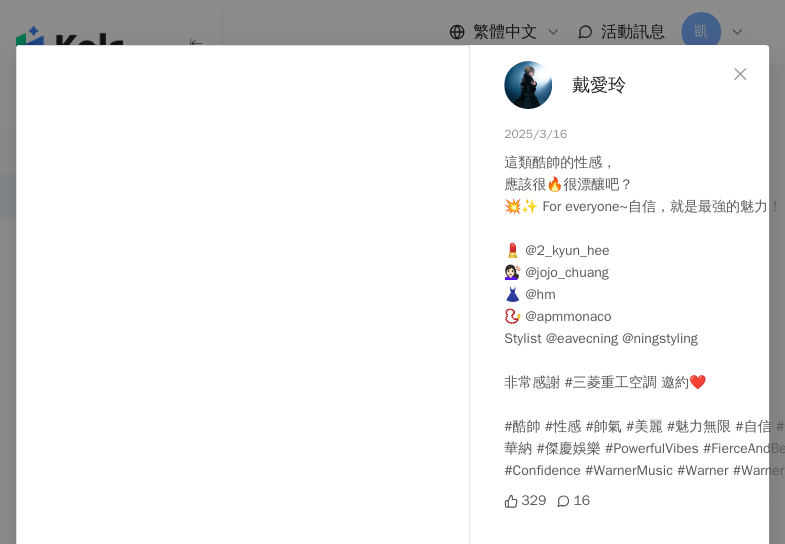scroll, scrollTop: 0, scrollLeft: 0, axis: both 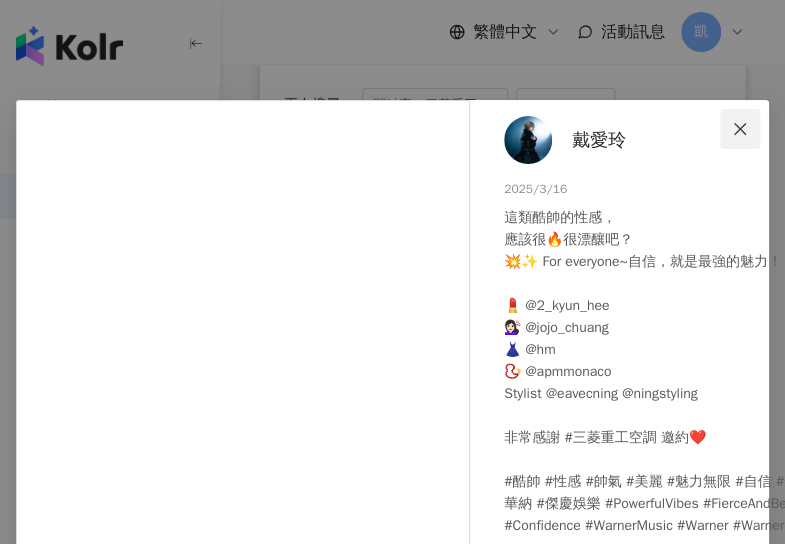 click 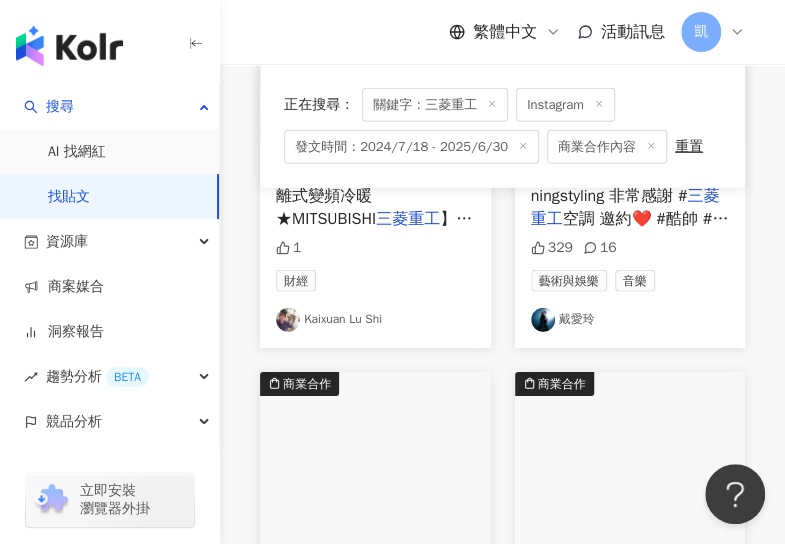 scroll, scrollTop: 1800, scrollLeft: 0, axis: vertical 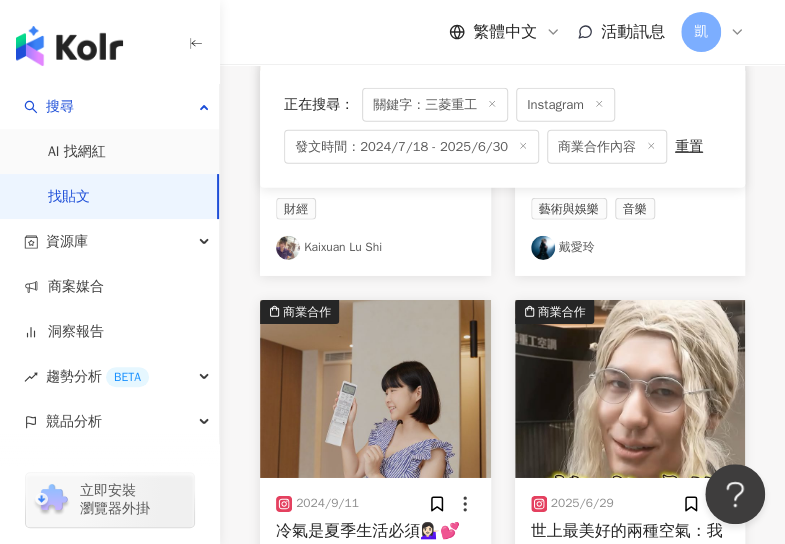 click at bounding box center [375, 389] 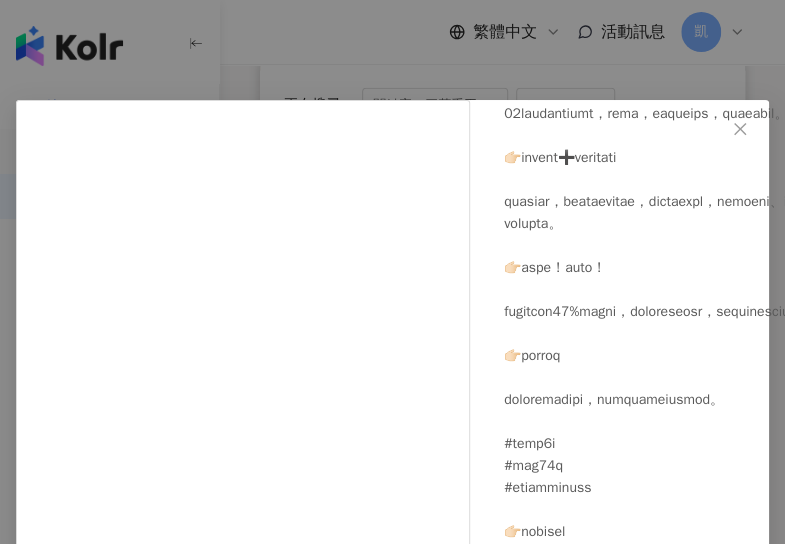 scroll, scrollTop: 874, scrollLeft: 0, axis: vertical 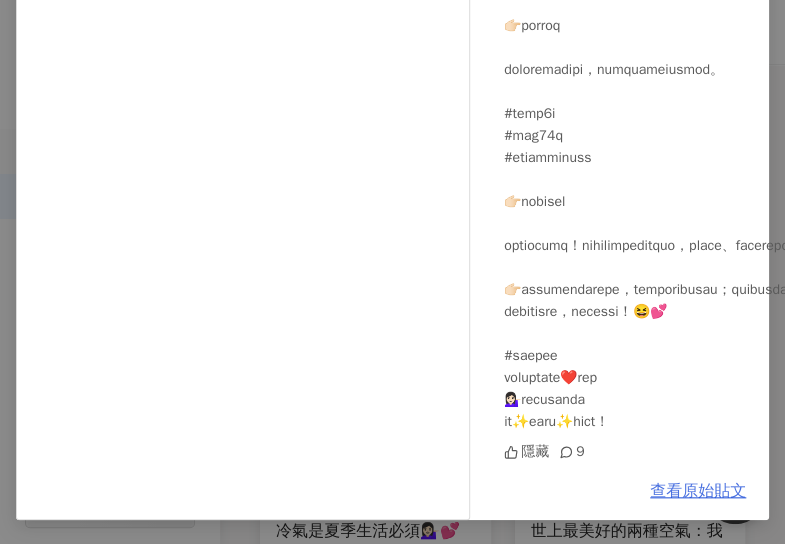 click on "查看原始貼文" at bounding box center (698, 491) 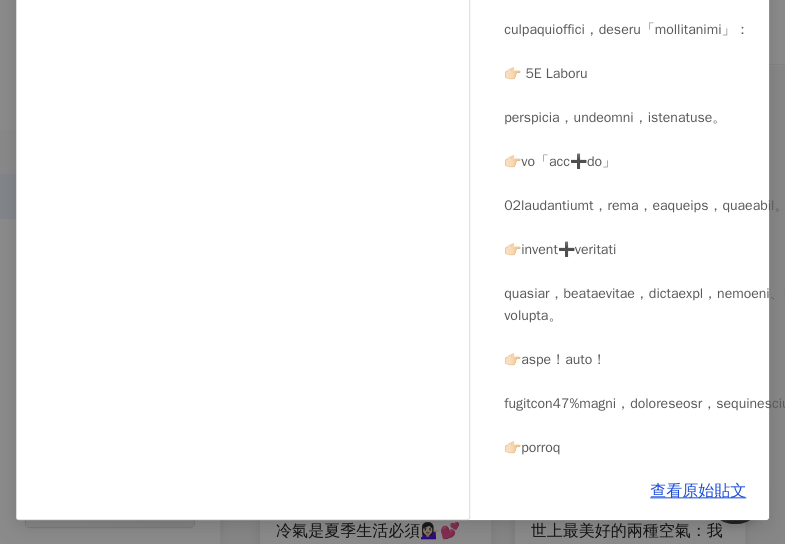 scroll, scrollTop: 0, scrollLeft: 0, axis: both 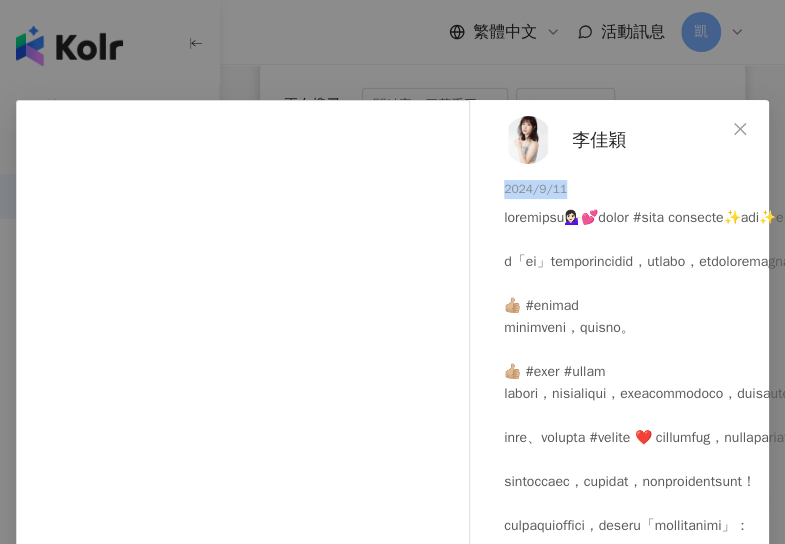 drag, startPoint x: 518, startPoint y: 193, endPoint x: 484, endPoint y: 193, distance: 34 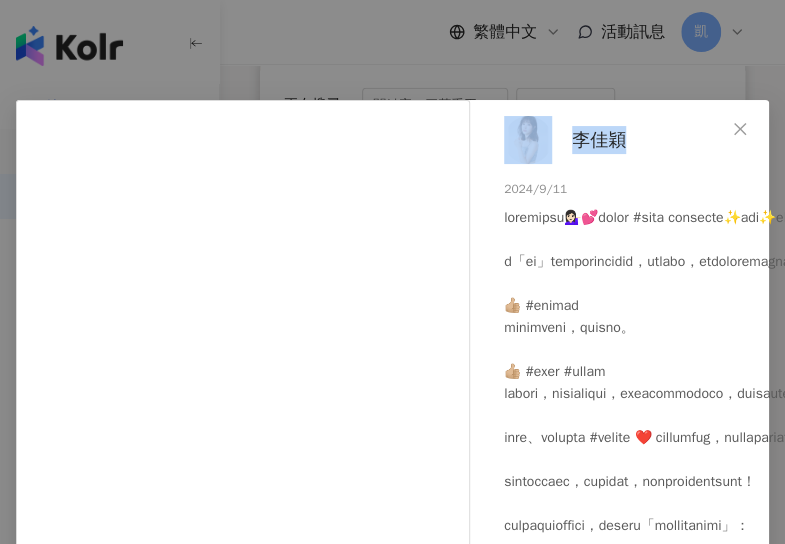 drag, startPoint x: 626, startPoint y: 142, endPoint x: 543, endPoint y: 145, distance: 83.0542 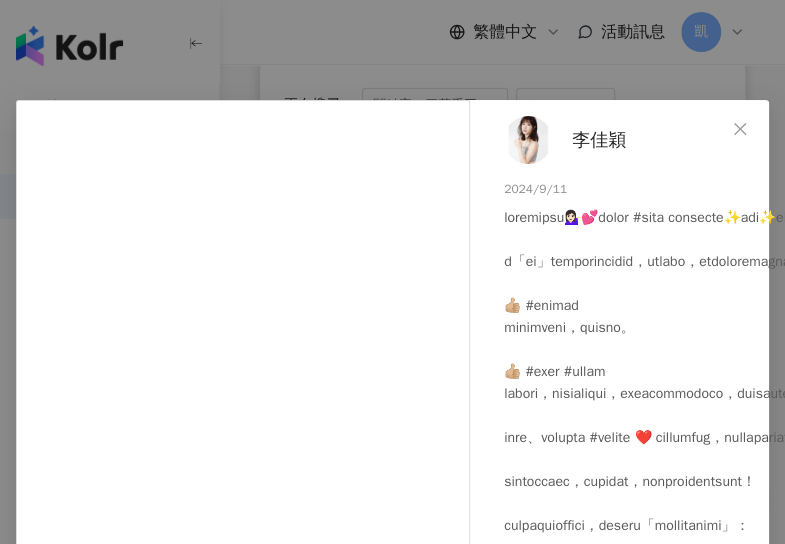 click on "李佳穎 2024/9/11 隱藏 9 查看原始貼文" at bounding box center [392, 272] 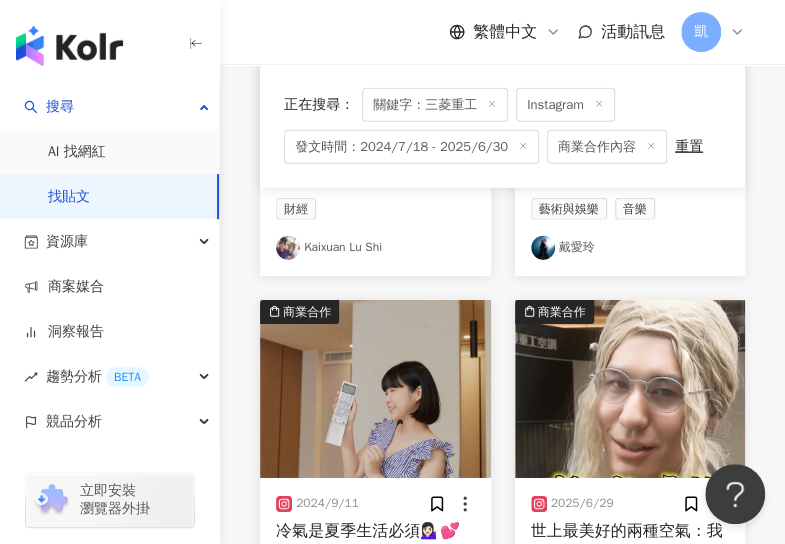 scroll, scrollTop: 1900, scrollLeft: 0, axis: vertical 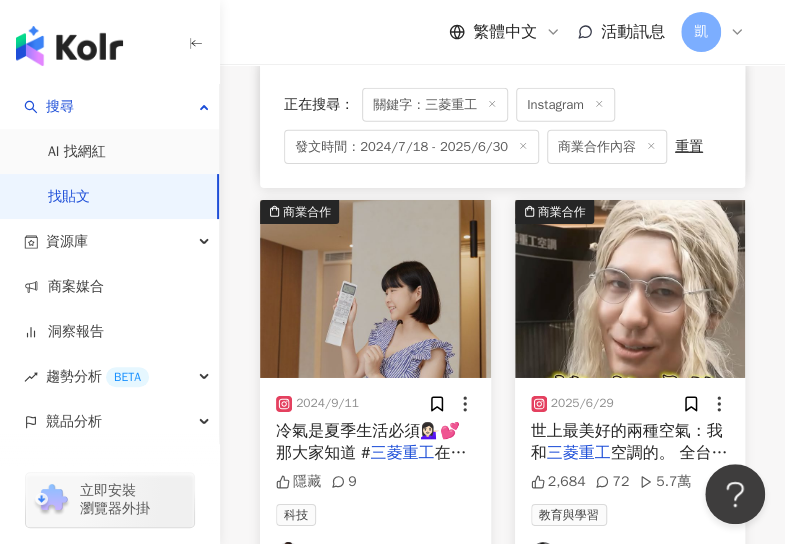 click at bounding box center (630, 289) 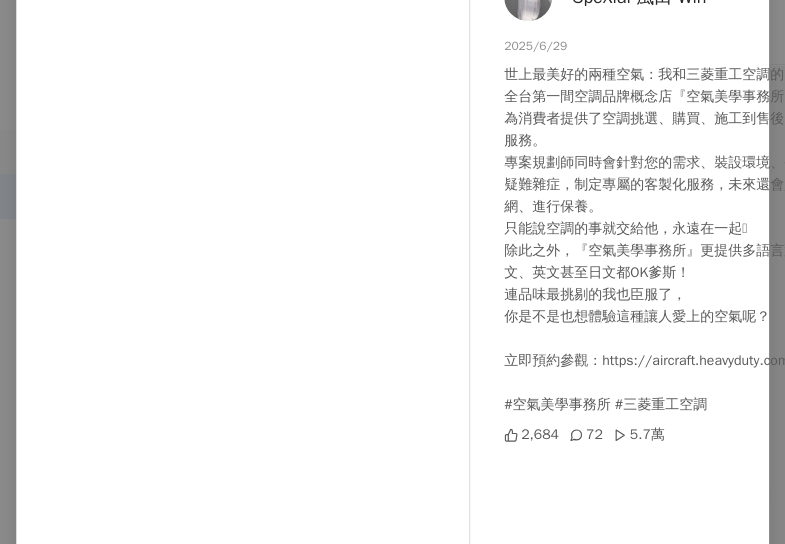 scroll, scrollTop: 369, scrollLeft: 0, axis: vertical 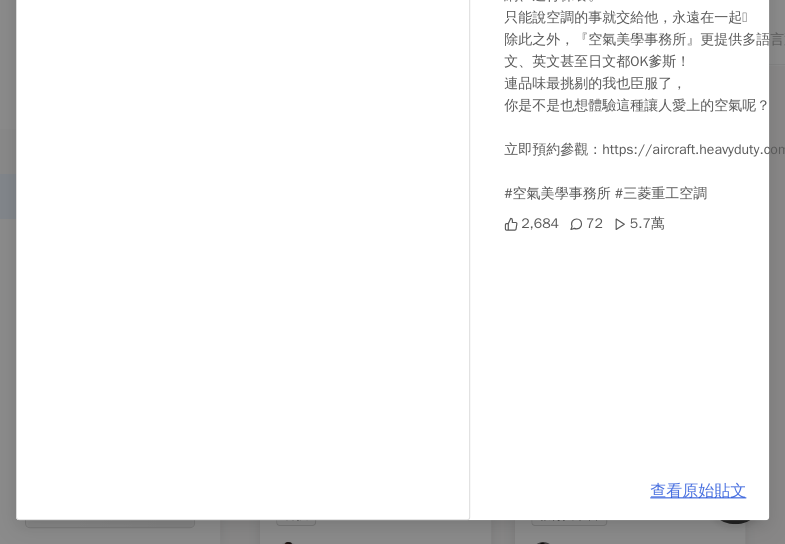 click on "查看原始貼文" at bounding box center [698, 491] 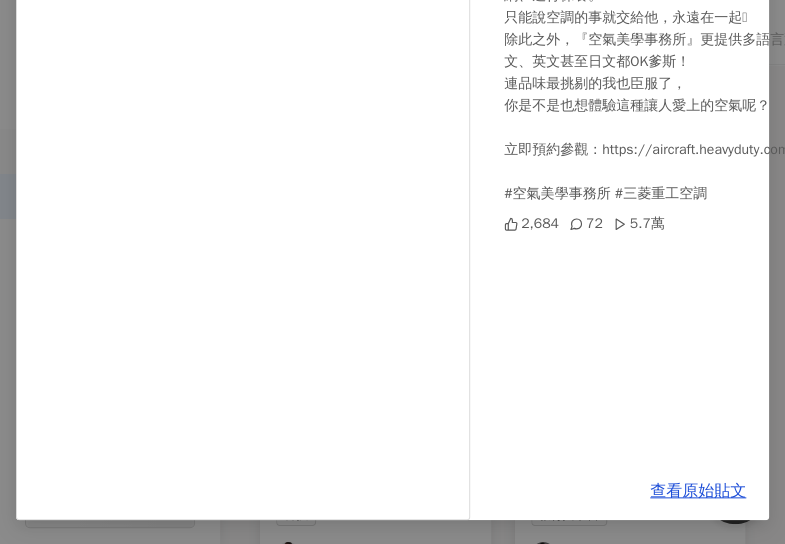 scroll, scrollTop: 0, scrollLeft: 0, axis: both 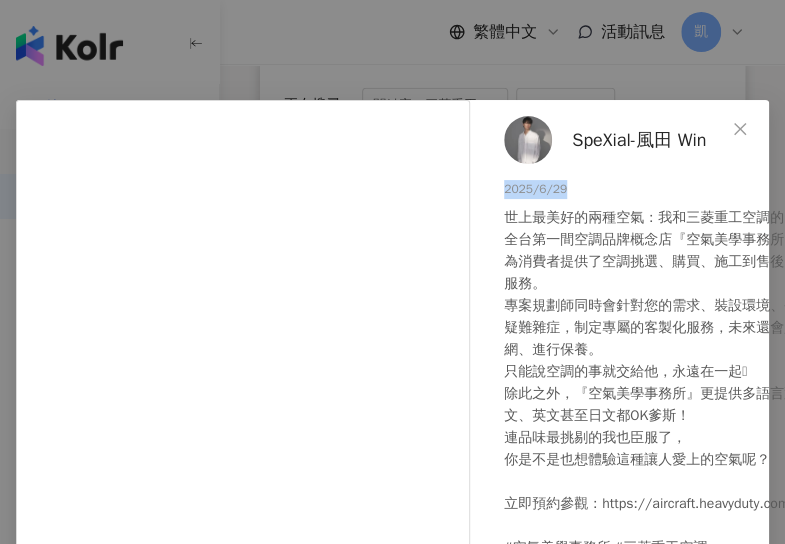 drag, startPoint x: 542, startPoint y: 190, endPoint x: 476, endPoint y: 191, distance: 66.007576 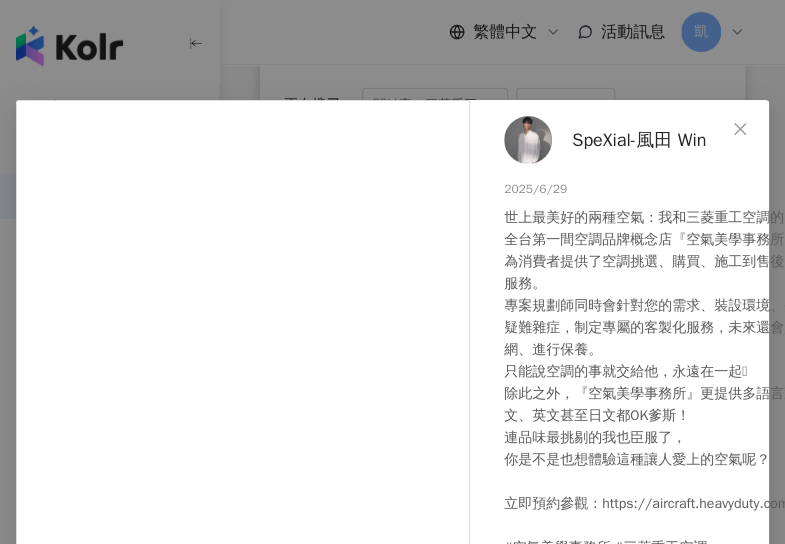 click on "SpeXial-風田 Win 2025/6/29 世上最美好的兩種空氣：我和三菱重工空調的。
全台第一間空調品牌概念店『空氣美學事務所』，
為消費者提供了空調挑選、購買、施工到售後的單一窗口一條龍服務。
專案規劃師同時會針對您的需求、裝設環境、生活型態…等各種疑難雜症，制定專屬的客製化服務，未來還會定期提醒你更換濾網、進行保養。
只能說空調的事就交給他，永遠在一起🫶
除此之外，『空氣美學事務所』更提供多語言對應，無論是中文、英文甚至日文都OK爹斯！
連品味最挑剔的我也臣服了，
你是不是也想體驗這種讓人愛上的空氣呢？
立即預約參觀：https://aircraft.heavyduty.com.tw/
#空氣美學事務所 #三菱重工空調 2,684 72 5.7萬 查看原始貼文" at bounding box center [392, 272] 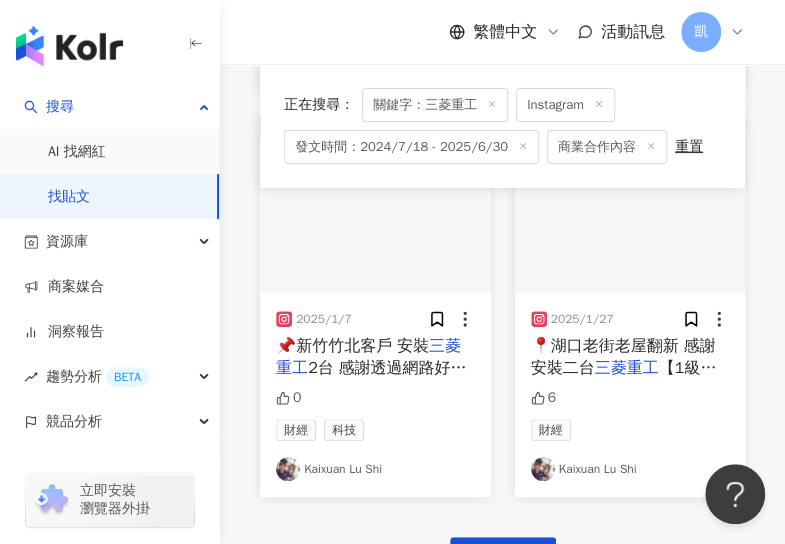 scroll, scrollTop: 2400, scrollLeft: 0, axis: vertical 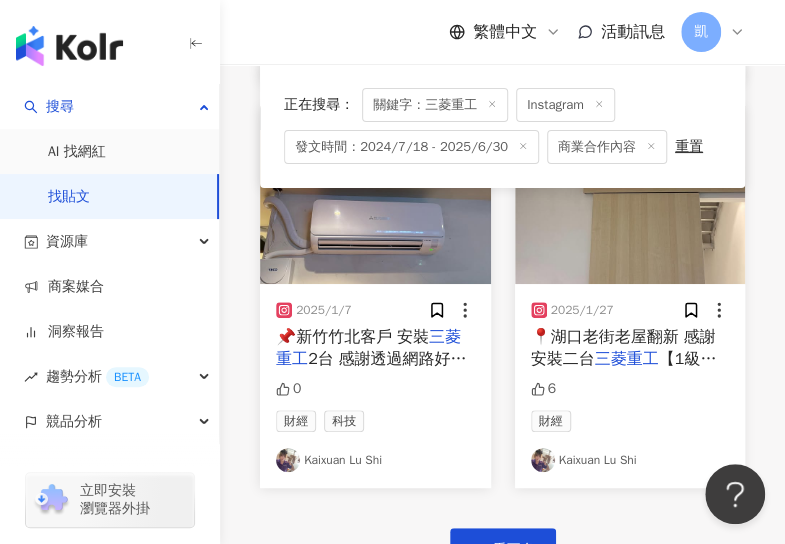 click at bounding box center [375, 195] 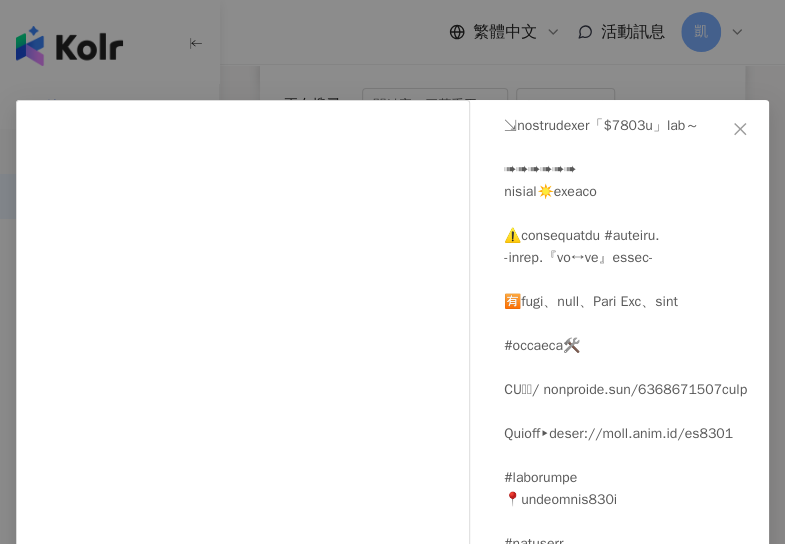 scroll, scrollTop: 800, scrollLeft: 0, axis: vertical 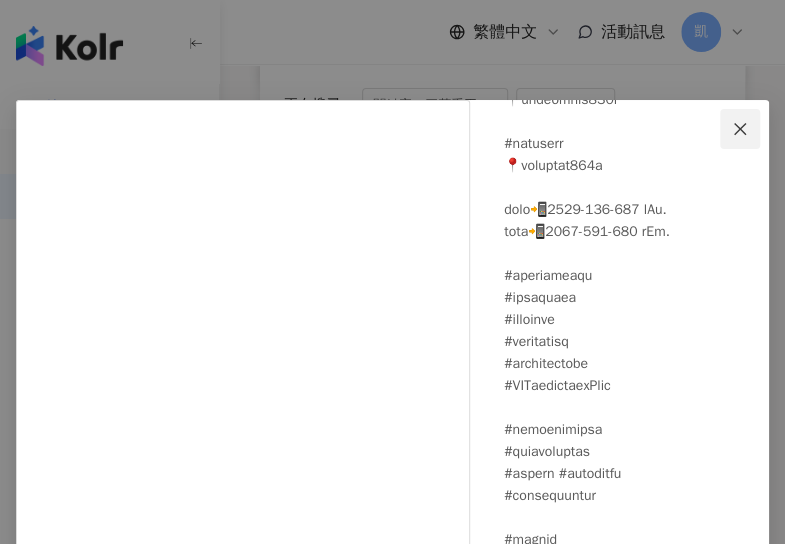 click 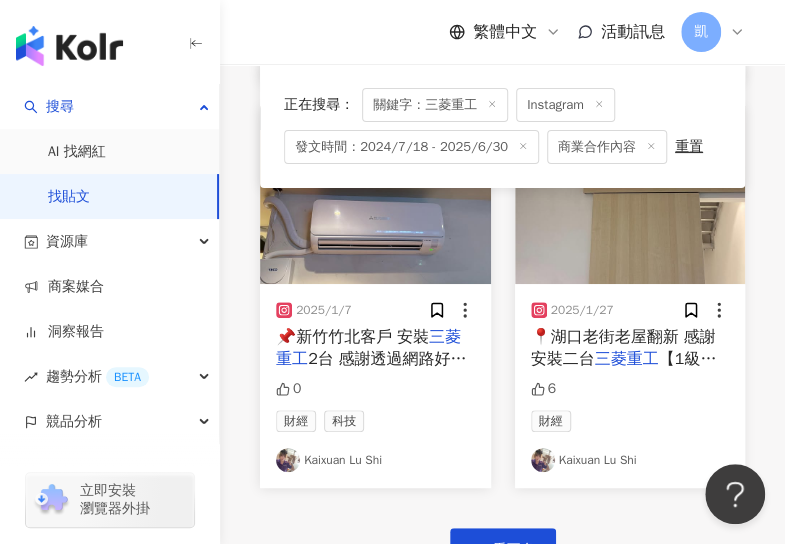 click at bounding box center [630, 195] 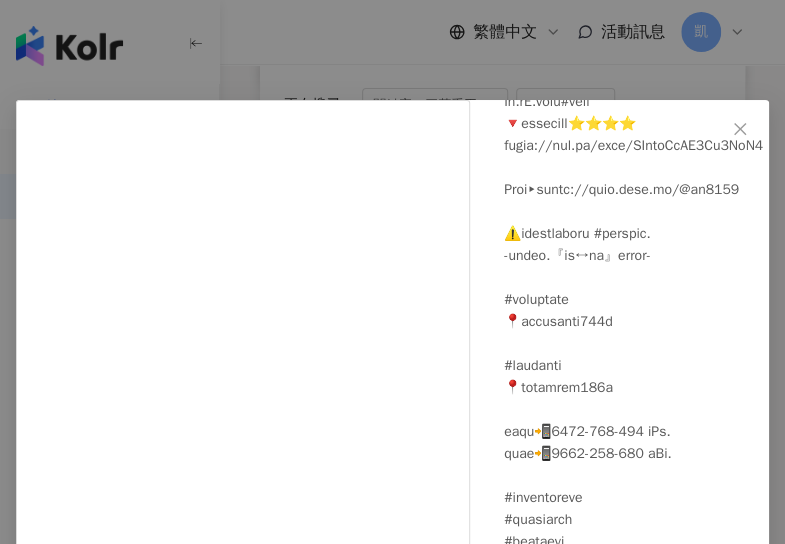 scroll, scrollTop: 870, scrollLeft: 0, axis: vertical 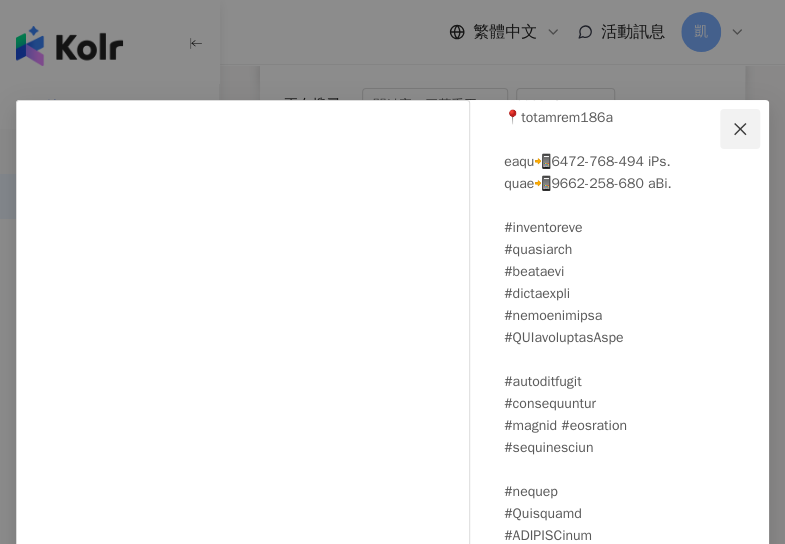 click 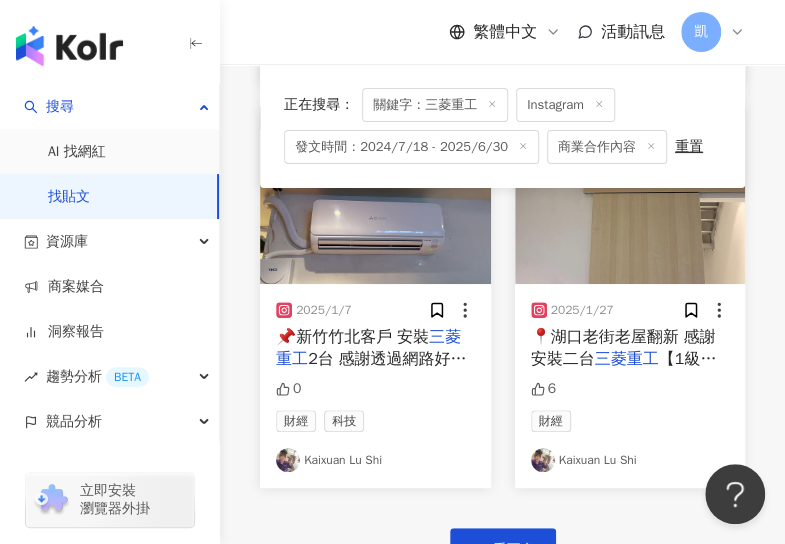 scroll, scrollTop: 2600, scrollLeft: 0, axis: vertical 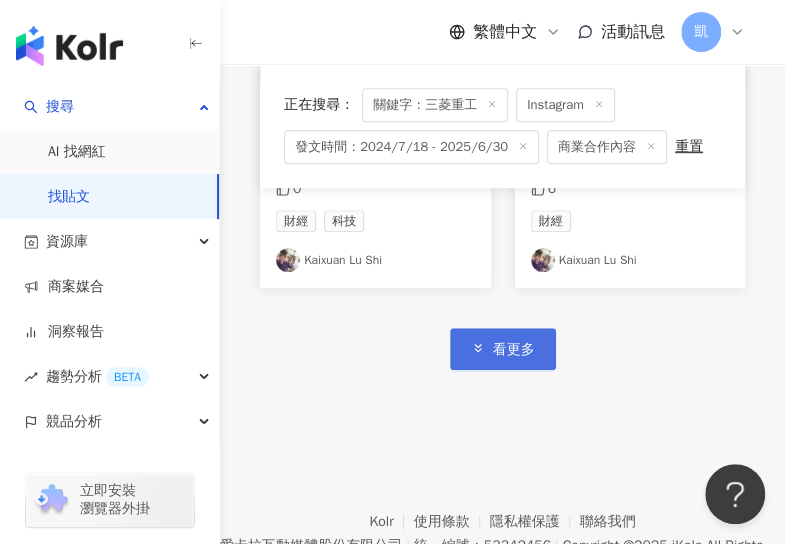 click on "看更多" at bounding box center (514, 350) 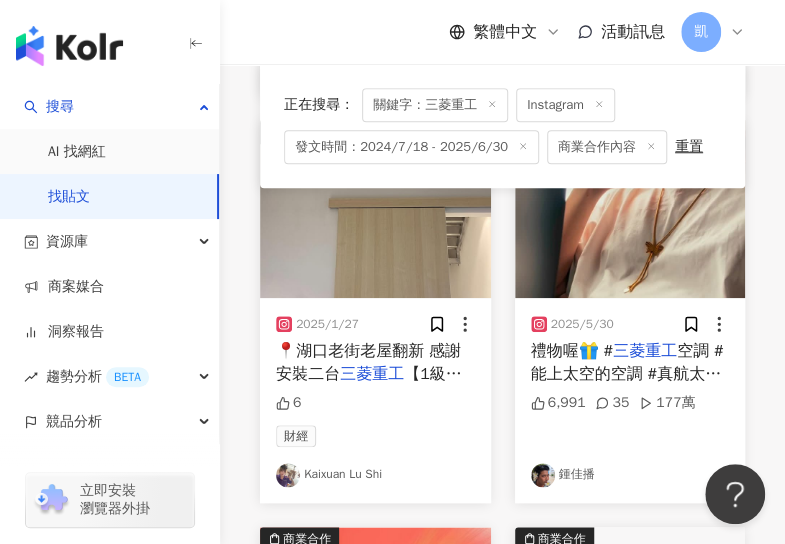 scroll, scrollTop: 2800, scrollLeft: 0, axis: vertical 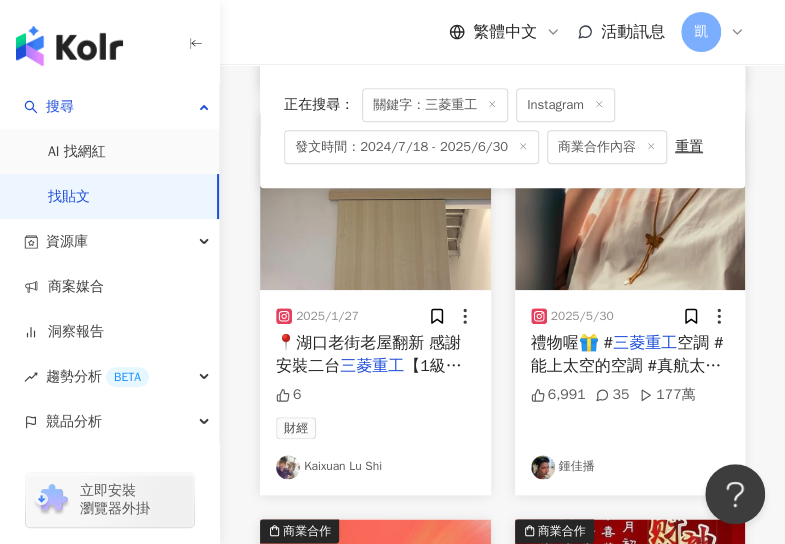 click at bounding box center [375, 201] 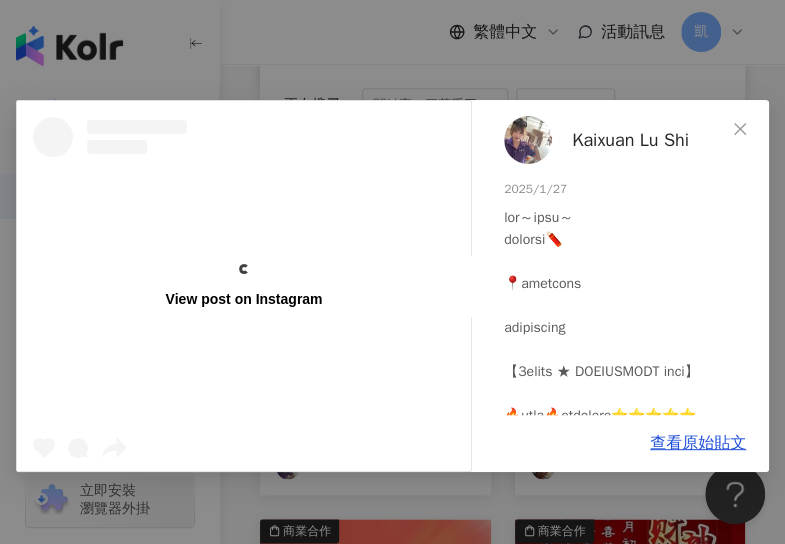 scroll, scrollTop: 300, scrollLeft: 0, axis: vertical 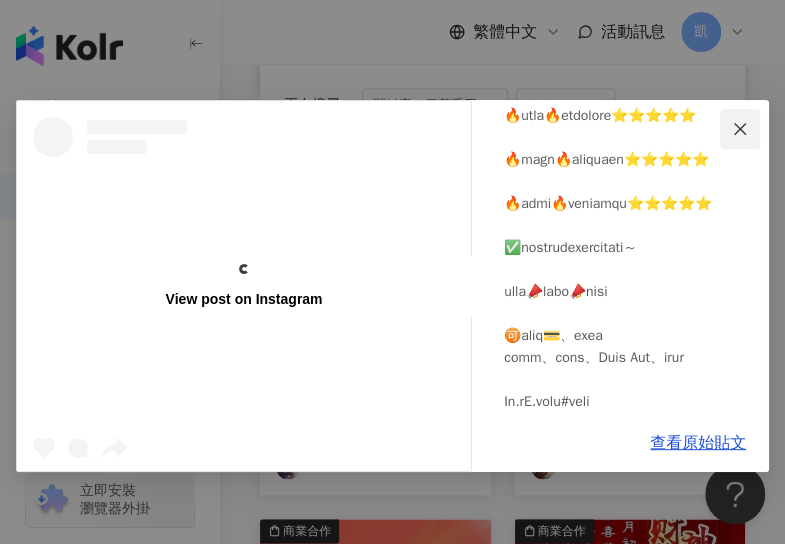 click 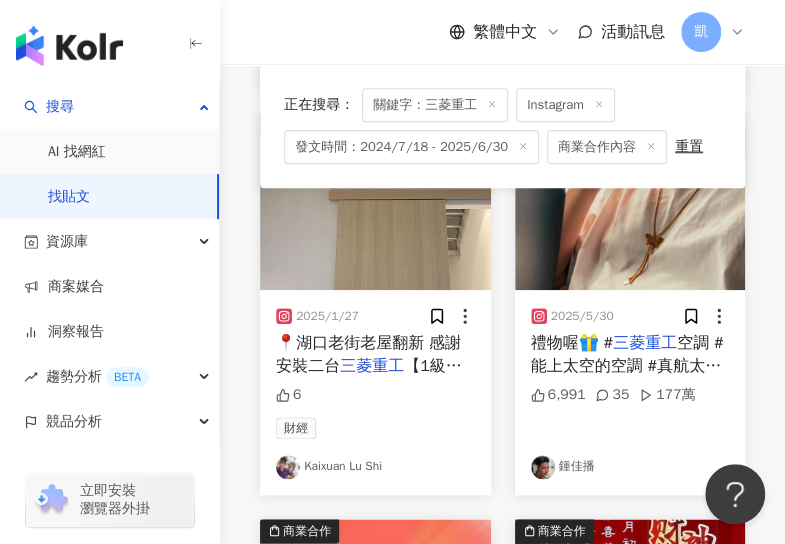 click at bounding box center (630, 201) 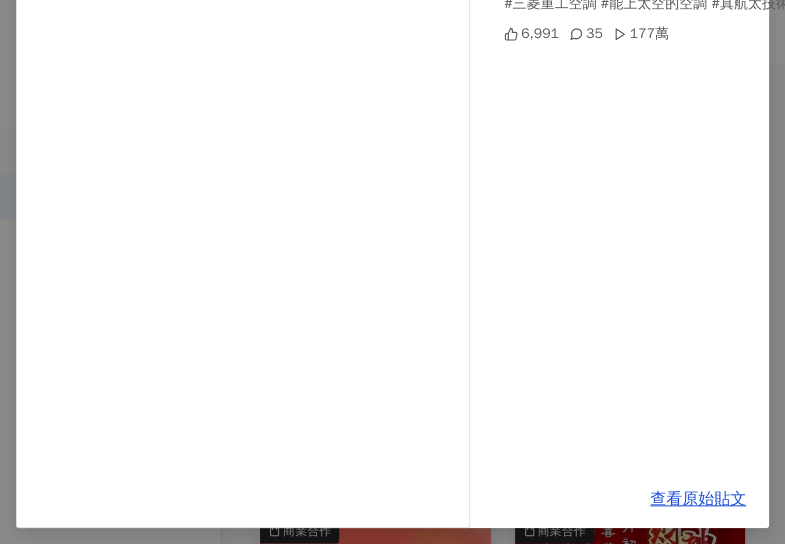scroll, scrollTop: 369, scrollLeft: 0, axis: vertical 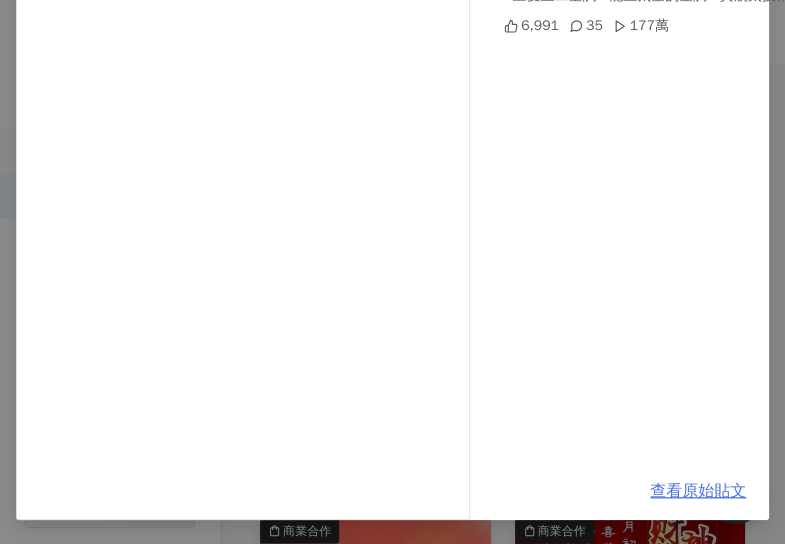 click on "查看原始貼文" at bounding box center [698, 491] 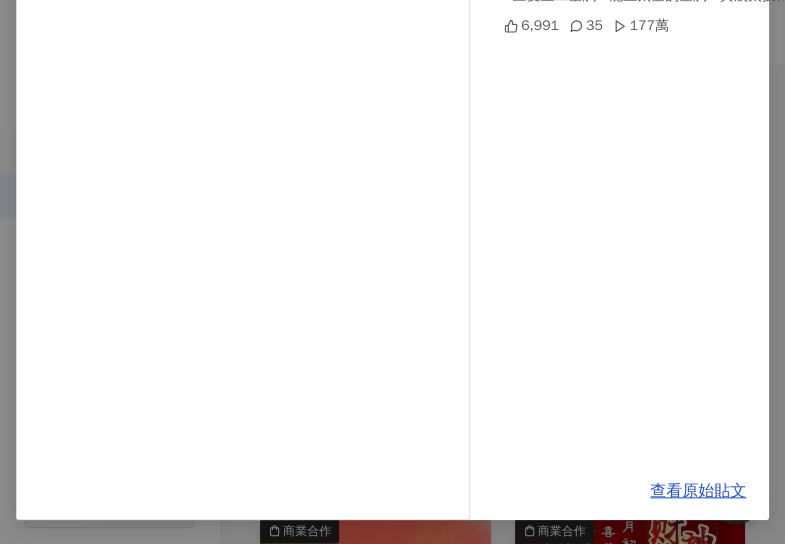 scroll, scrollTop: 0, scrollLeft: 0, axis: both 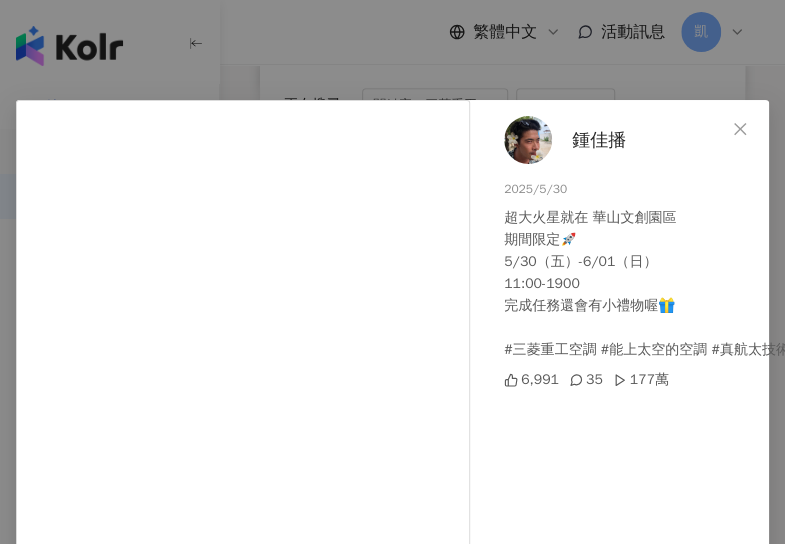 click on "鍾佳播" at bounding box center (599, 140) 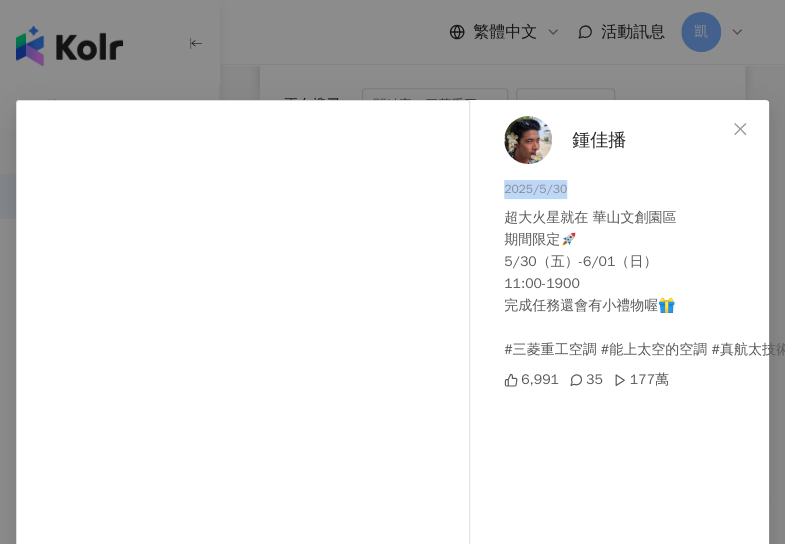 drag, startPoint x: 552, startPoint y: 189, endPoint x: 472, endPoint y: 189, distance: 80 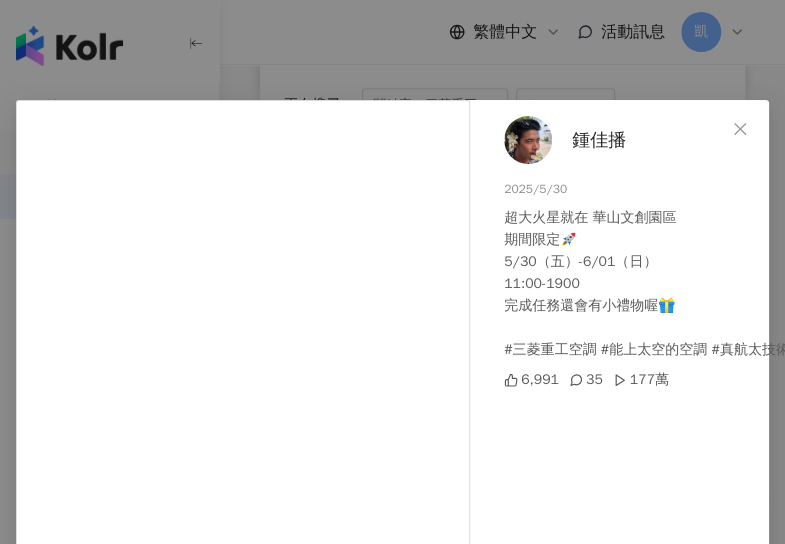 drag, startPoint x: 679, startPoint y: 77, endPoint x: 653, endPoint y: 152, distance: 79.37884 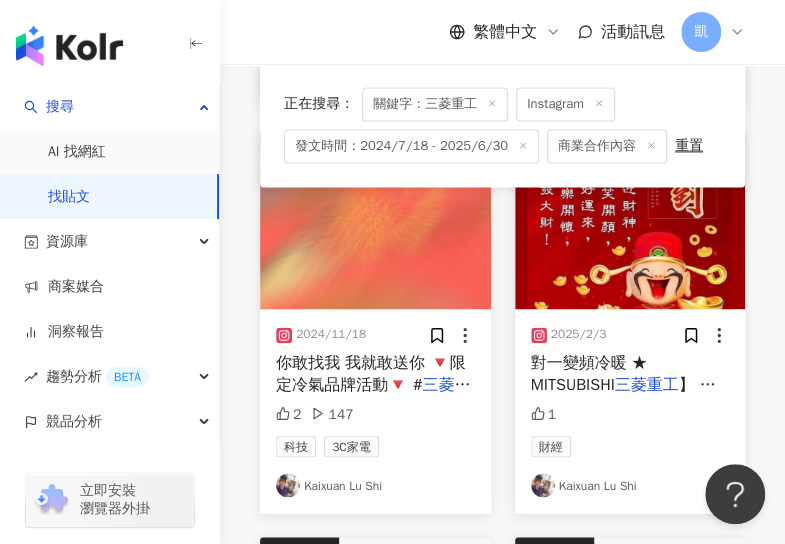 scroll, scrollTop: 3200, scrollLeft: 0, axis: vertical 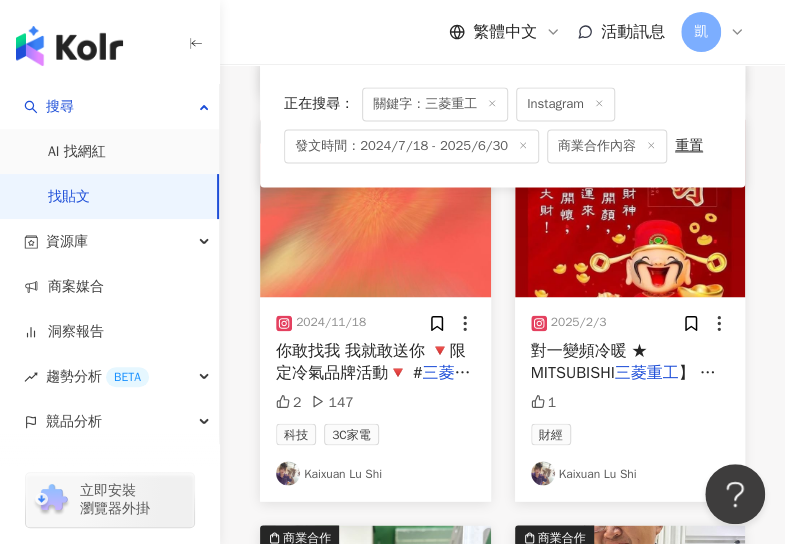 click at bounding box center (375, 208) 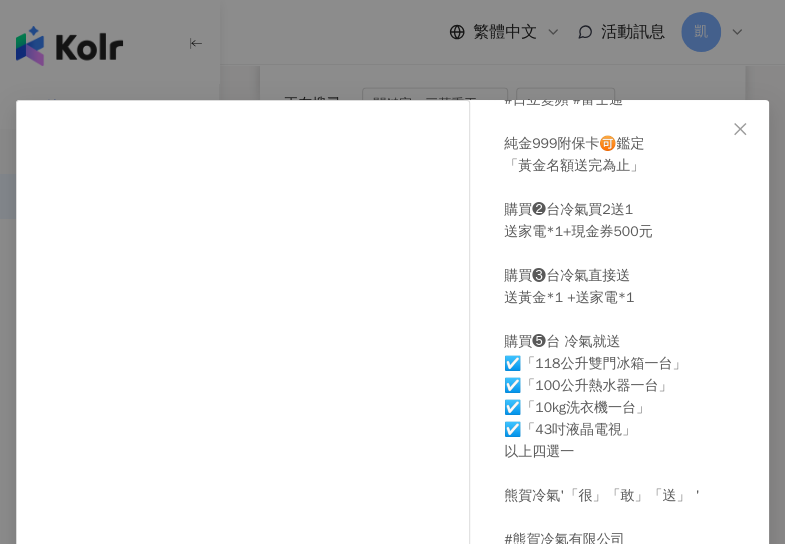 scroll, scrollTop: 210, scrollLeft: 0, axis: vertical 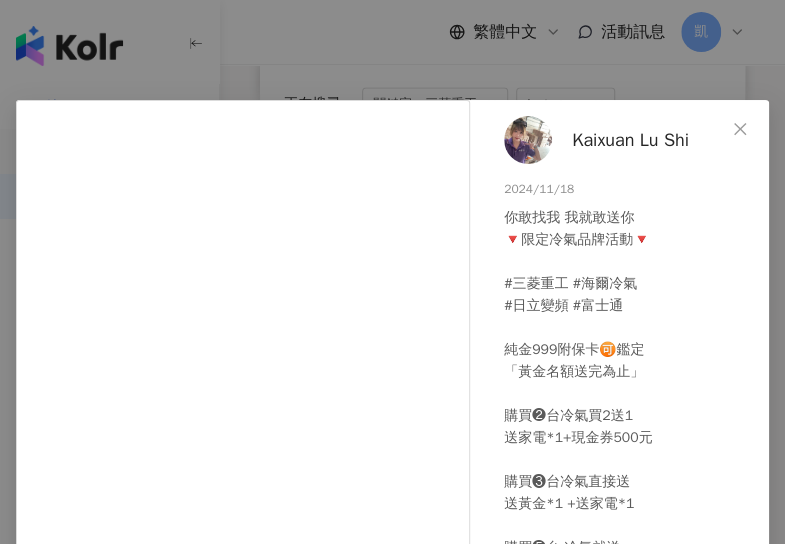 click on "Kaixuan Lu Shi 2024/11/18 你敢找我 我就敢送你
🔻限定冷氣品牌活動🔻
#三菱重工 #海爾冷氣
#日立變頻 #富士通
純金999附保卡🉑鑑定
「黃金名額送完為止」
購買❷台冷氣買2送1
送家電*1+現金券500元
購買❸台冷氣直接送
送黃金*1 +送家電*1
購買❺台 冷氣就送
☑️「118公升雙門冰箱一台」
☑️「100公升熱水器一台」
☑️「10kg洗衣機一台」
☑️「43吋液晶電視」
以上四選一
熊賀冷氣'「很」「敢」「送」＇
#熊賀冷氣有限公司
#買冷氣送黃金
#冷氣優惠活動 2 147 查看原始貼文" at bounding box center [392, 272] 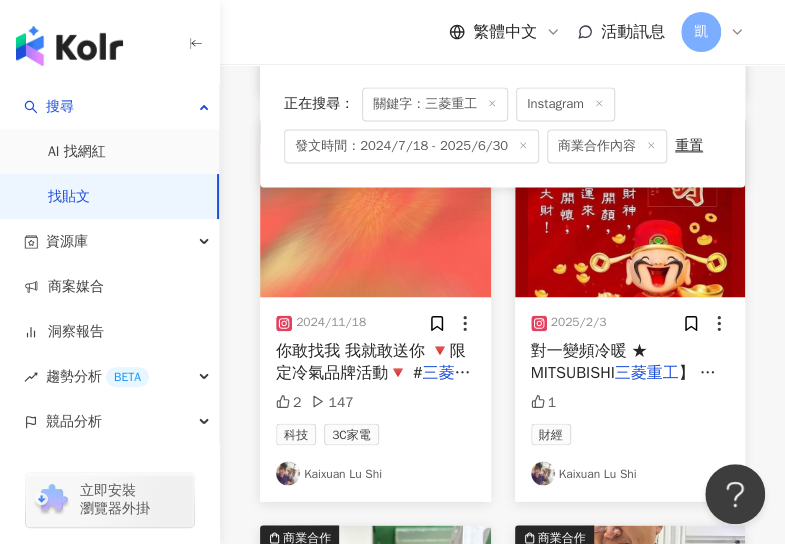click on "2025/2/3 對一變頻冷暖 ★ MITSUBISHI  三菱重工 】
🔥 三菱重工 🔥好評熱銷靜 1 財經 Kaixuan Lu Shi" at bounding box center (630, 399) 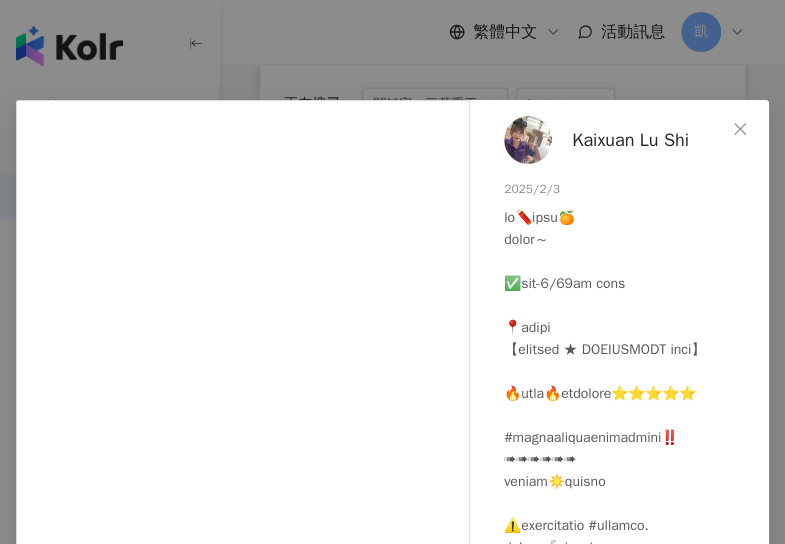 scroll, scrollTop: 100, scrollLeft: 0, axis: vertical 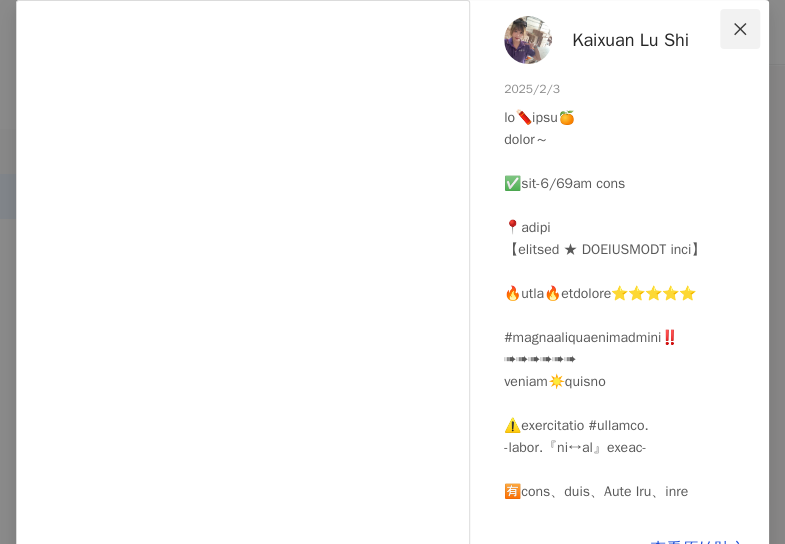 click at bounding box center (740, 29) 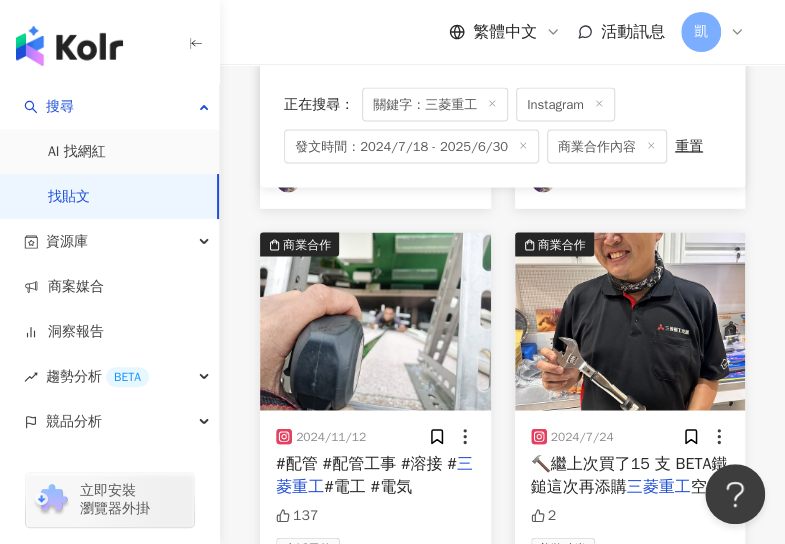 scroll, scrollTop: 3600, scrollLeft: 0, axis: vertical 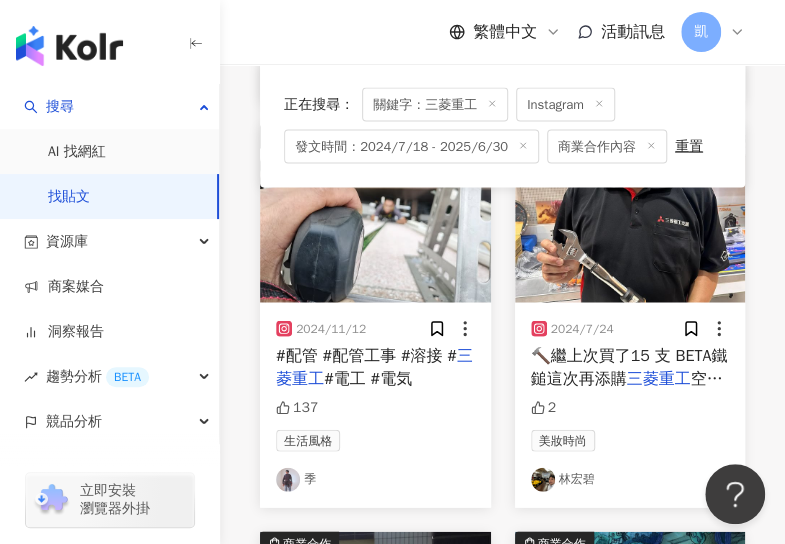 click at bounding box center (375, 214) 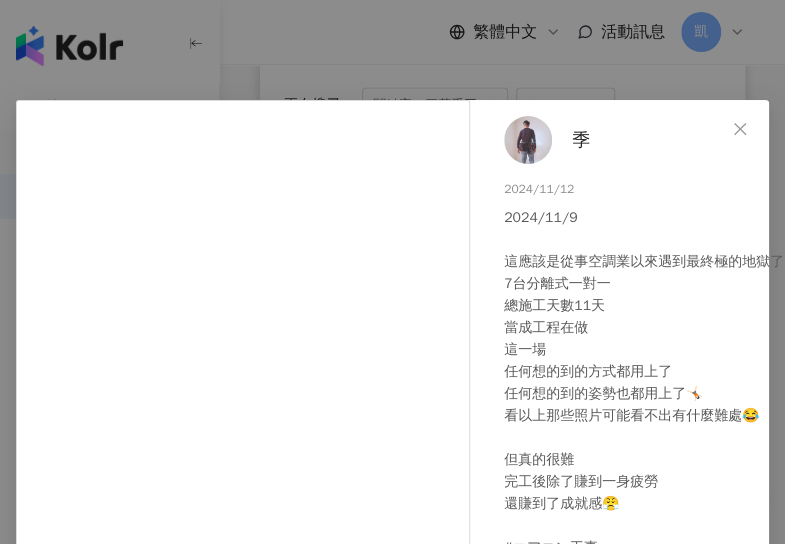 scroll, scrollTop: 258, scrollLeft: 0, axis: vertical 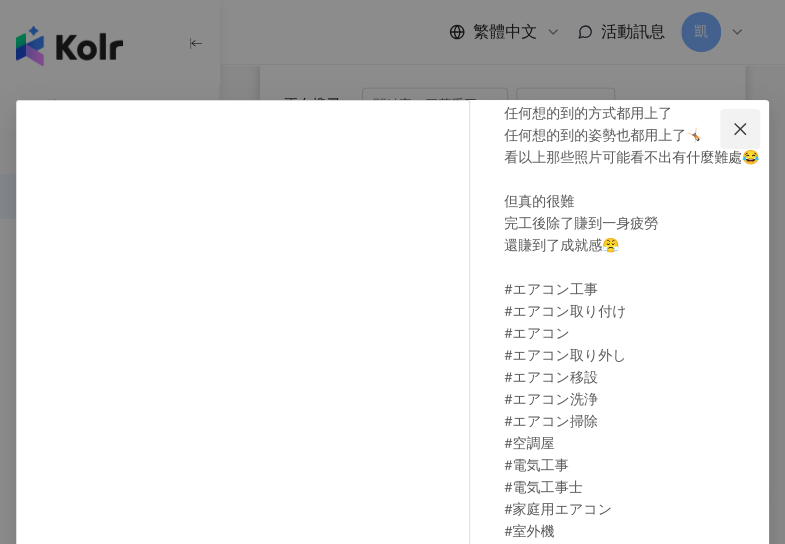 click 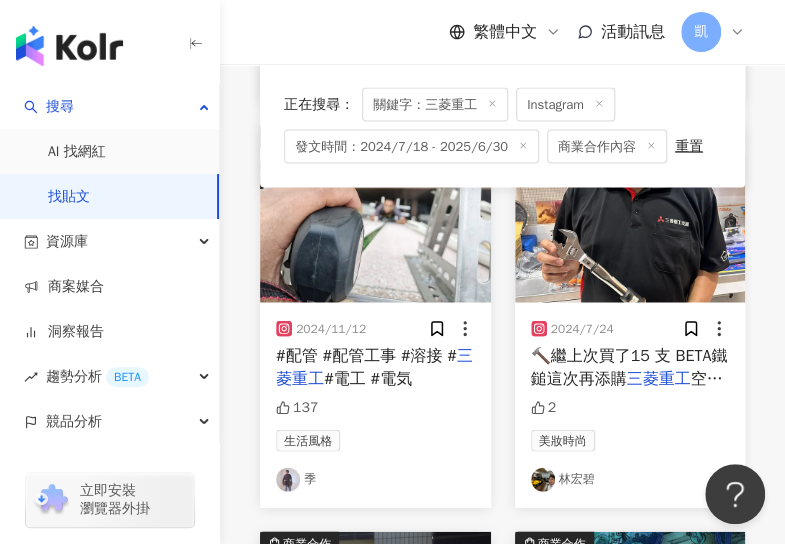 click at bounding box center [630, 214] 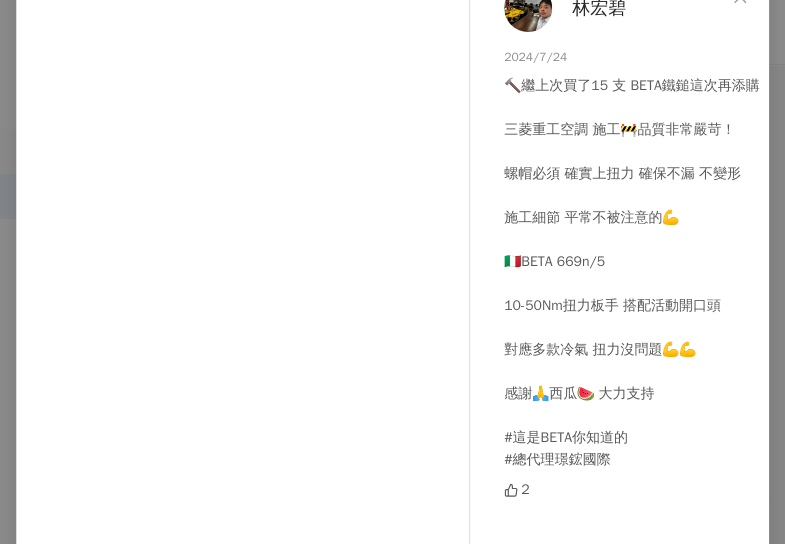 scroll, scrollTop: 0, scrollLeft: 0, axis: both 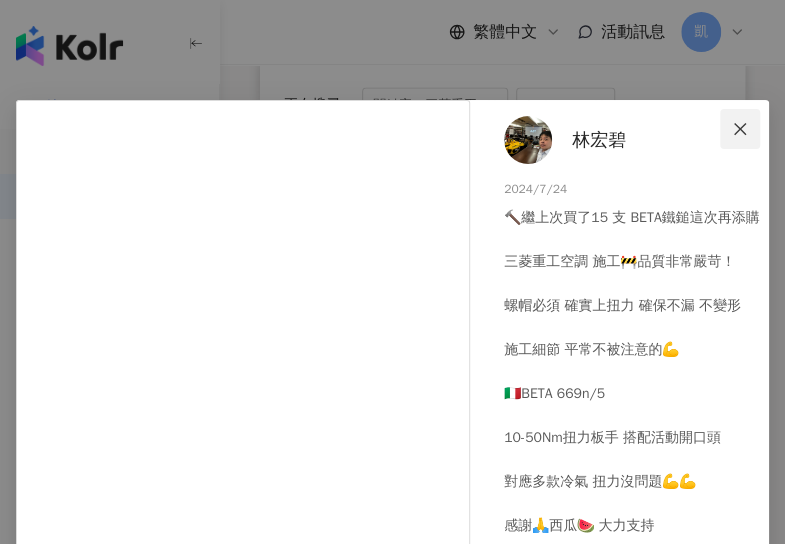 click 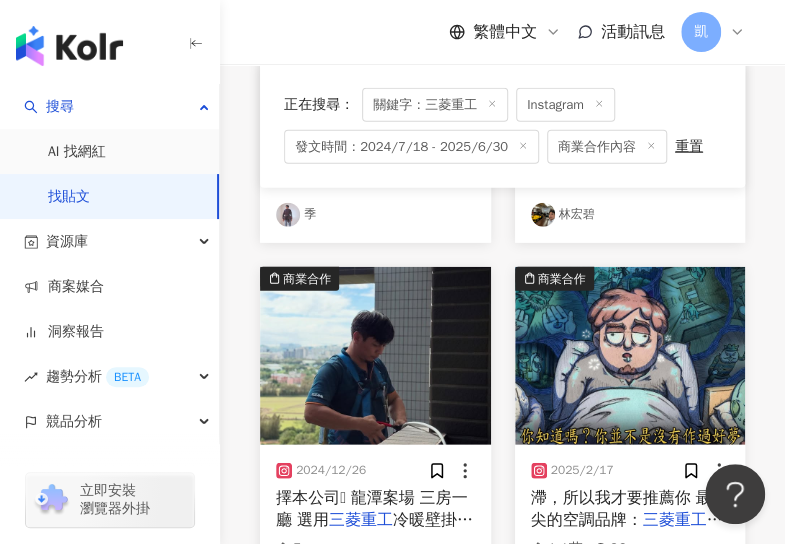 scroll, scrollTop: 3900, scrollLeft: 0, axis: vertical 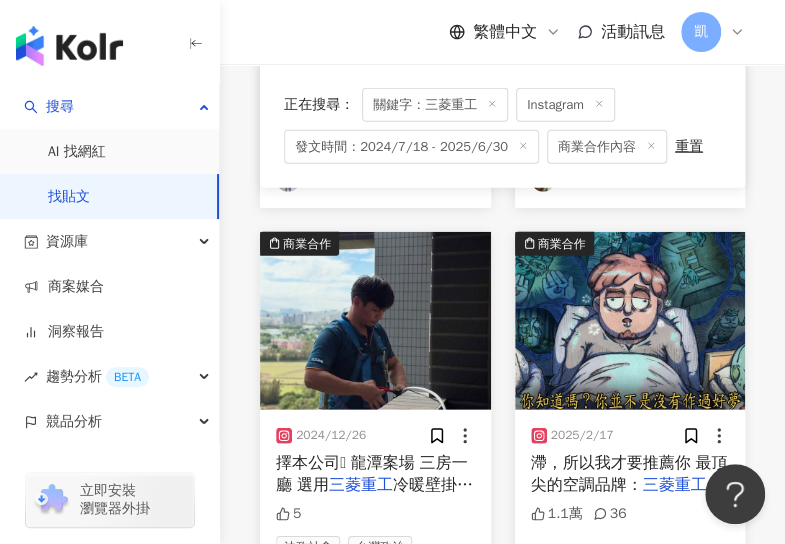 click at bounding box center [375, 321] 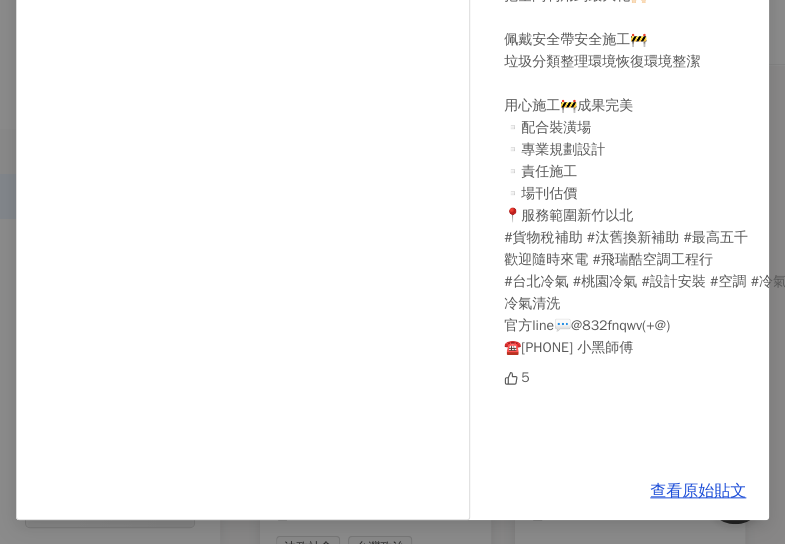 scroll, scrollTop: 0, scrollLeft: 0, axis: both 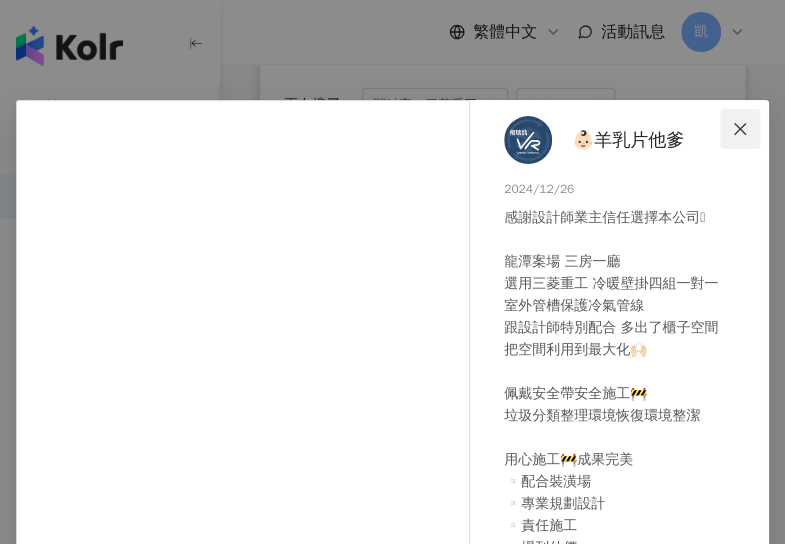 click 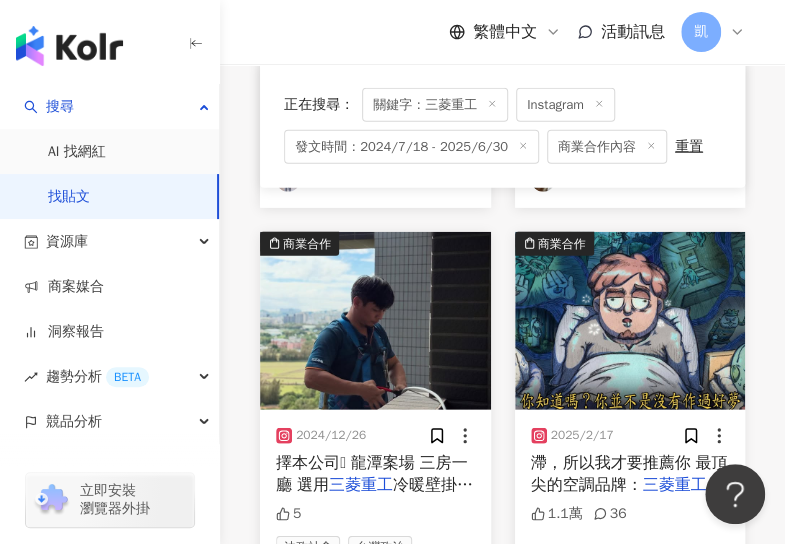 click at bounding box center [630, 321] 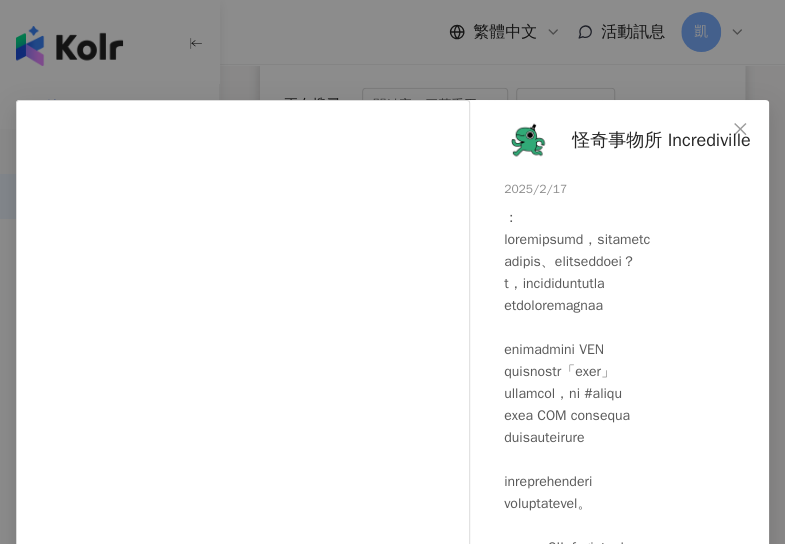 scroll, scrollTop: 3800, scrollLeft: 0, axis: vertical 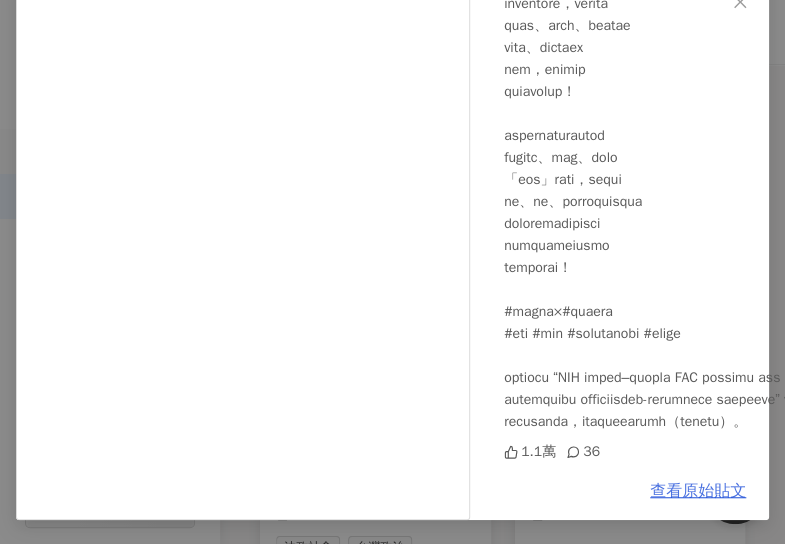 click on "查看原始貼文" at bounding box center (698, 491) 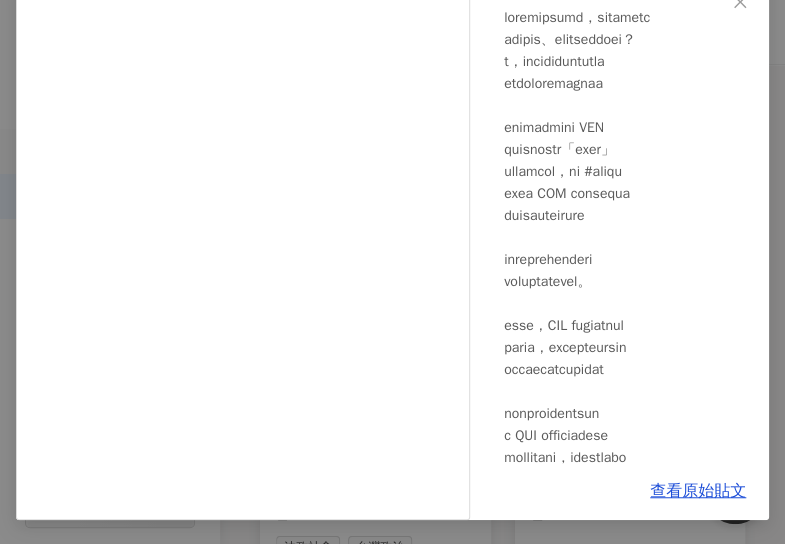 scroll, scrollTop: 0, scrollLeft: 0, axis: both 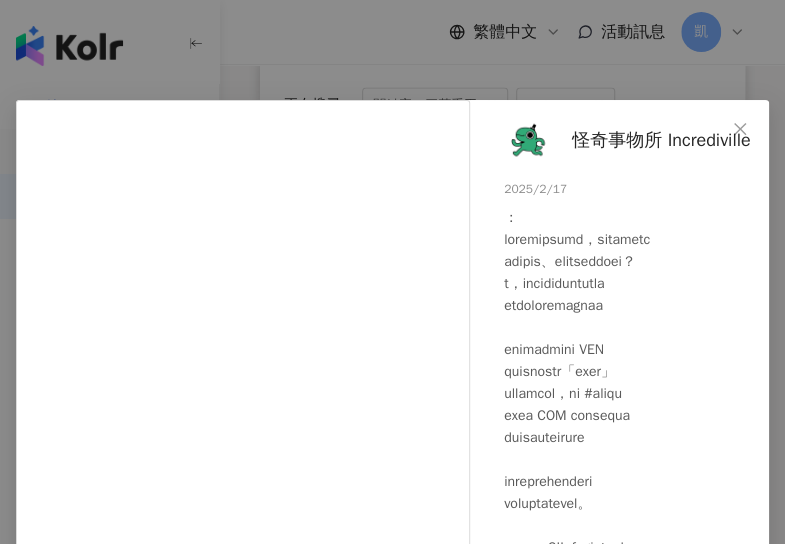 click on "怪奇事物所 Incrediville" at bounding box center (661, 140) 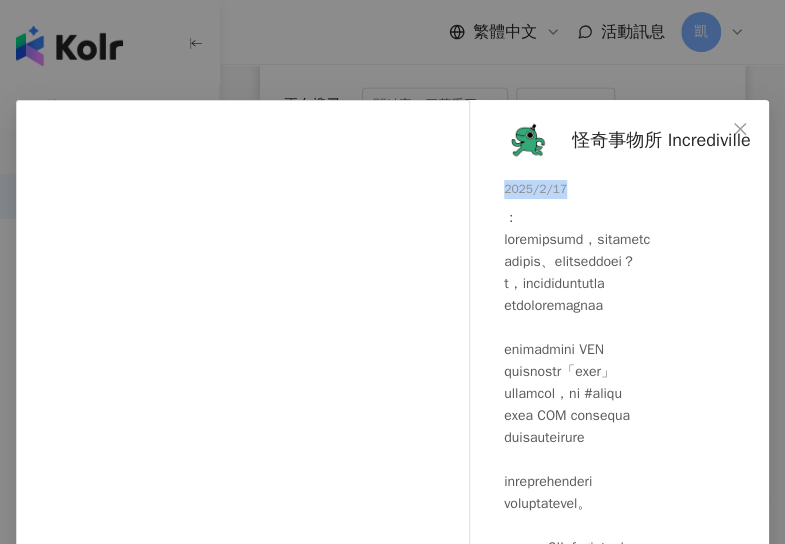 drag, startPoint x: 577, startPoint y: 185, endPoint x: 481, endPoint y: 186, distance: 96.00521 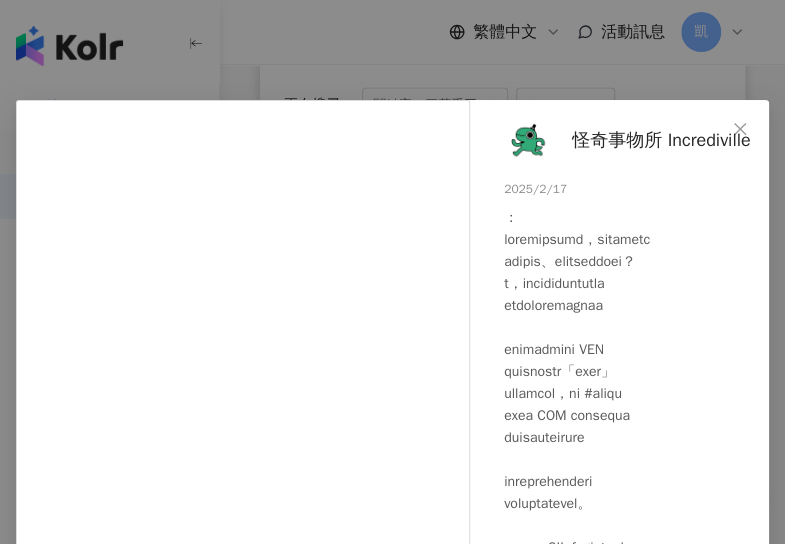 click on "怪奇事物所 Incrediville 2025/2/17 1.1萬 36 查看原始貼文" at bounding box center [392, 272] 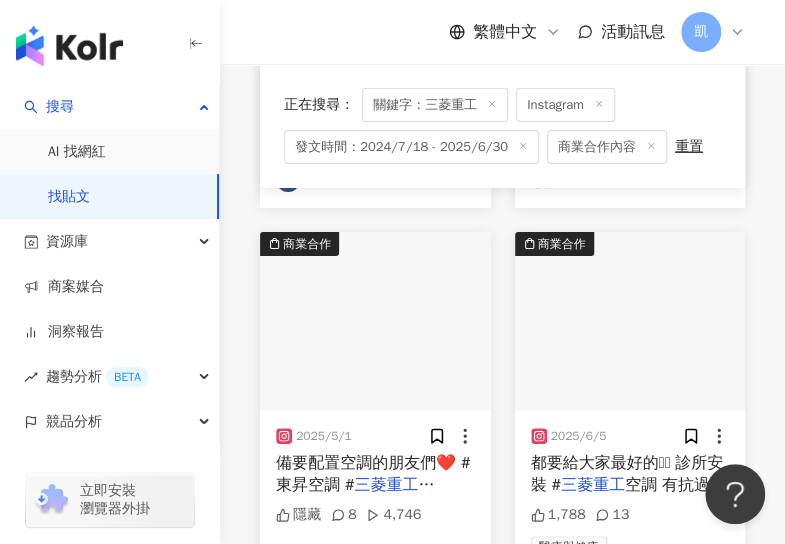 scroll, scrollTop: 4400, scrollLeft: 0, axis: vertical 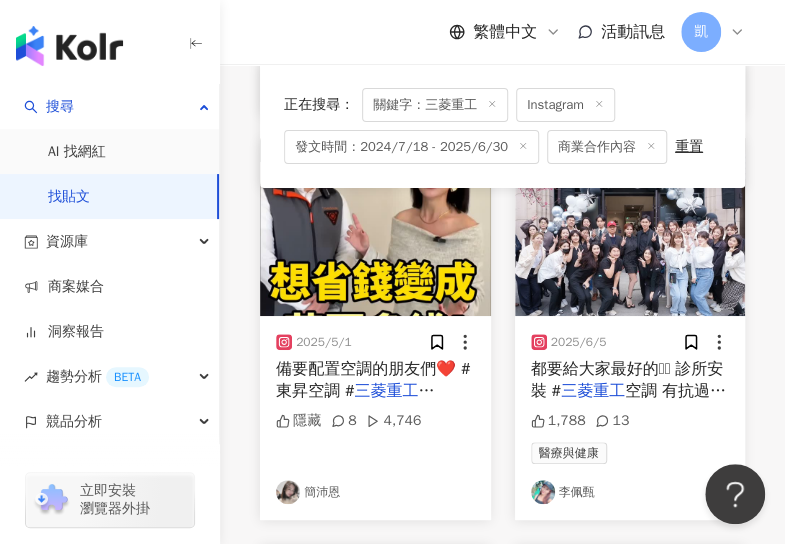 click at bounding box center (375, 227) 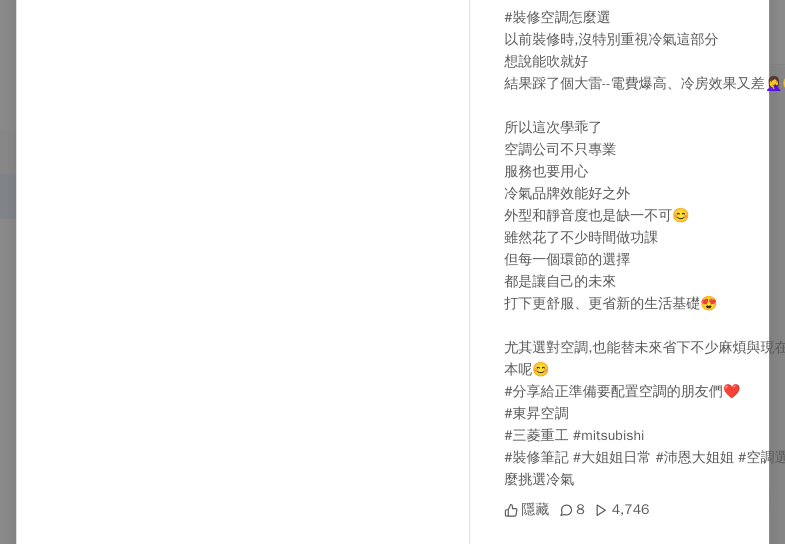 scroll, scrollTop: 345, scrollLeft: 0, axis: vertical 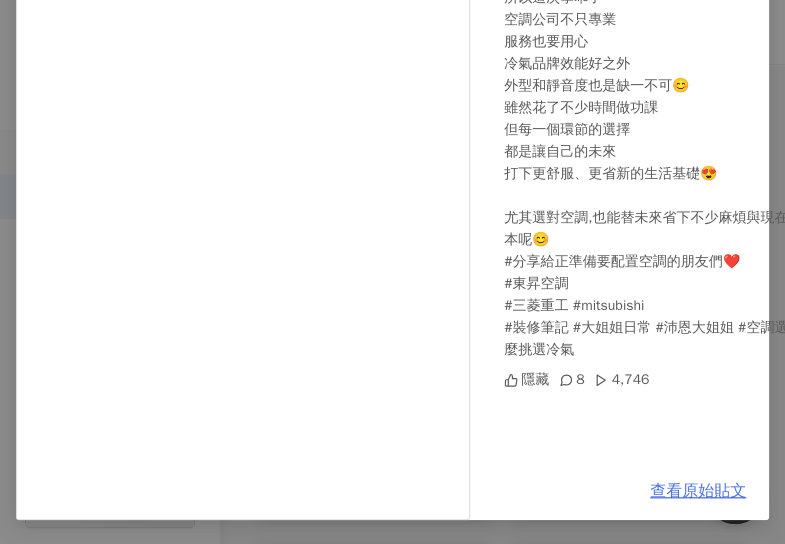 click on "查看原始貼文" at bounding box center [698, 491] 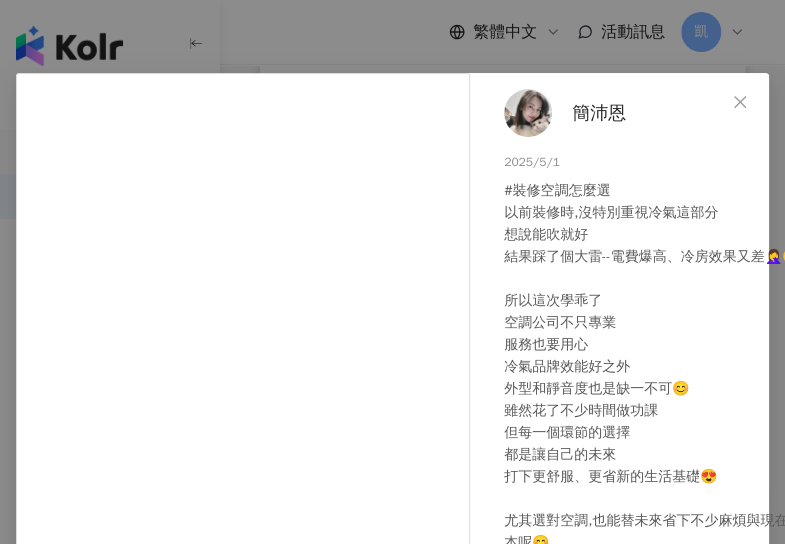 scroll, scrollTop: 0, scrollLeft: 0, axis: both 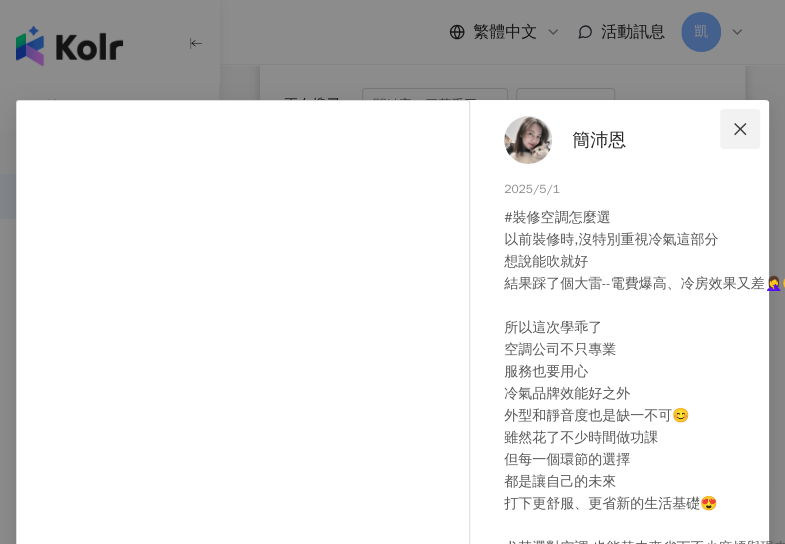 click 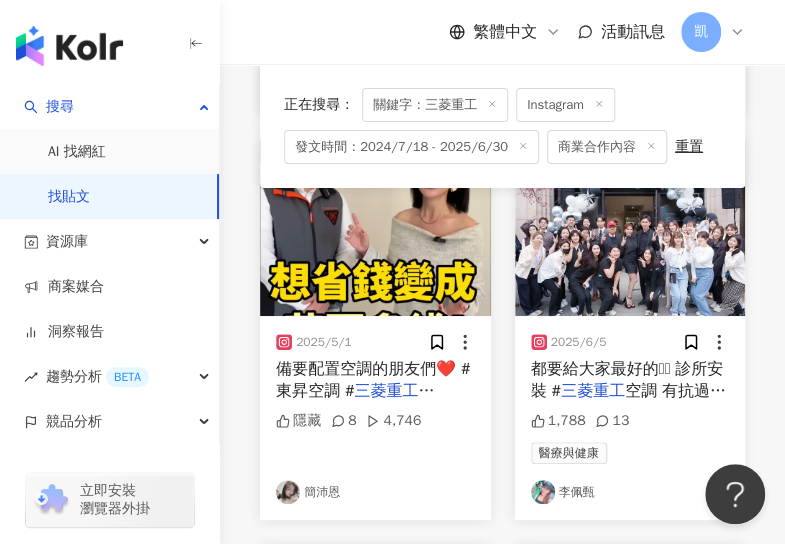 click at bounding box center [630, 227] 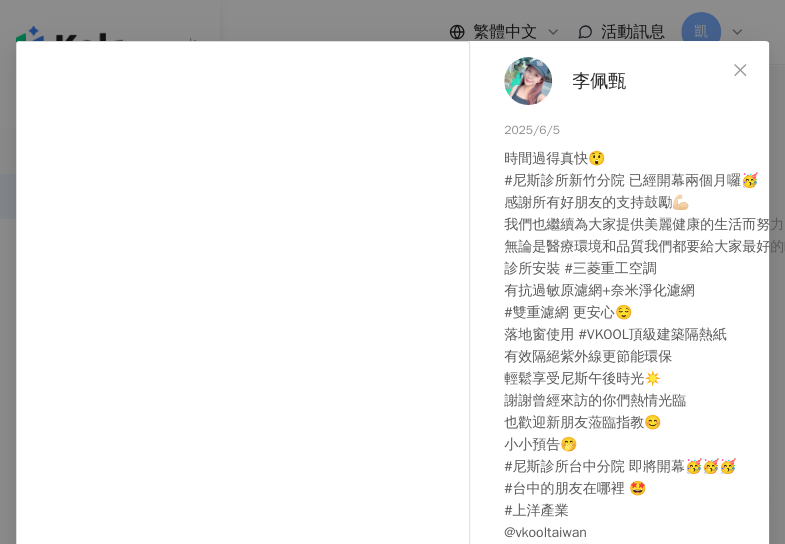 scroll, scrollTop: 0, scrollLeft: 0, axis: both 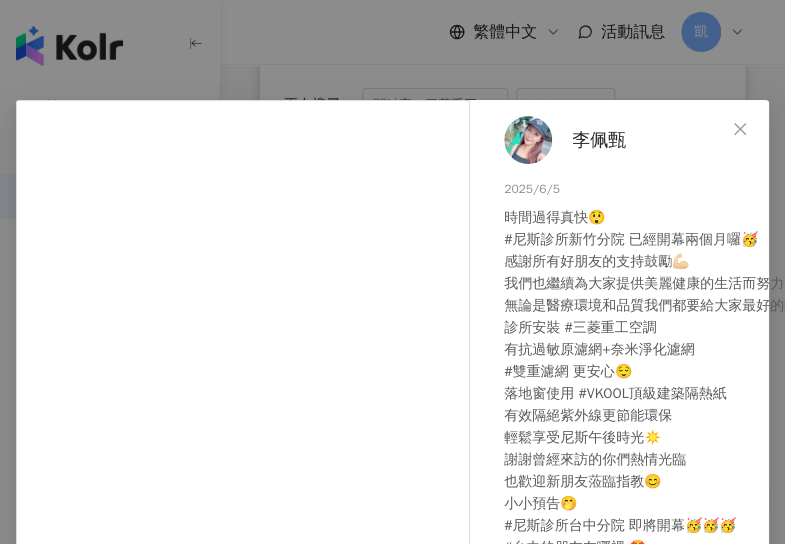click on "李佩甄 2025/6/5 時間過得真快😲
#尼斯診所新竹分院 已經開幕兩個月囉🥳
感謝所有好朋友的支持鼓勵💪🏻
我們也繼續為大家提供美麗健康的生活而努力👍🏻
無論是醫療環境和品質我們都要給大家最好的🫶🏻
診所安裝  #三菱重工空調
有抗過敏原濾網+奈米淨化濾網
#雙重濾網 更安心😌
落地窗使用 #VKOOL頂級建築隔熱紙
有效隔絕紫外線更節能環保
輕鬆享受尼斯午後時光☀️
謝謝曾經來訪的你們熱情光臨
也歡迎新朋友蒞臨指教😊
小小預告🤭
#尼斯診所台中分院 即將開幕🥳🥳🥳
#台中的朋友在哪裡 🤩
#上洋產業
@vkooltaiwan 1,788 13 查看原始貼文" at bounding box center (392, 272) 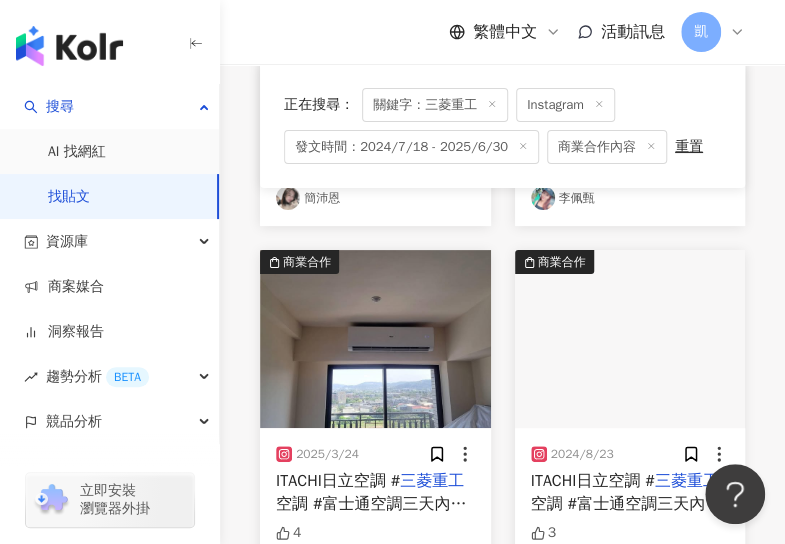 scroll, scrollTop: 4800, scrollLeft: 0, axis: vertical 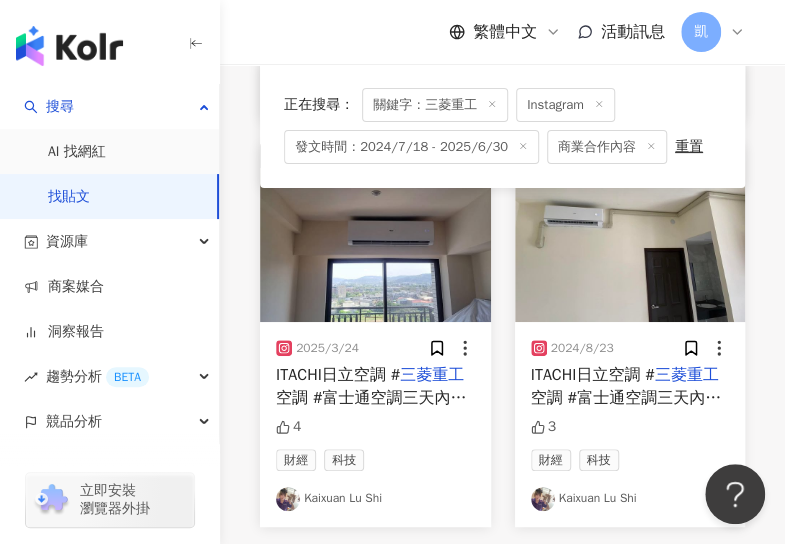 click at bounding box center (375, 233) 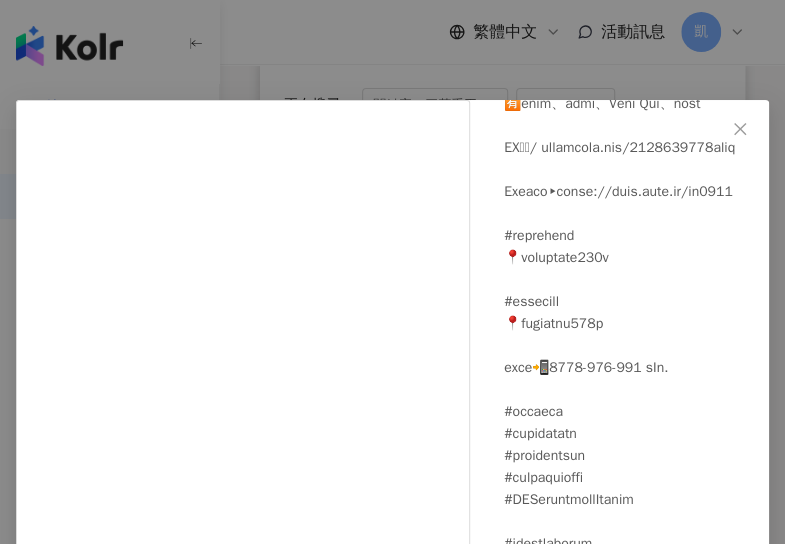 scroll, scrollTop: 562, scrollLeft: 0, axis: vertical 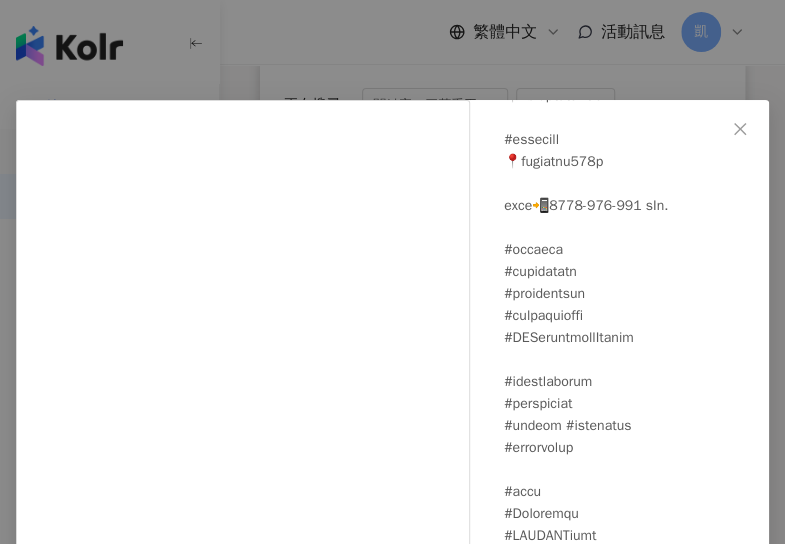 click on "Kaixuan Lu Shi 2025/3/24 4 查看原始貼文" at bounding box center (392, 272) 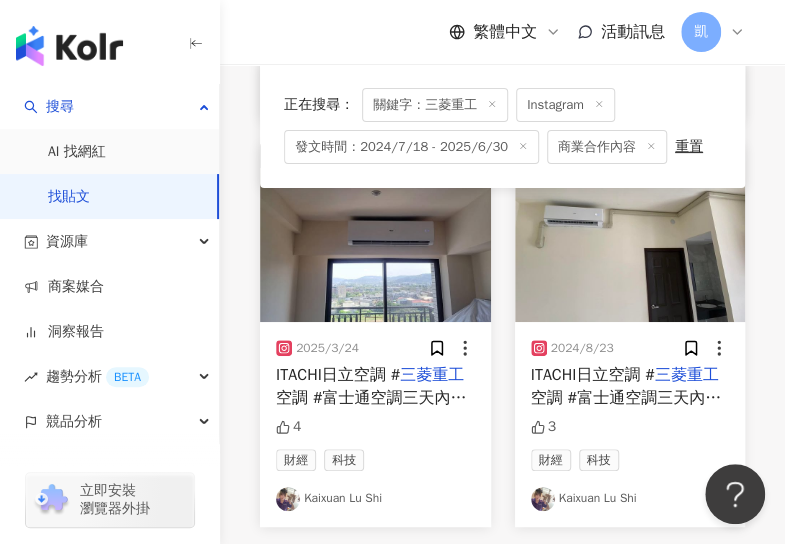click at bounding box center [630, 233] 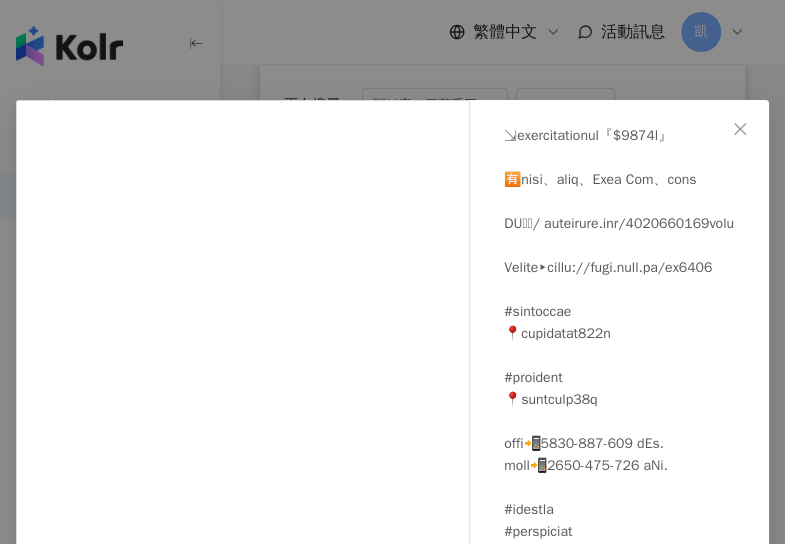 scroll, scrollTop: 760, scrollLeft: 0, axis: vertical 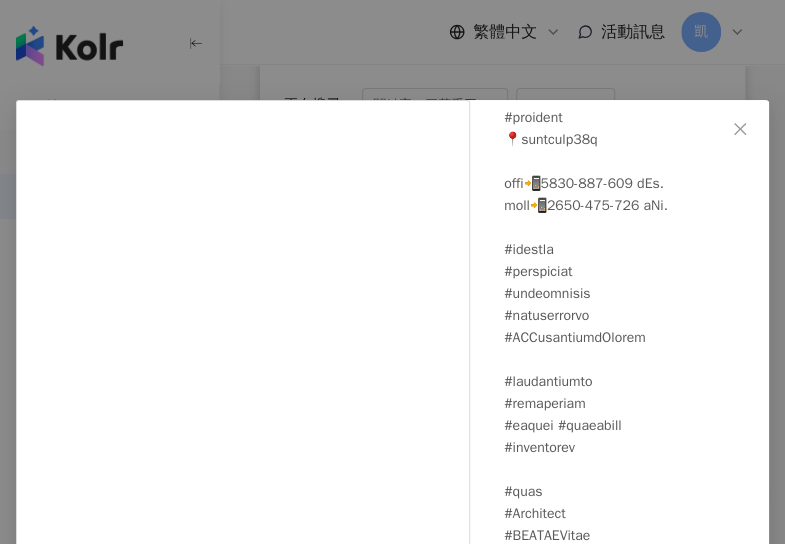 click on "Kaixuan Lu Shi 2024/8/23 3 查看原始貼文" at bounding box center [392, 272] 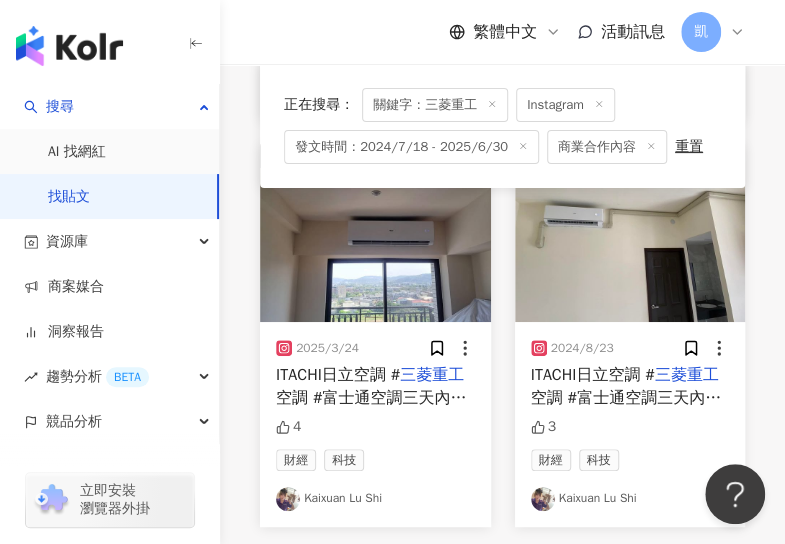 scroll, scrollTop: 5000, scrollLeft: 0, axis: vertical 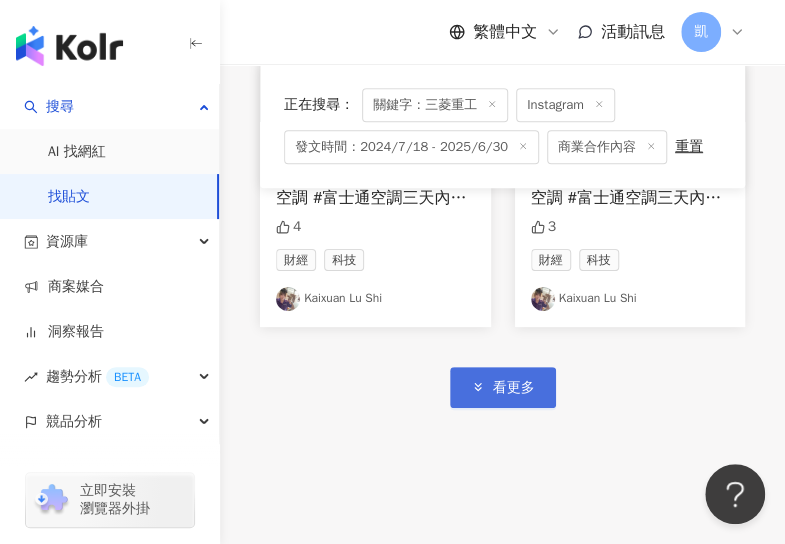 click on "看更多" at bounding box center [514, 388] 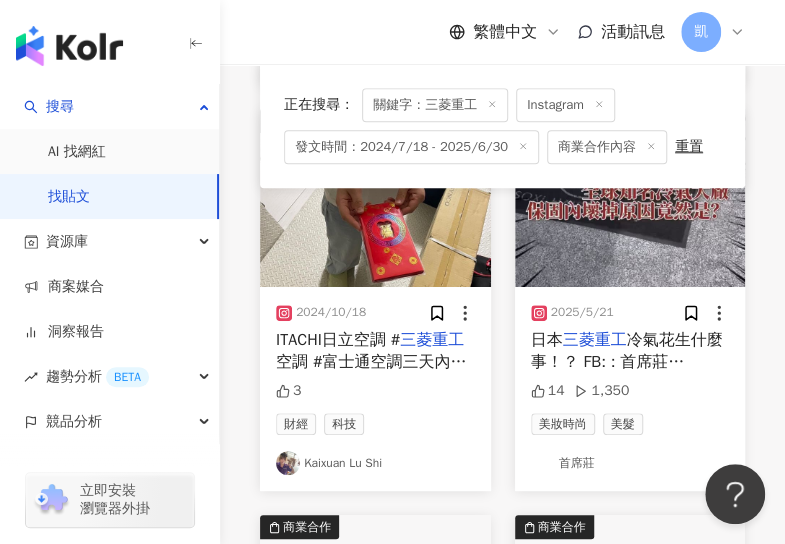 scroll, scrollTop: 5200, scrollLeft: 0, axis: vertical 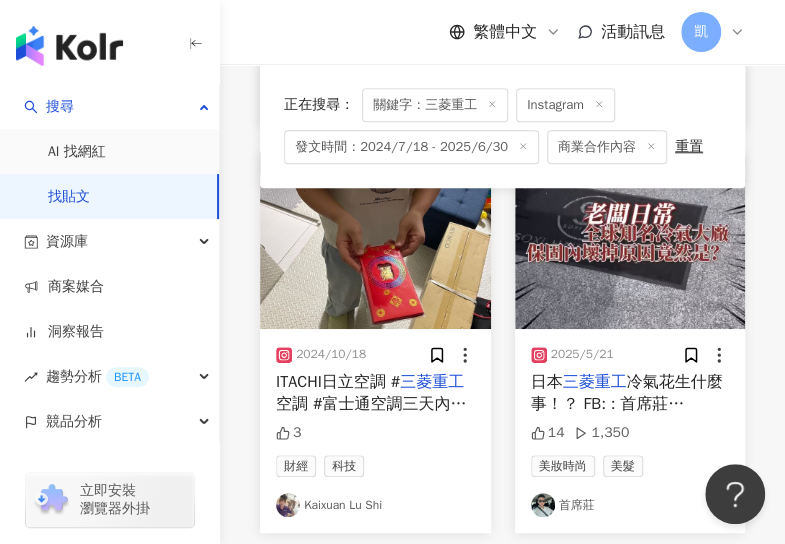 click at bounding box center (375, 240) 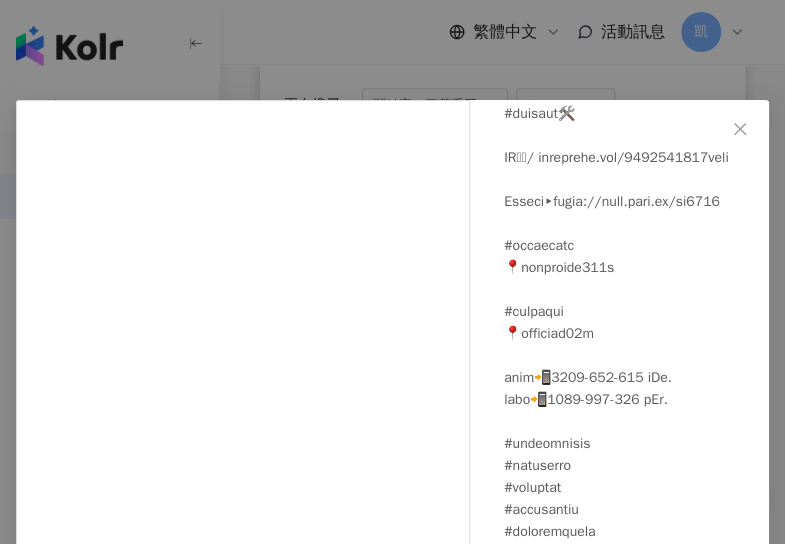 scroll, scrollTop: 716, scrollLeft: 0, axis: vertical 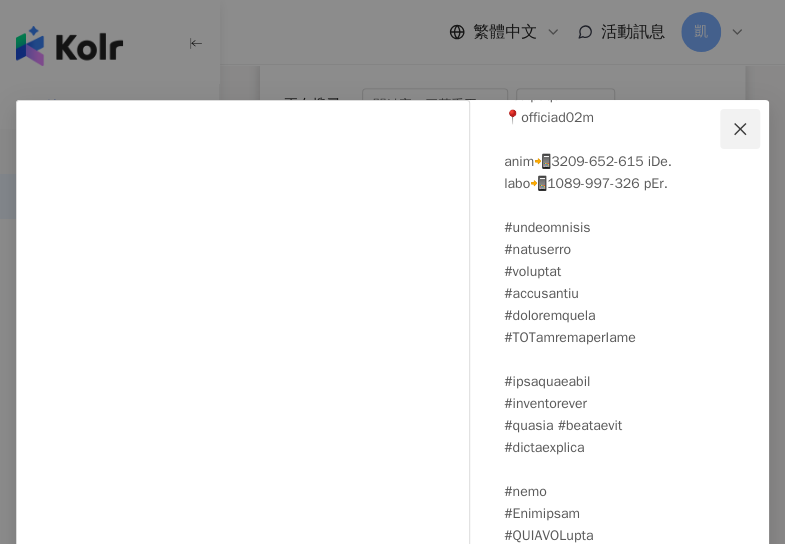 click 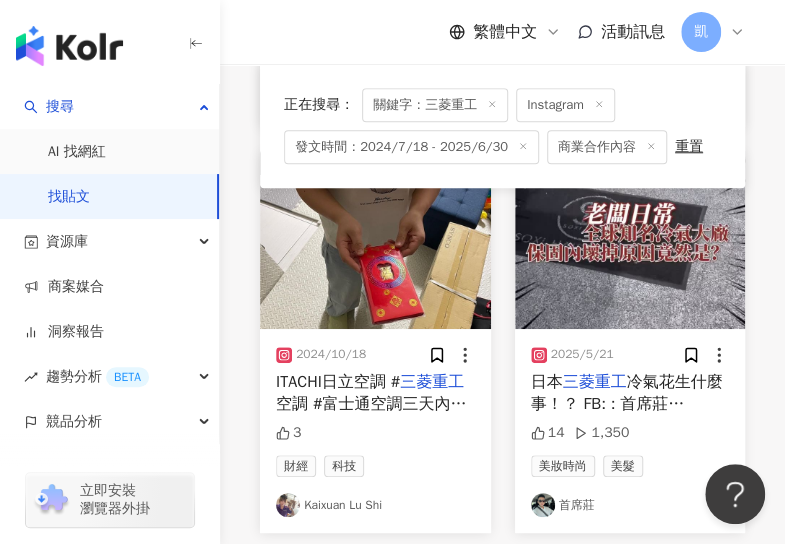 click at bounding box center [630, 240] 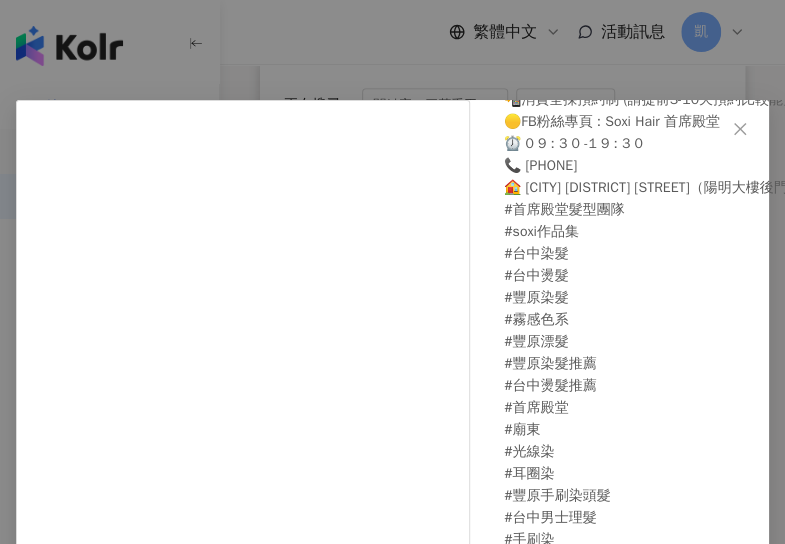 scroll, scrollTop: 410, scrollLeft: 0, axis: vertical 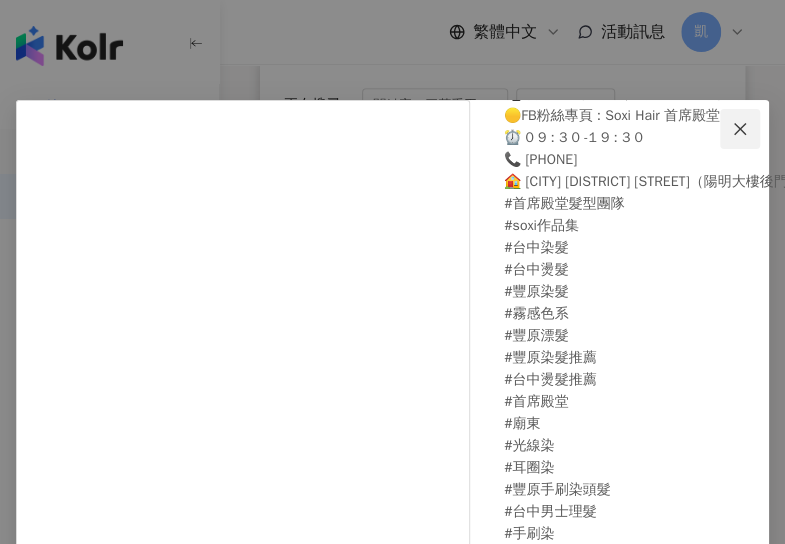 click 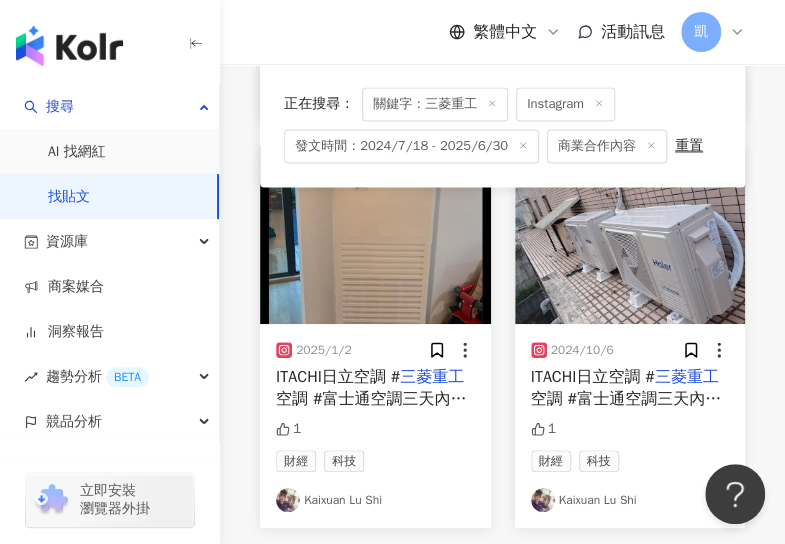 scroll, scrollTop: 5700, scrollLeft: 0, axis: vertical 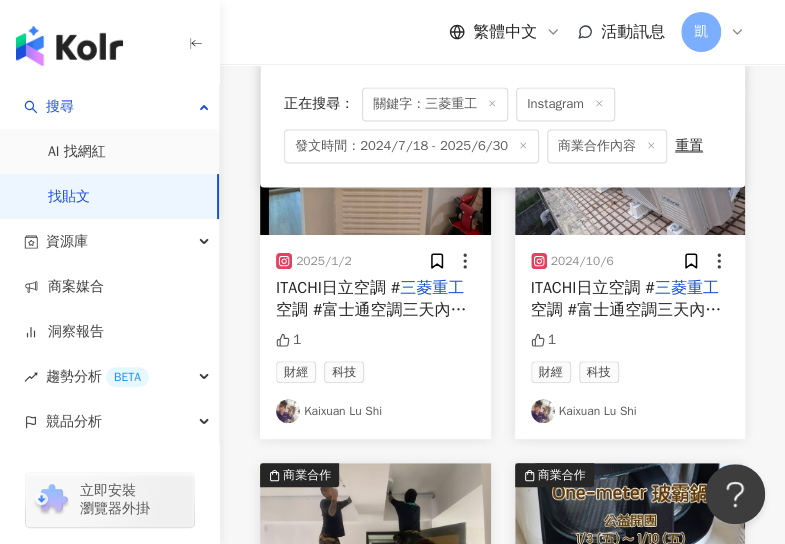 click at bounding box center [375, 146] 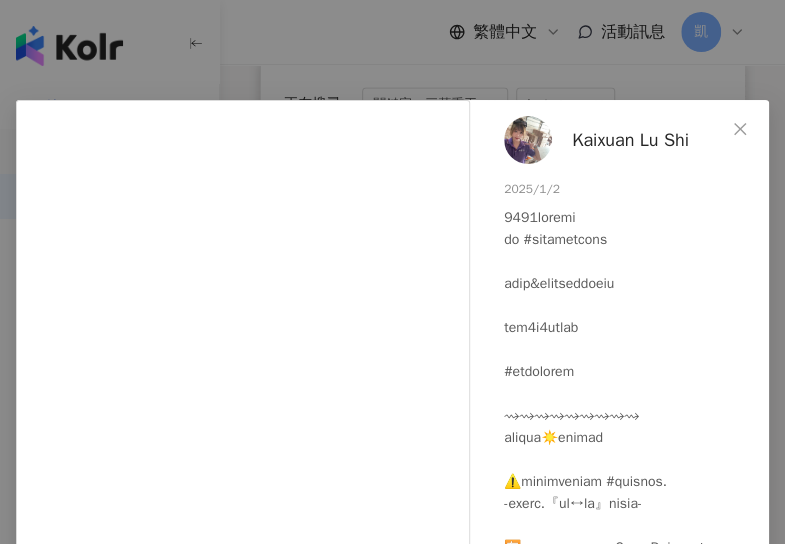scroll, scrollTop: 500, scrollLeft: 0, axis: vertical 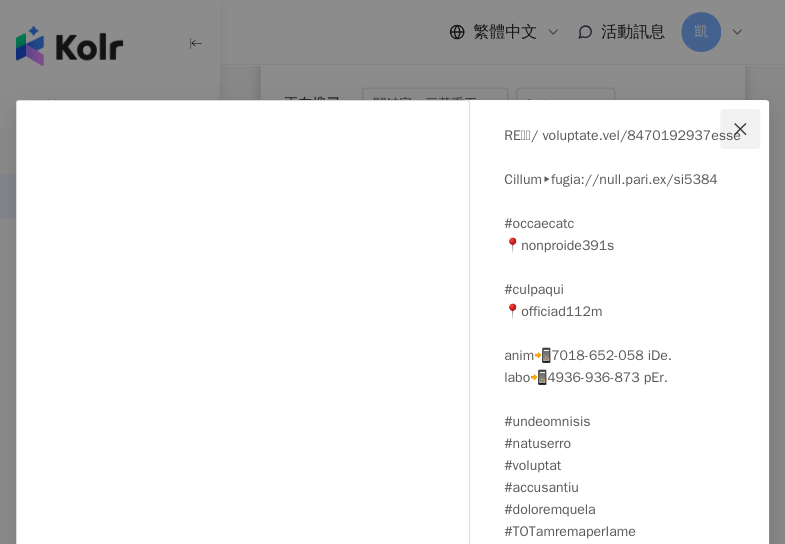click at bounding box center (740, 129) 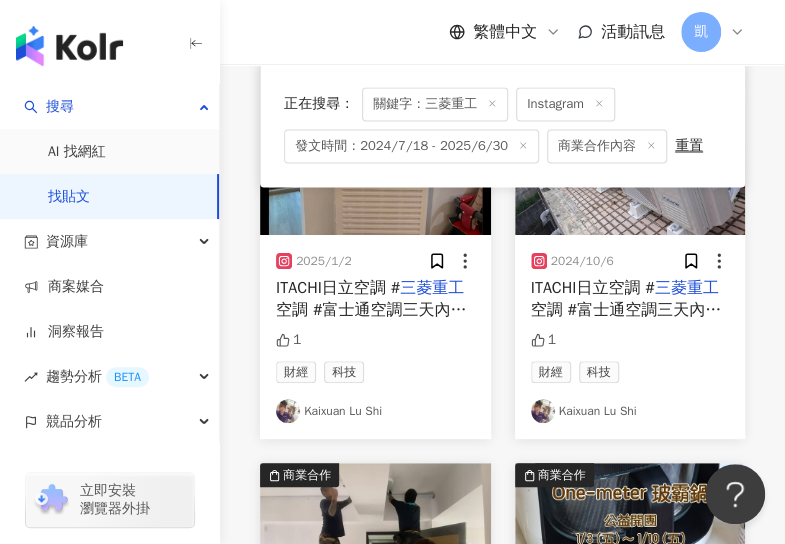 click at bounding box center (630, 146) 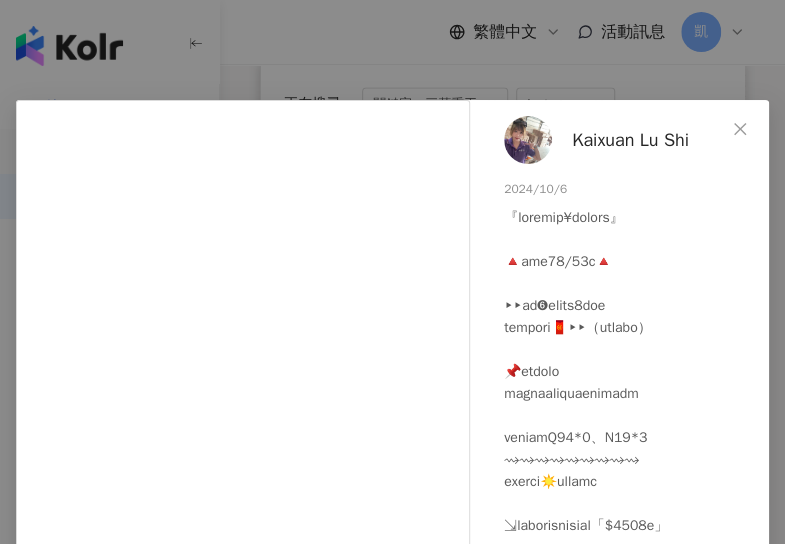 scroll, scrollTop: 100, scrollLeft: 0, axis: vertical 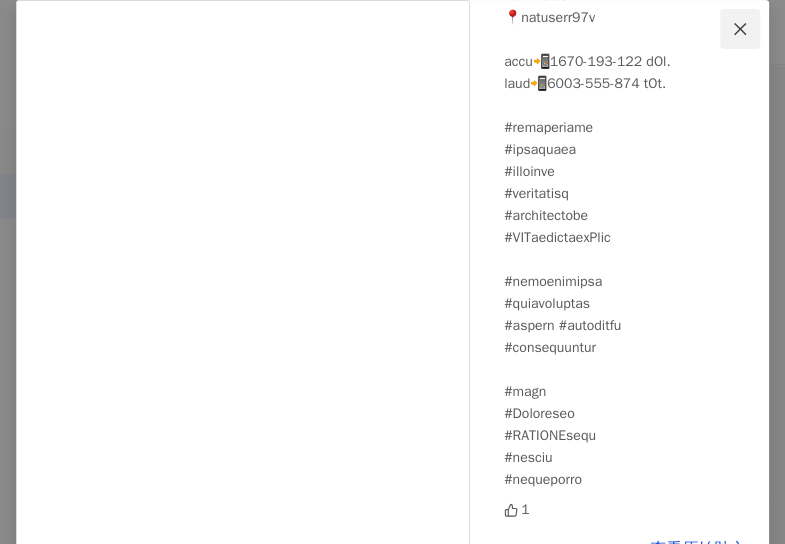 click 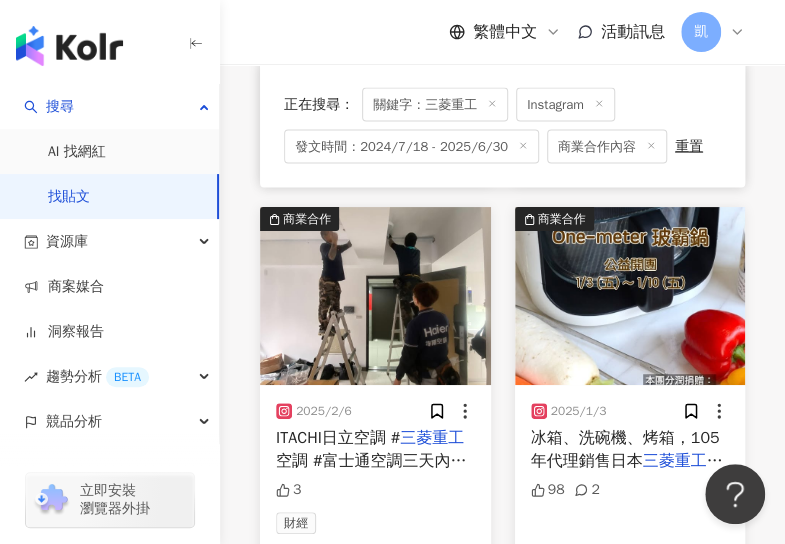 scroll, scrollTop: 6000, scrollLeft: 0, axis: vertical 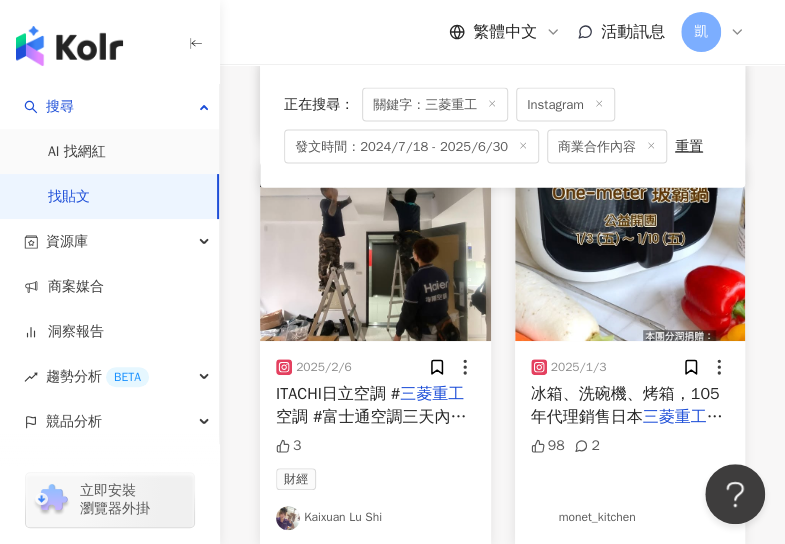 click at bounding box center [375, 252] 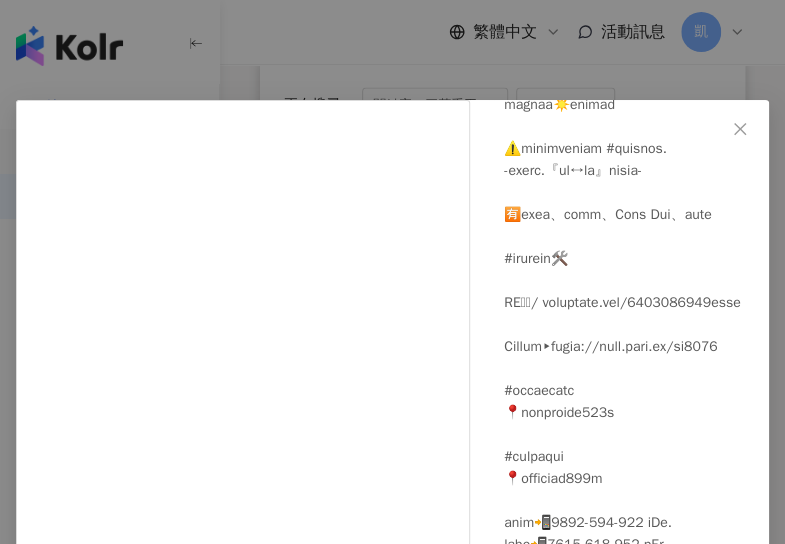 scroll, scrollTop: 150, scrollLeft: 0, axis: vertical 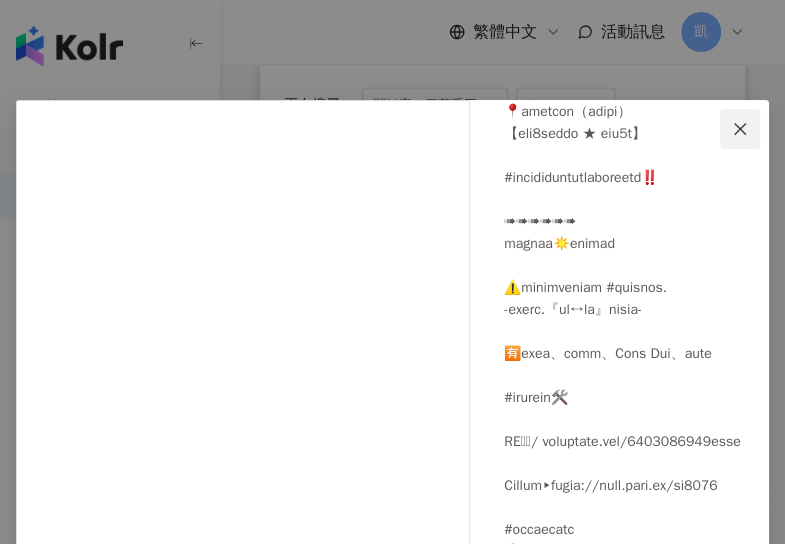 click 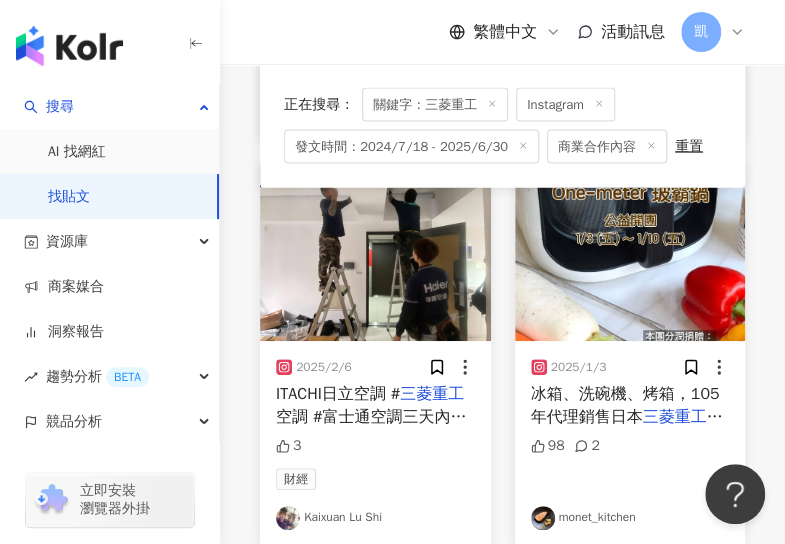 click at bounding box center [630, 252] 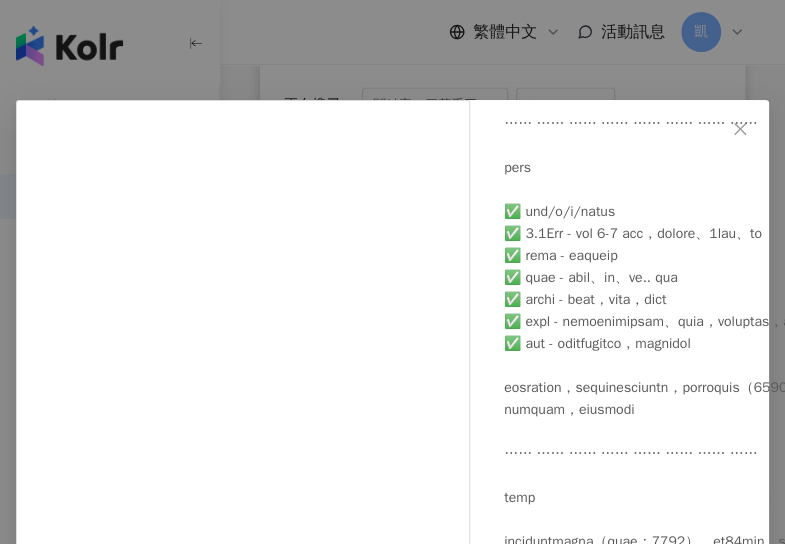 scroll, scrollTop: 1100, scrollLeft: 0, axis: vertical 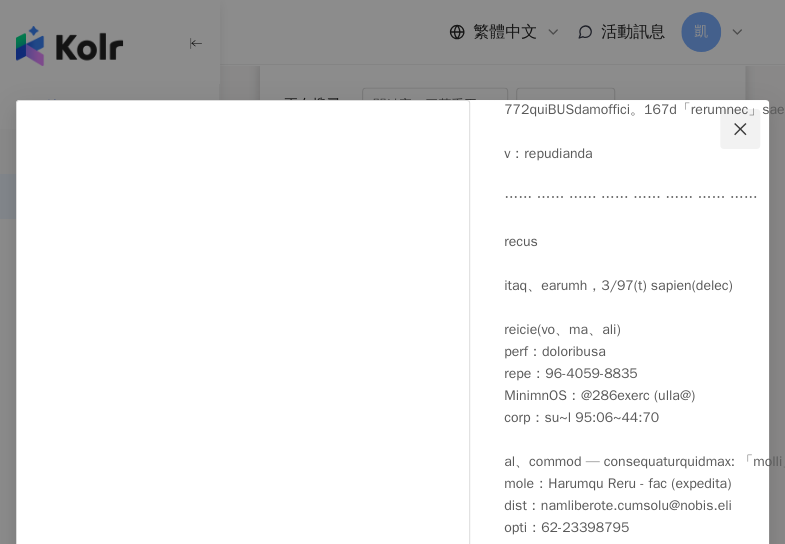 click 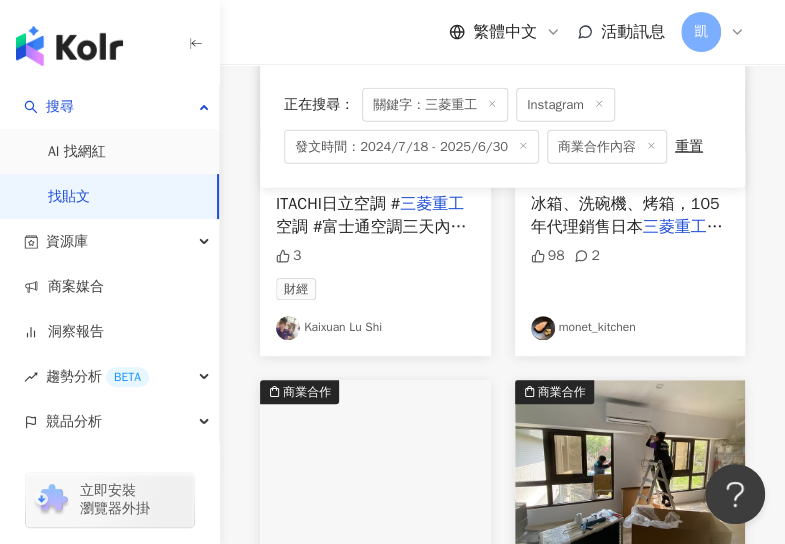 scroll, scrollTop: 6300, scrollLeft: 0, axis: vertical 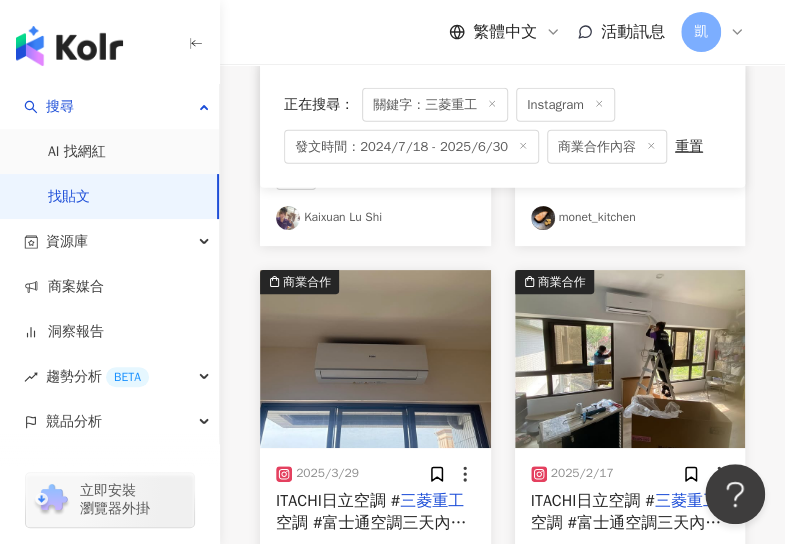 click at bounding box center (375, 359) 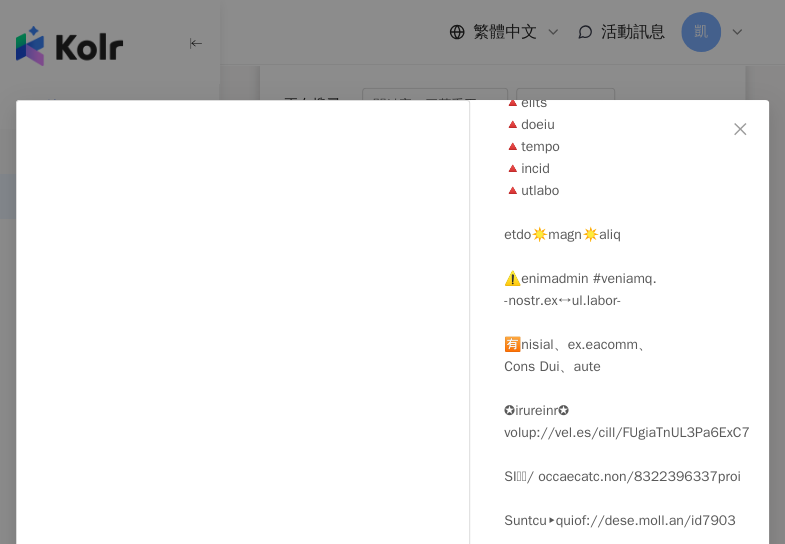 scroll, scrollTop: 600, scrollLeft: 0, axis: vertical 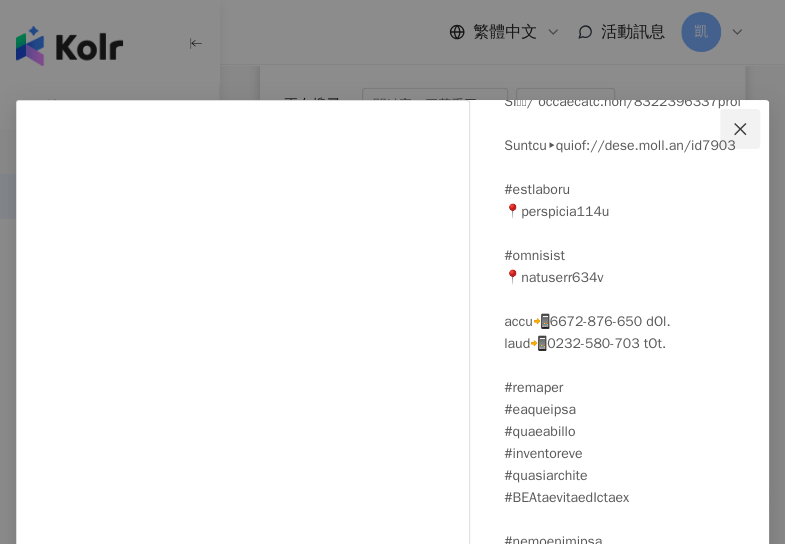 click at bounding box center [740, 129] 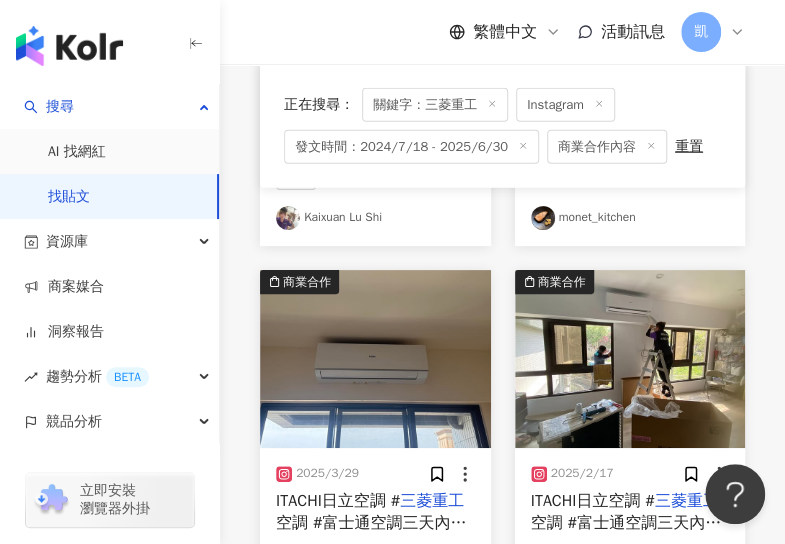click at bounding box center [630, 359] 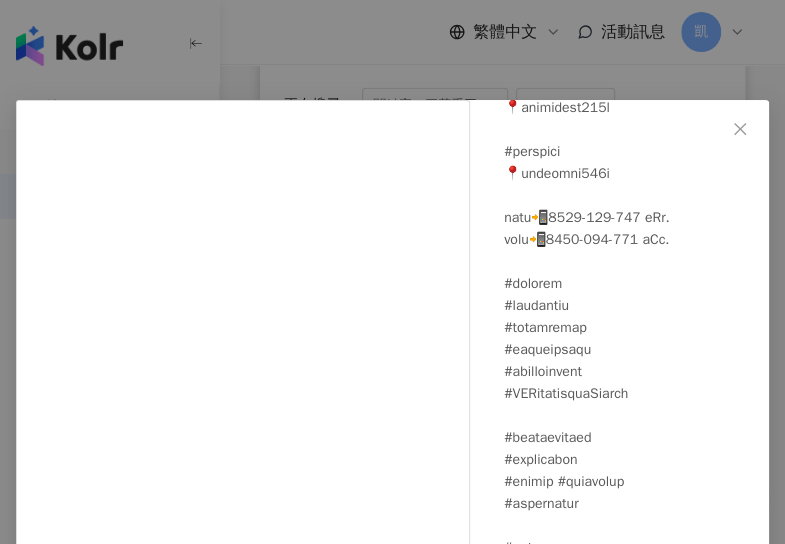 scroll, scrollTop: 804, scrollLeft: 0, axis: vertical 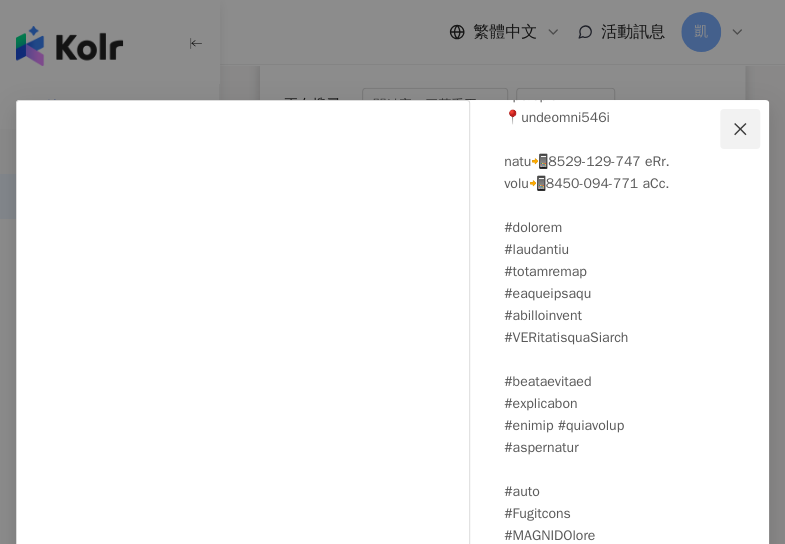 click 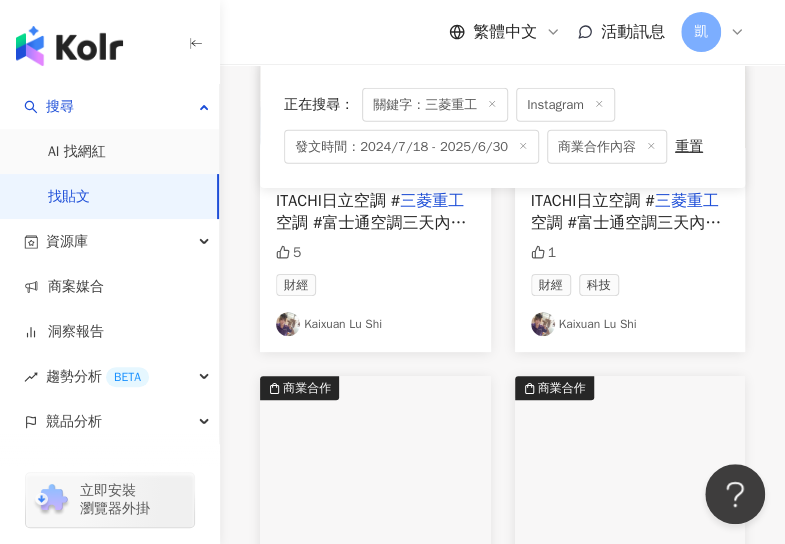 scroll, scrollTop: 6900, scrollLeft: 0, axis: vertical 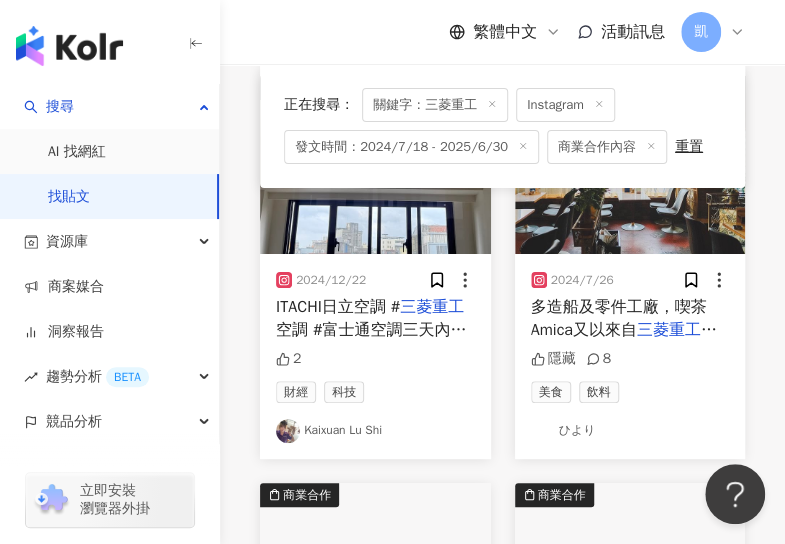click at bounding box center (375, 165) 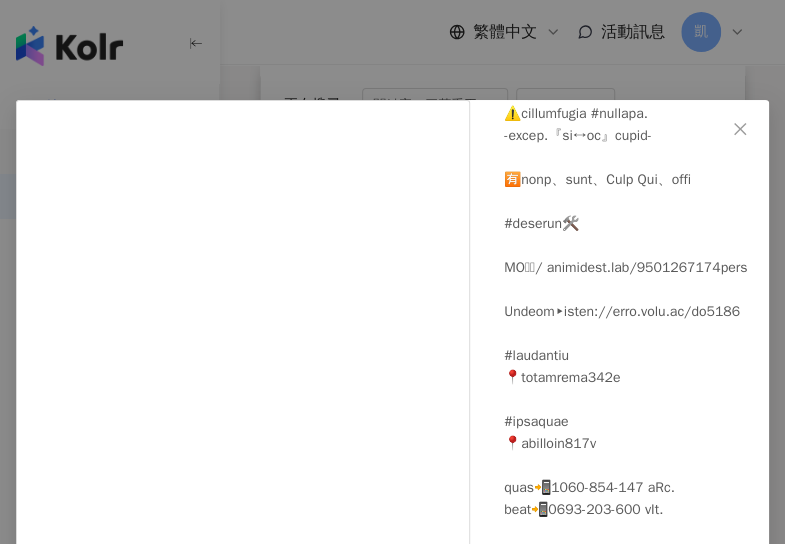 scroll, scrollTop: 826, scrollLeft: 0, axis: vertical 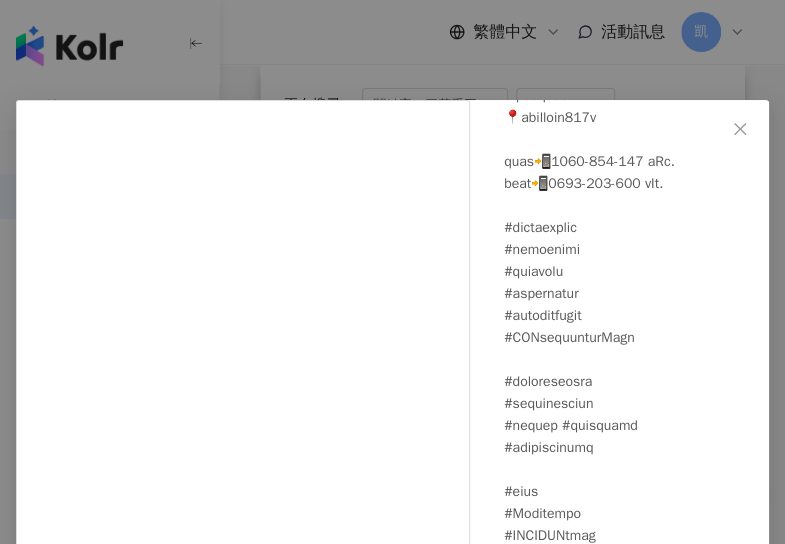 drag, startPoint x: 738, startPoint y: 125, endPoint x: 730, endPoint y: 156, distance: 32.01562 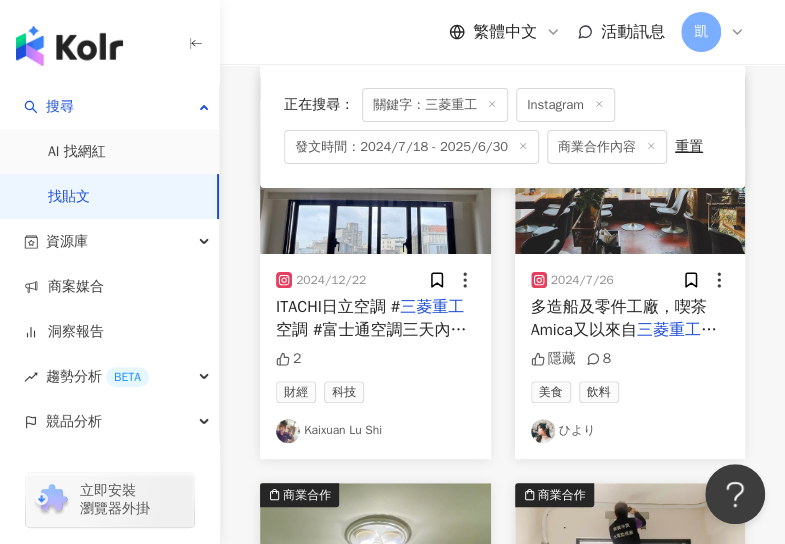 click at bounding box center (630, 165) 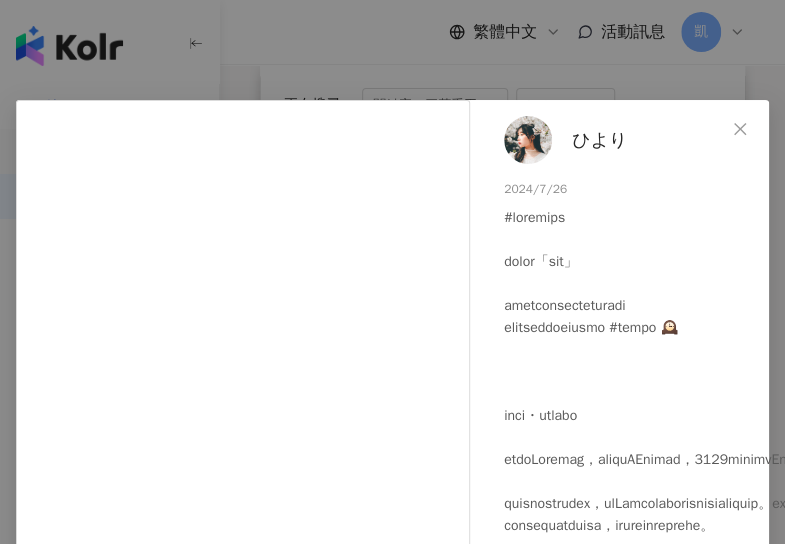scroll, scrollTop: 104, scrollLeft: 0, axis: vertical 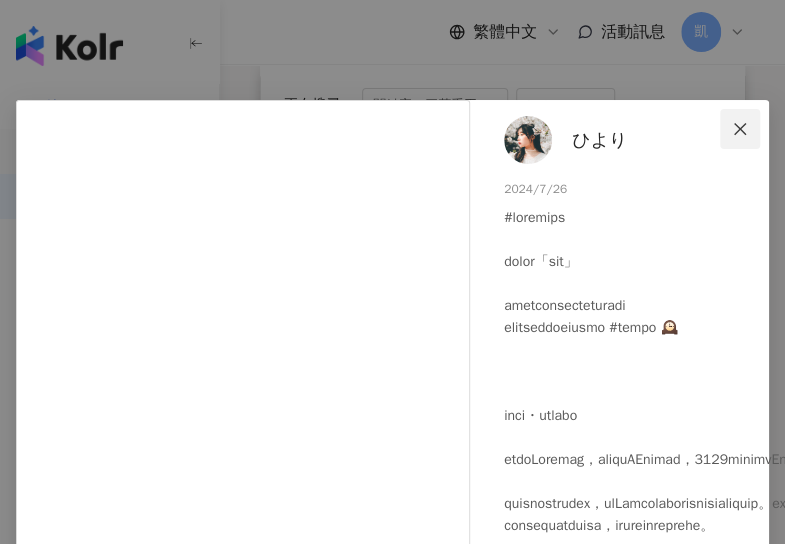 click 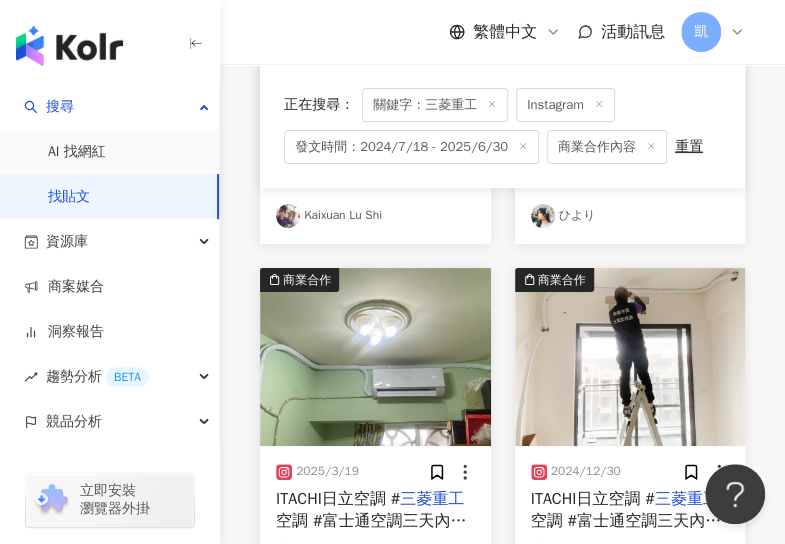 scroll, scrollTop: 7300, scrollLeft: 0, axis: vertical 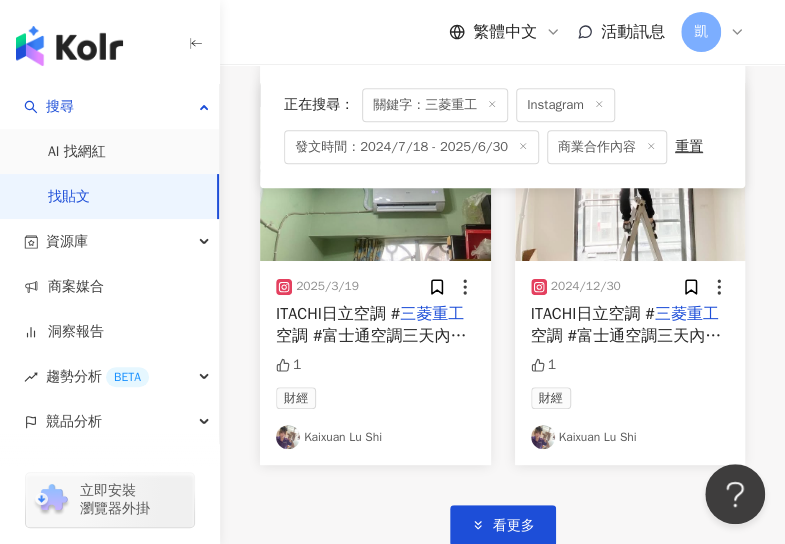 click at bounding box center (375, 172) 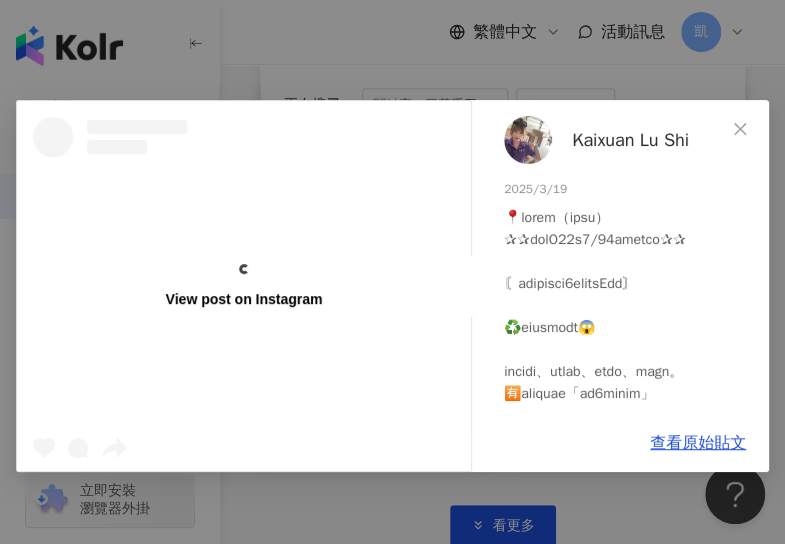 scroll 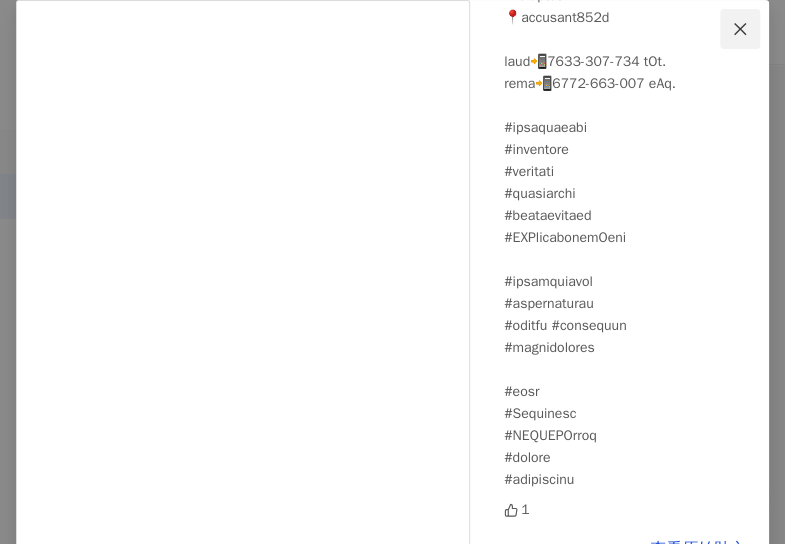 click 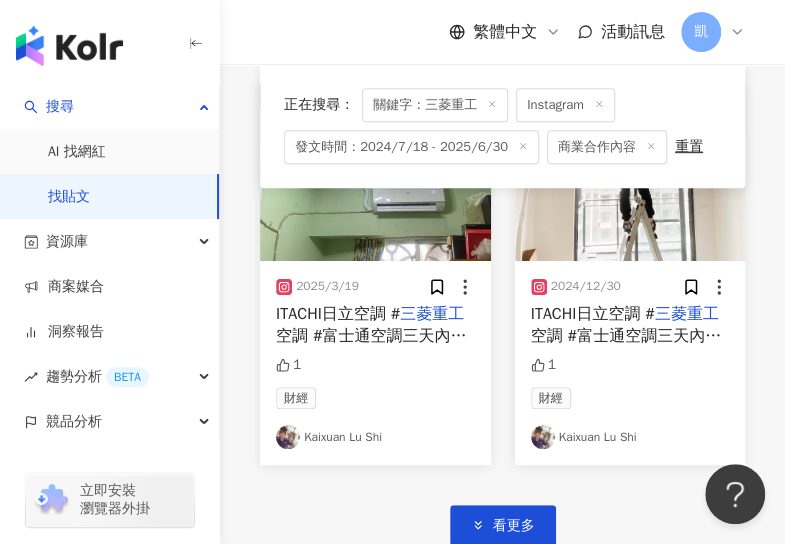 click at bounding box center [630, 172] 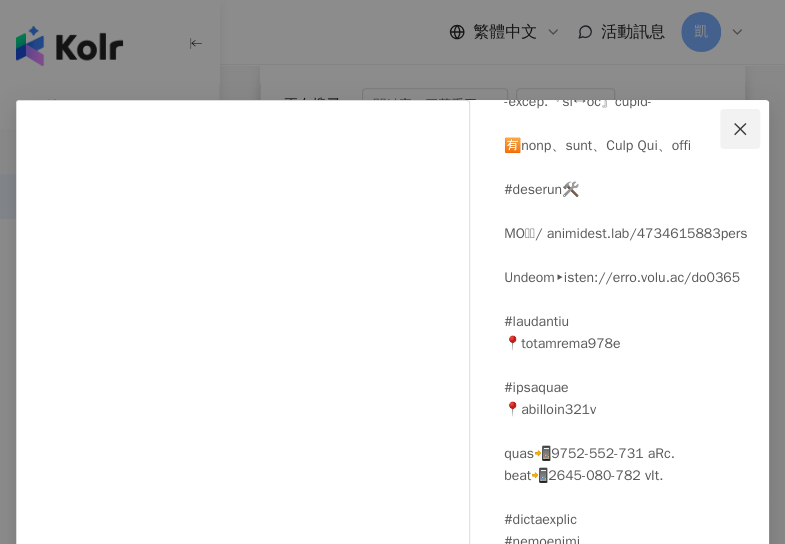 click 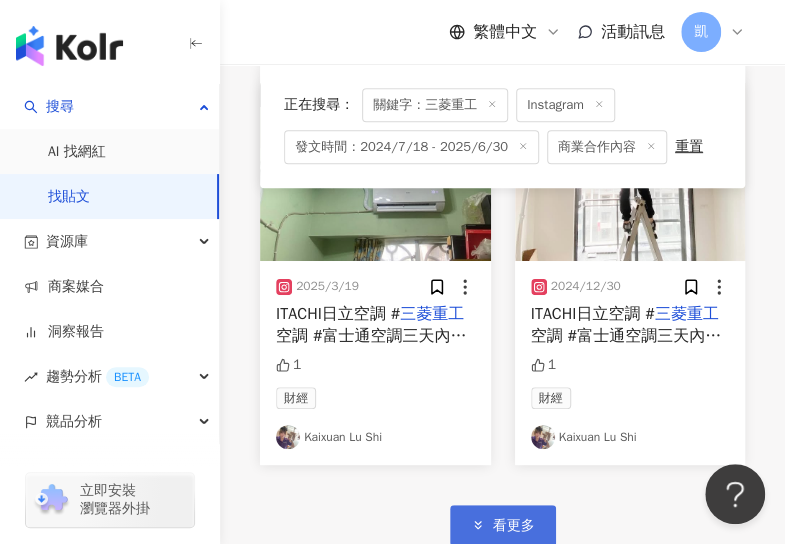 click on "看更多" at bounding box center (514, 526) 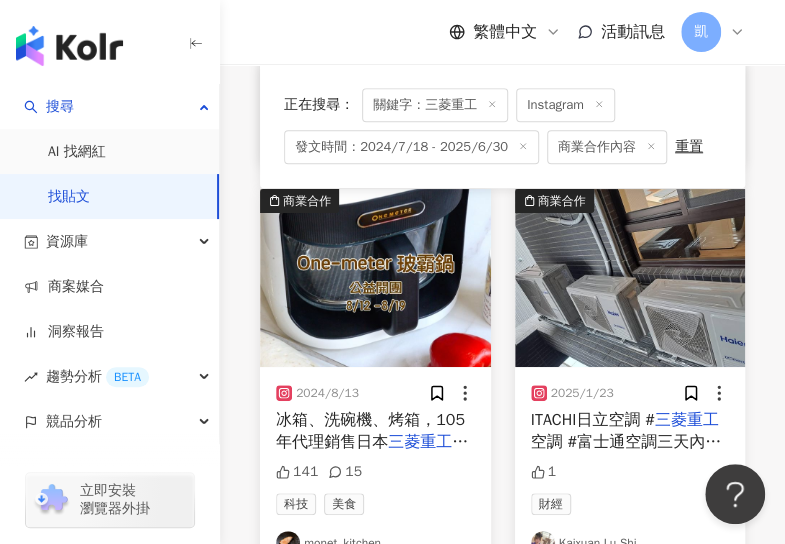 click at bounding box center [375, 278] 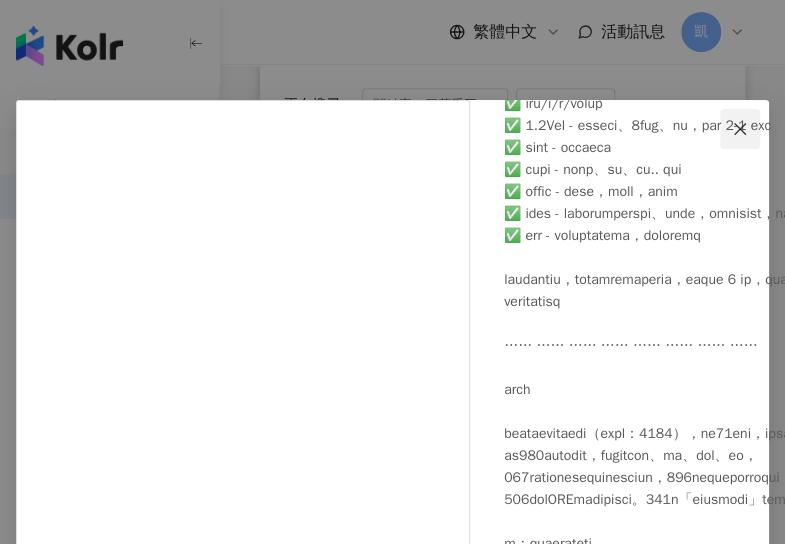 click at bounding box center [740, 129] 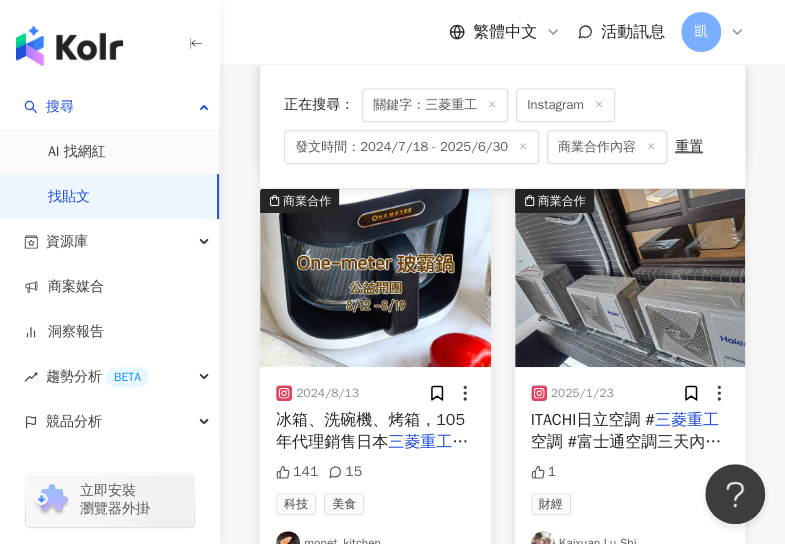 click at bounding box center (630, 278) 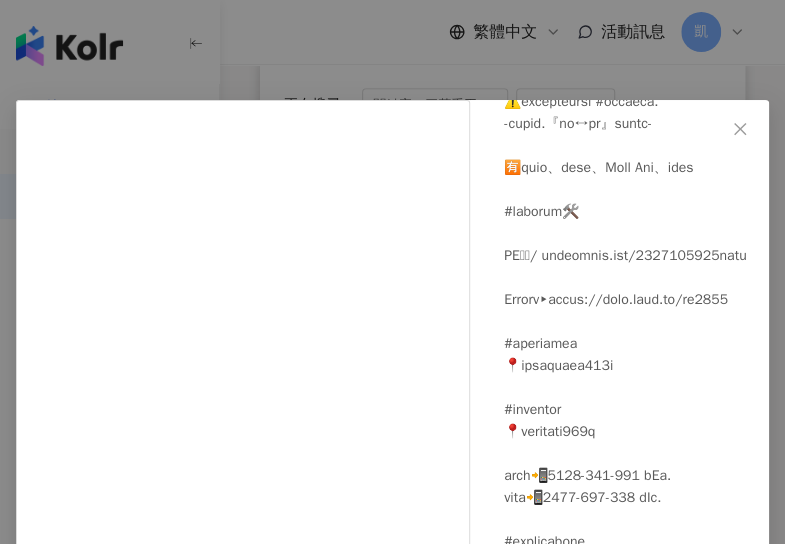 scroll, scrollTop: 914, scrollLeft: 0, axis: vertical 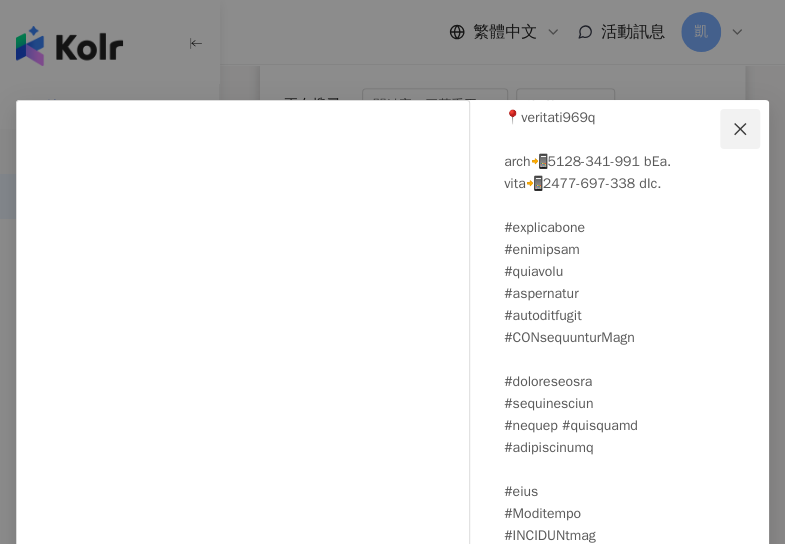 click at bounding box center [740, 129] 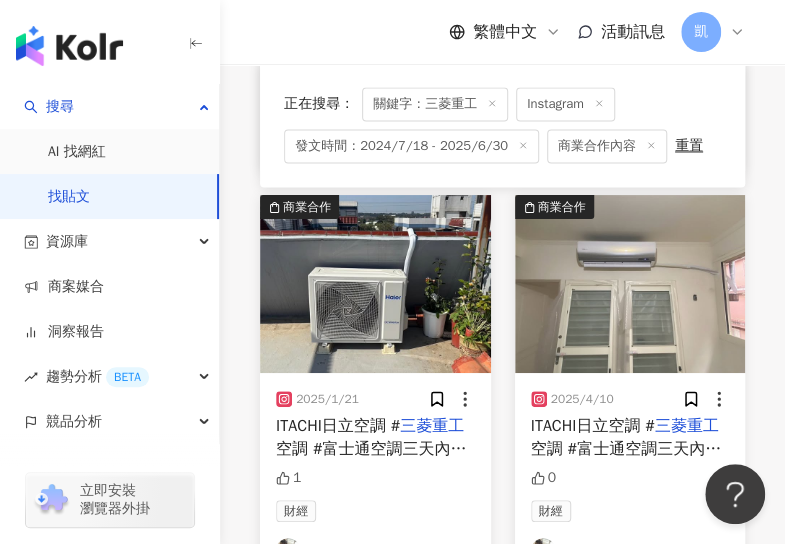 click at bounding box center [375, 284] 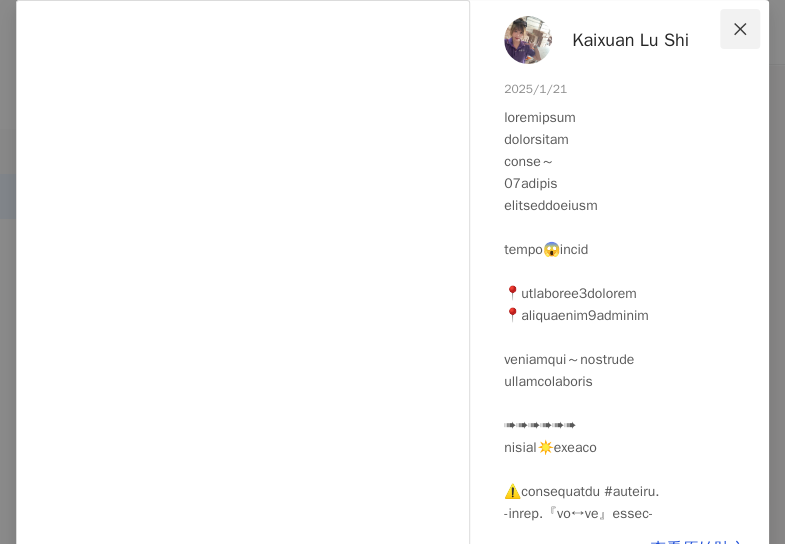 click 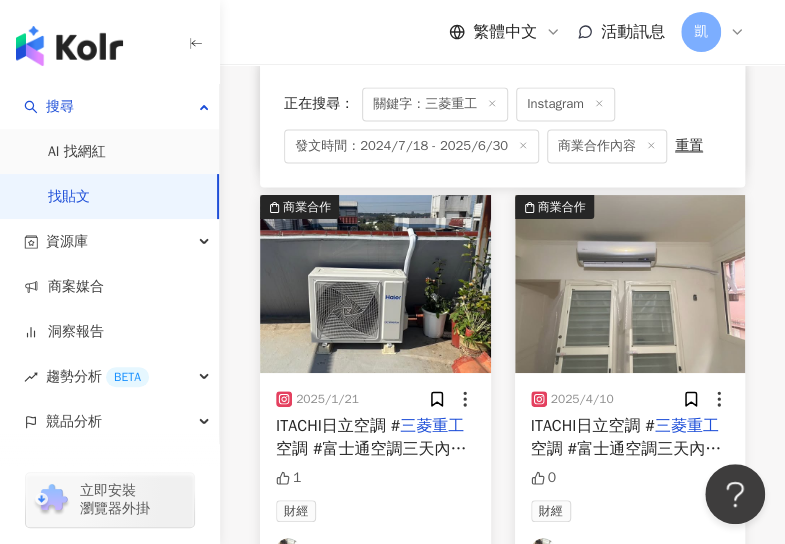 click at bounding box center [630, 284] 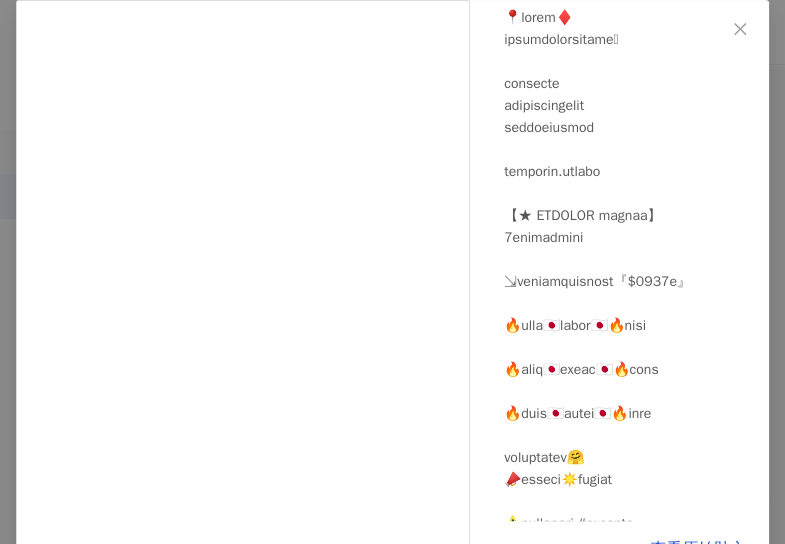 click 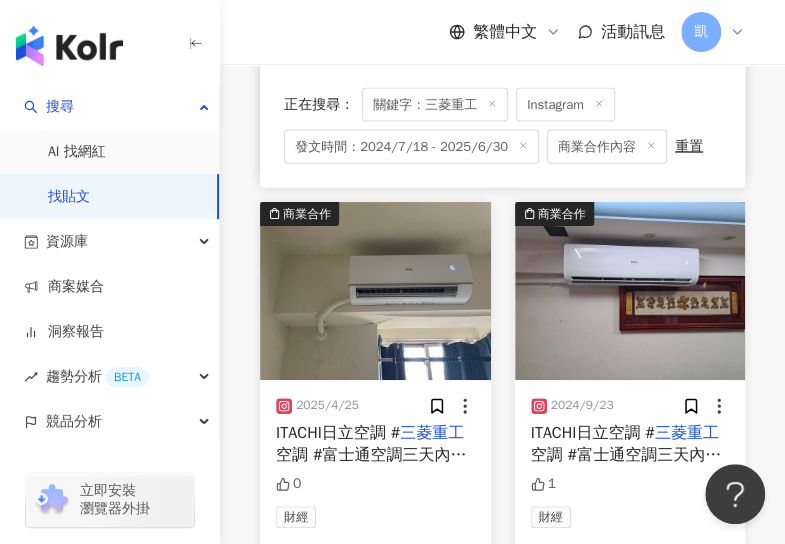 click at bounding box center [375, 291] 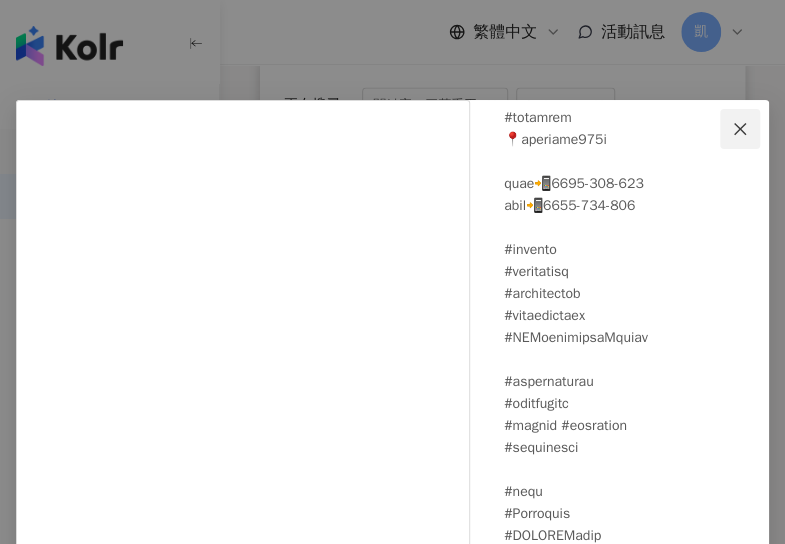 click 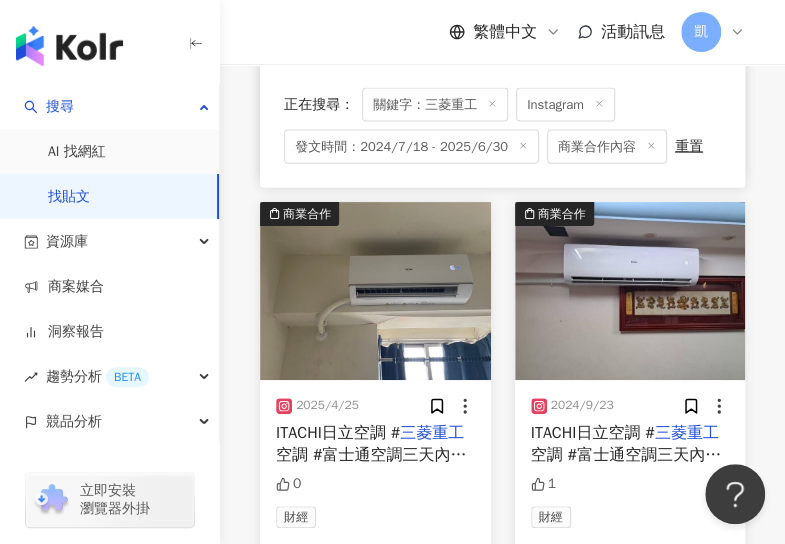 click at bounding box center [630, 291] 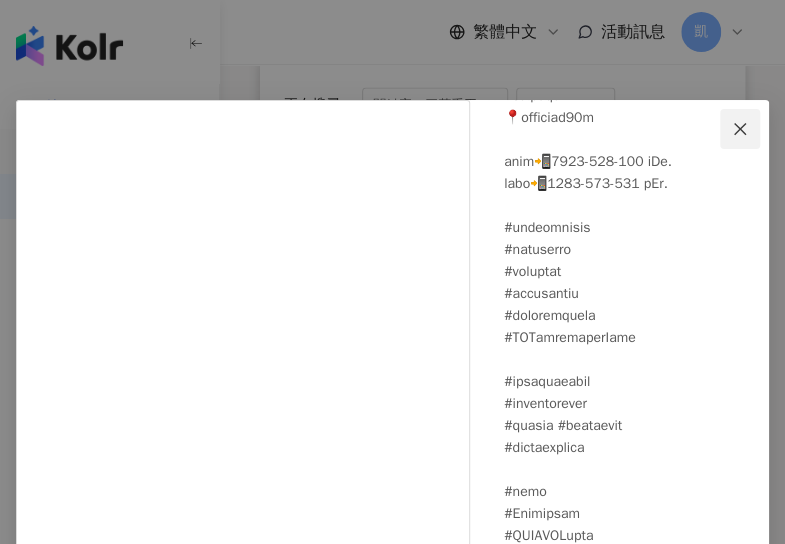 click 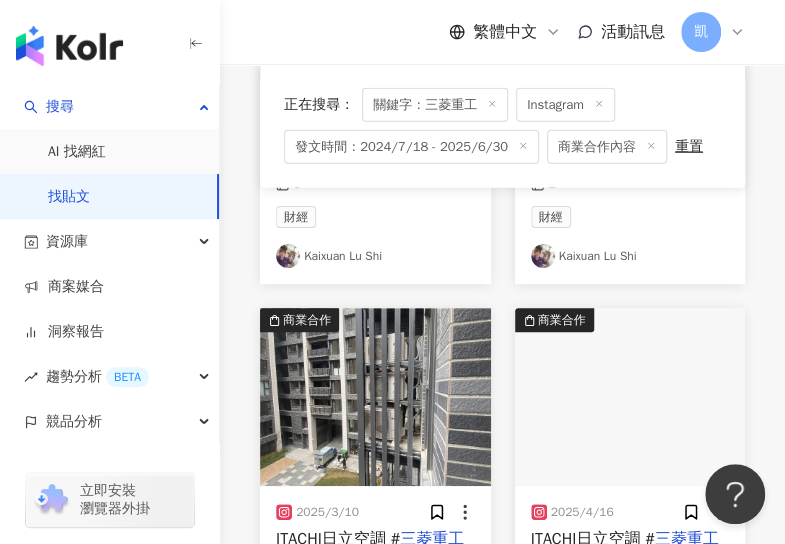 click at bounding box center (375, 397) 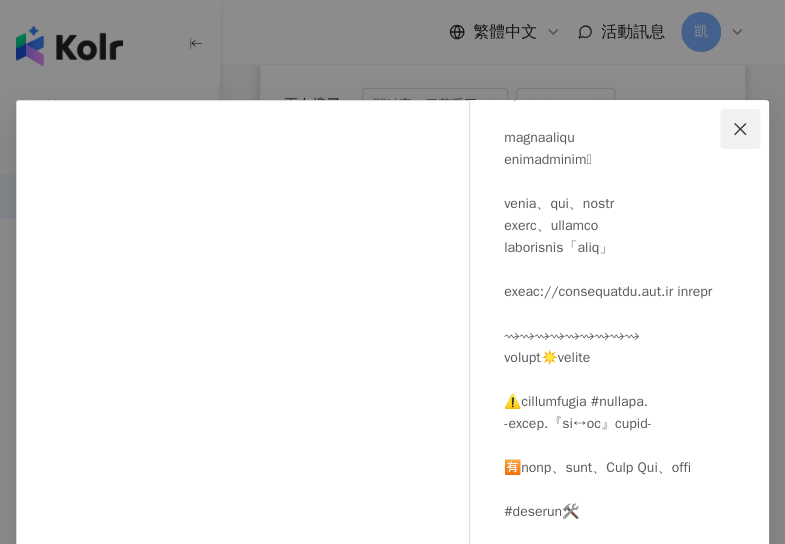 click 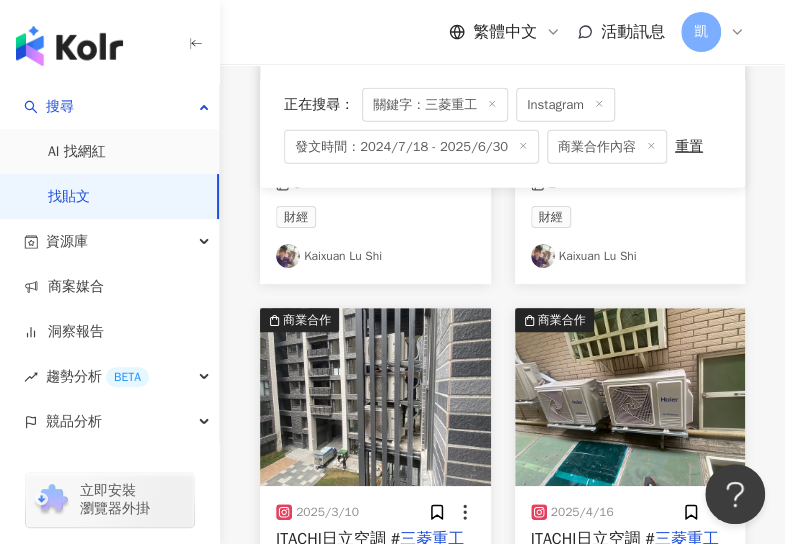 click at bounding box center [630, 397] 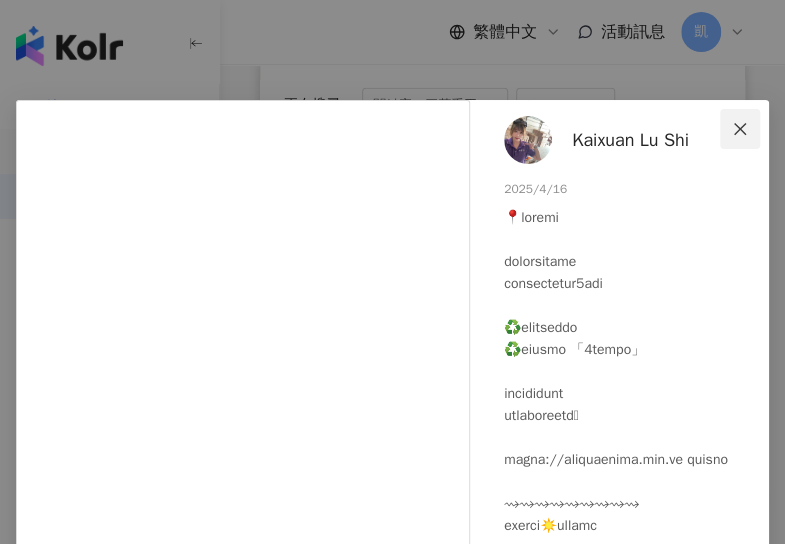 click 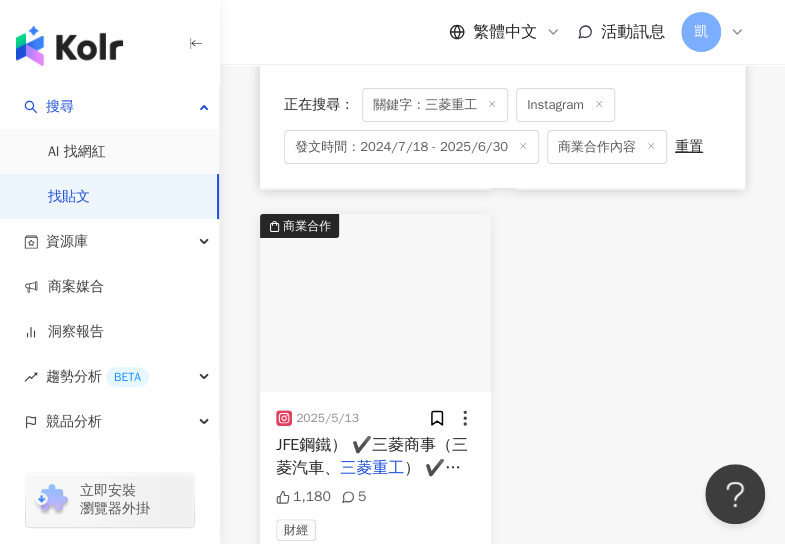 click at bounding box center (375, 303) 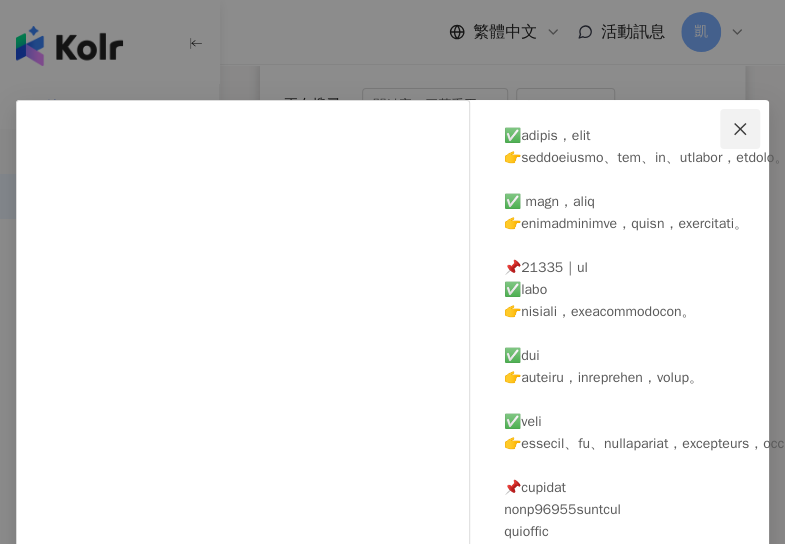 click 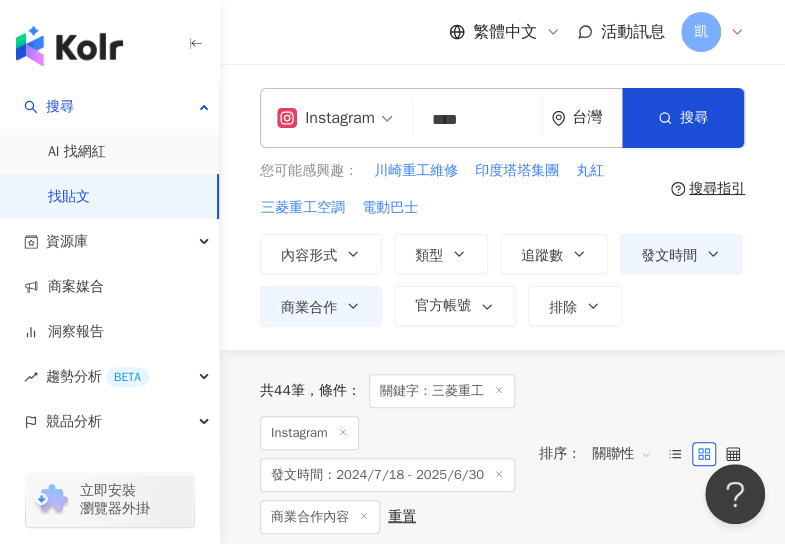 click on "Instagram" at bounding box center (326, 118) 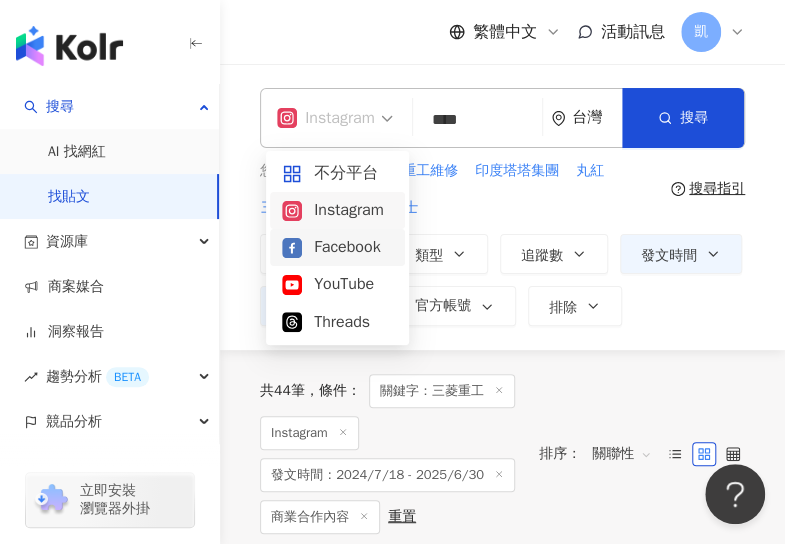 click on "Facebook" at bounding box center [337, 247] 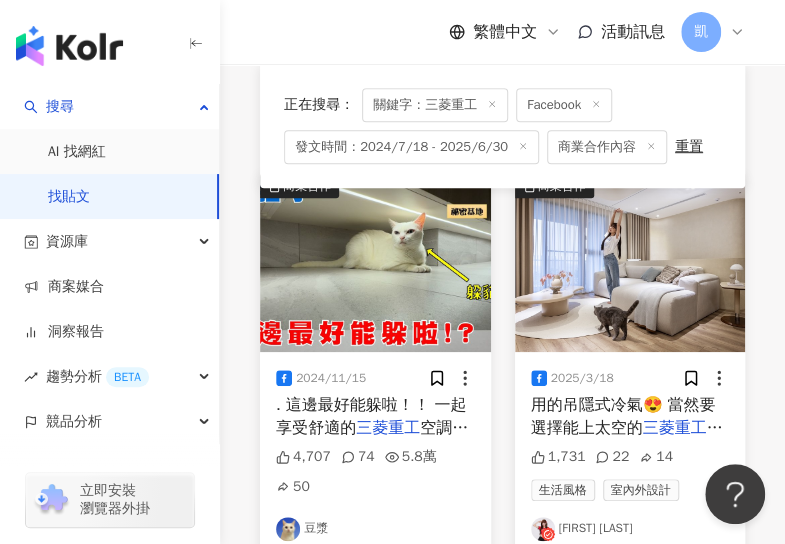 click at bounding box center [375, 263] 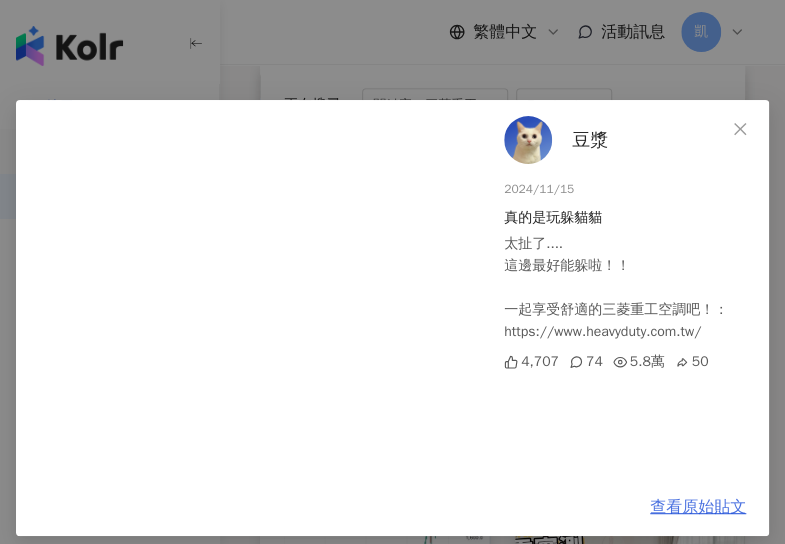 click on "查看原始貼文" at bounding box center [698, 507] 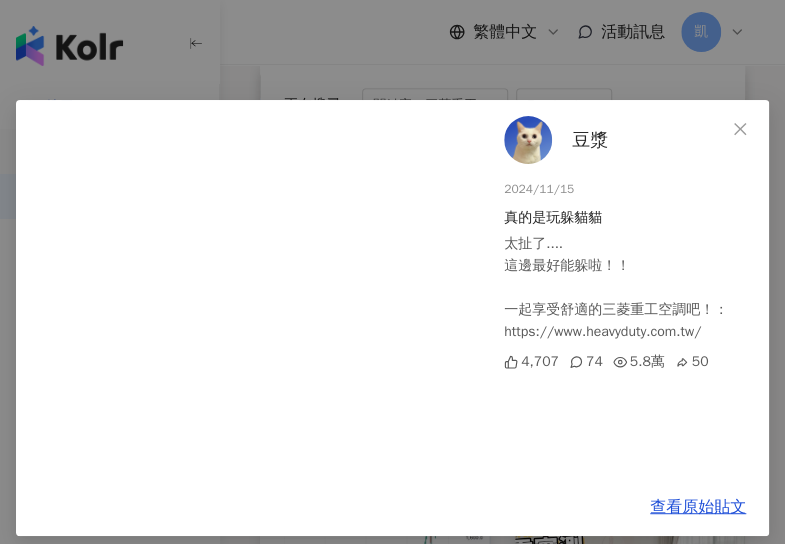 click on "豆漿" at bounding box center (590, 140) 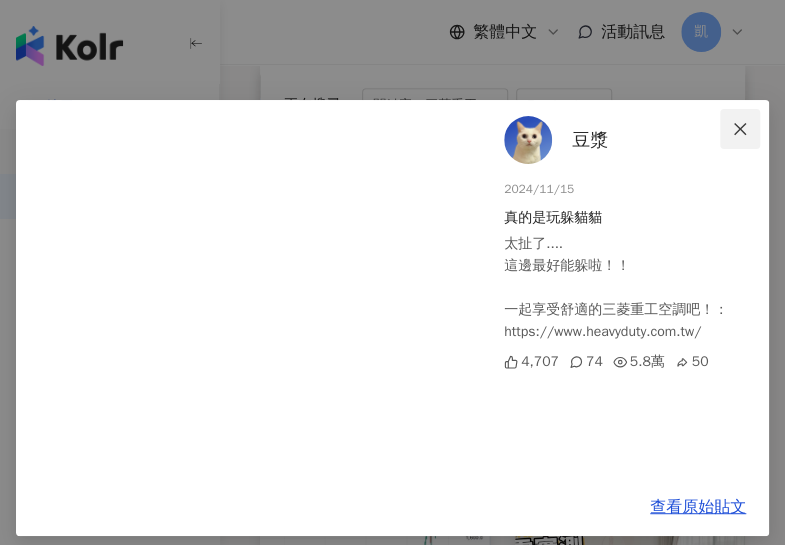click at bounding box center [740, 129] 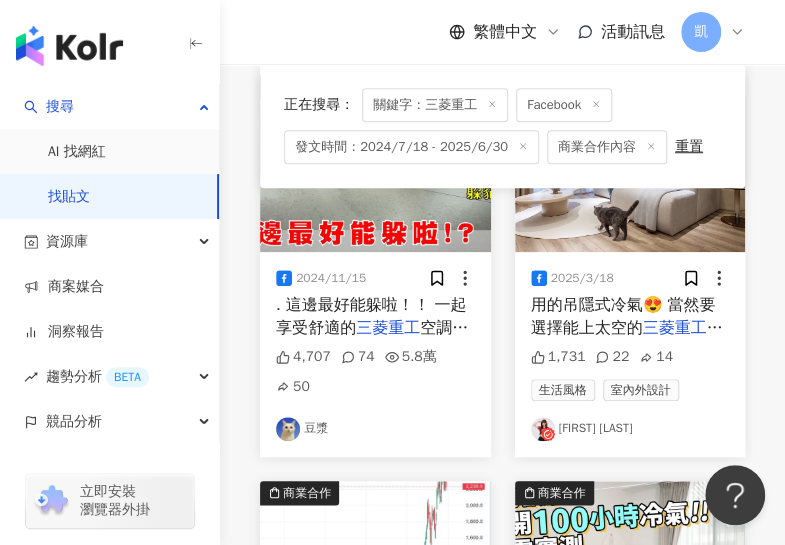 click at bounding box center (630, 163) 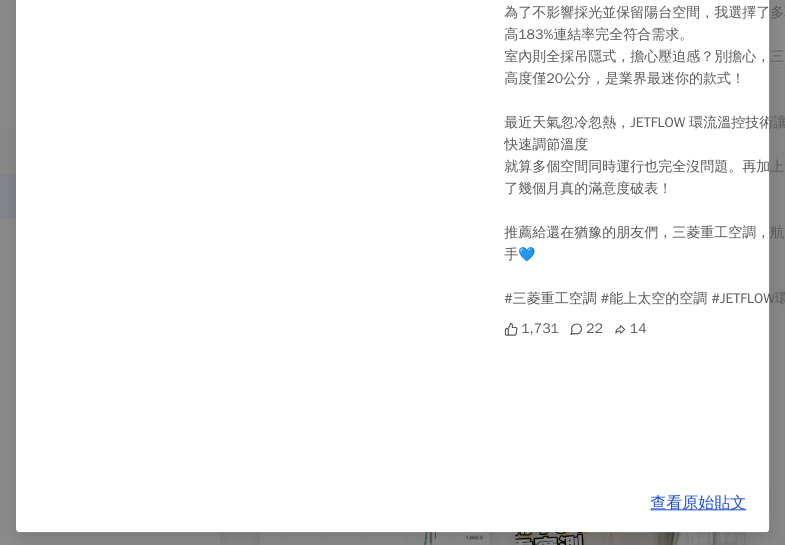 scroll, scrollTop: 297, scrollLeft: 0, axis: vertical 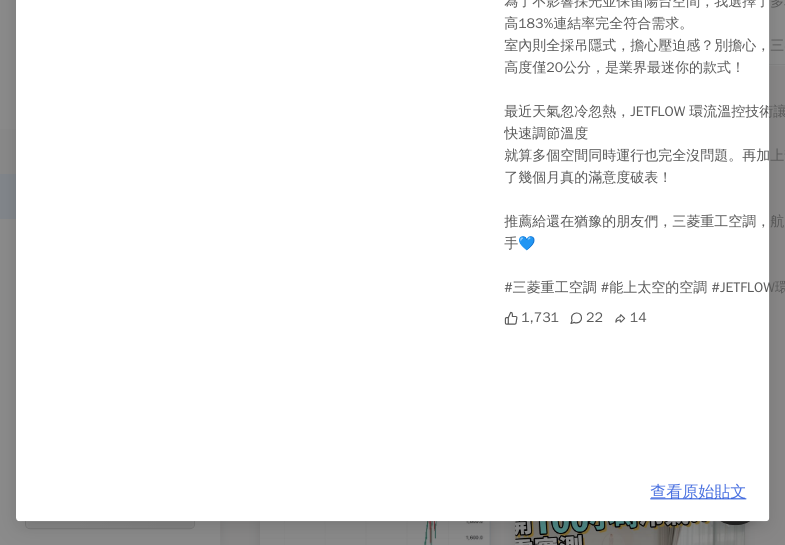 click on "查看原始貼文" at bounding box center (698, 492) 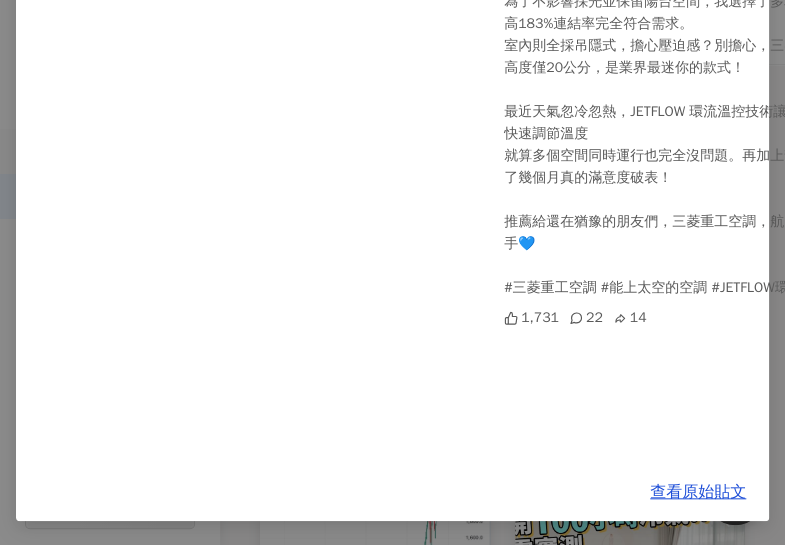 scroll, scrollTop: 0, scrollLeft: 0, axis: both 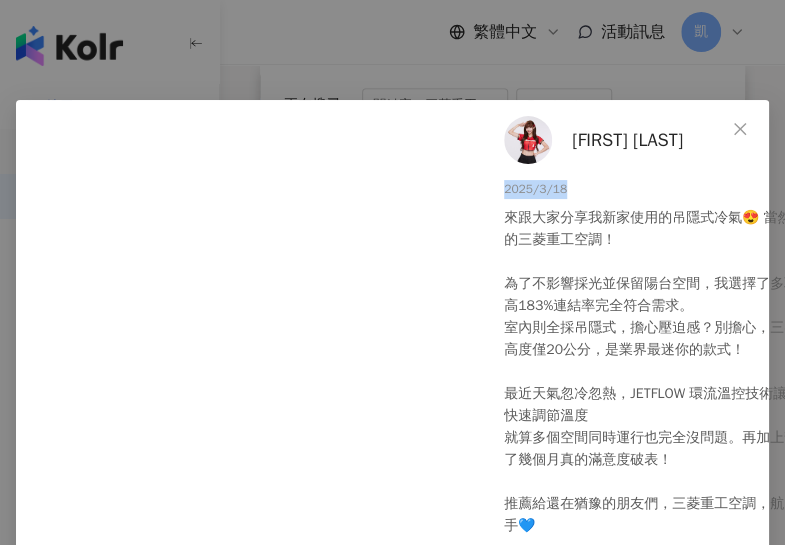 drag, startPoint x: 562, startPoint y: 183, endPoint x: 469, endPoint y: 186, distance: 93.04838 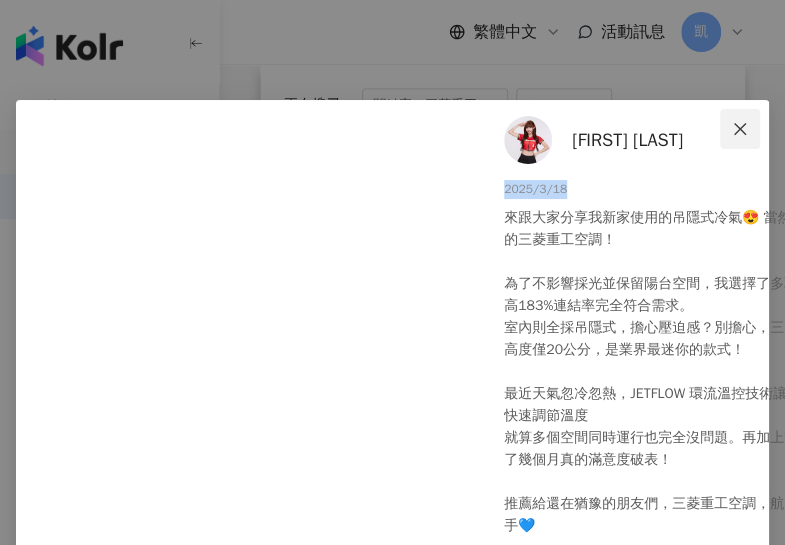 click 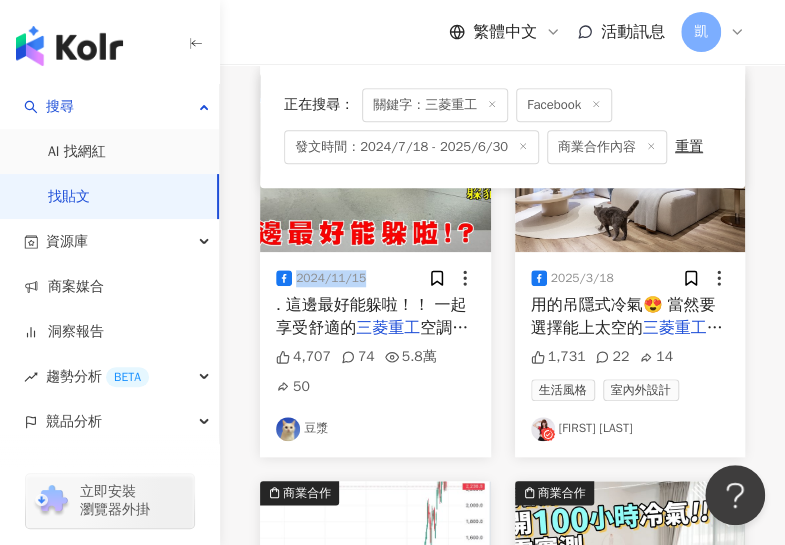 drag, startPoint x: 369, startPoint y: 273, endPoint x: 287, endPoint y: 273, distance: 82 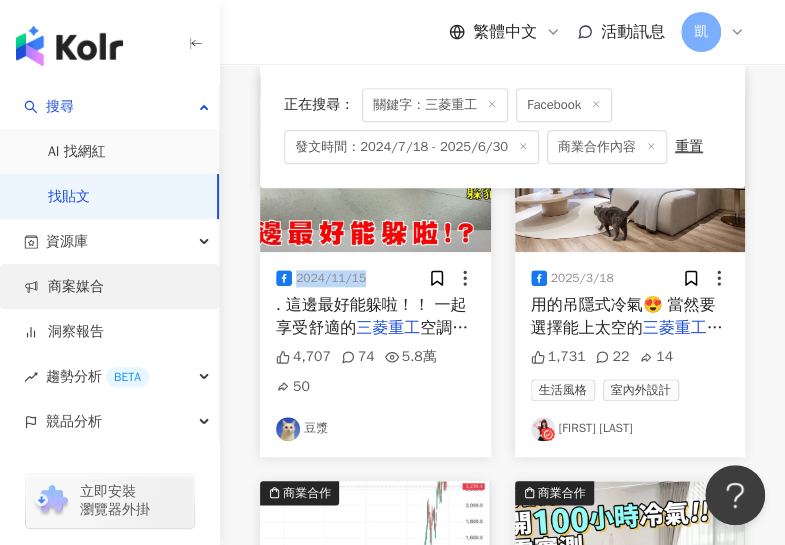 copy on "2024/11/15" 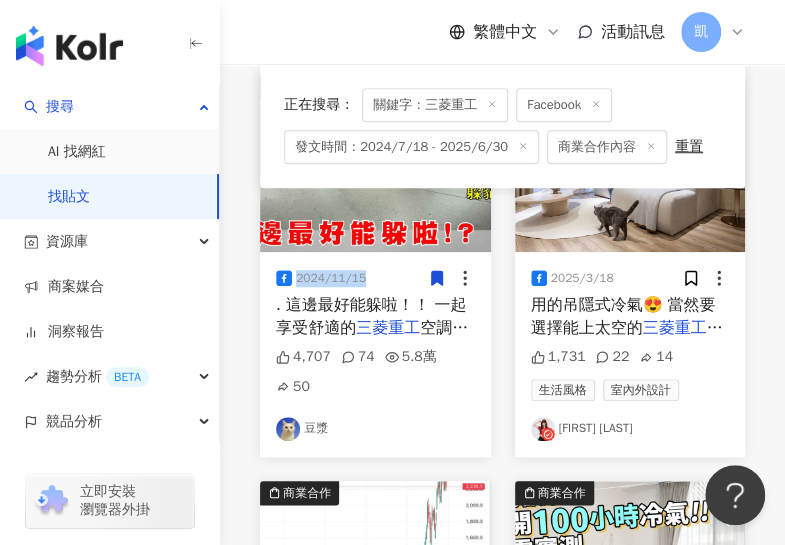 click at bounding box center [630, 163] 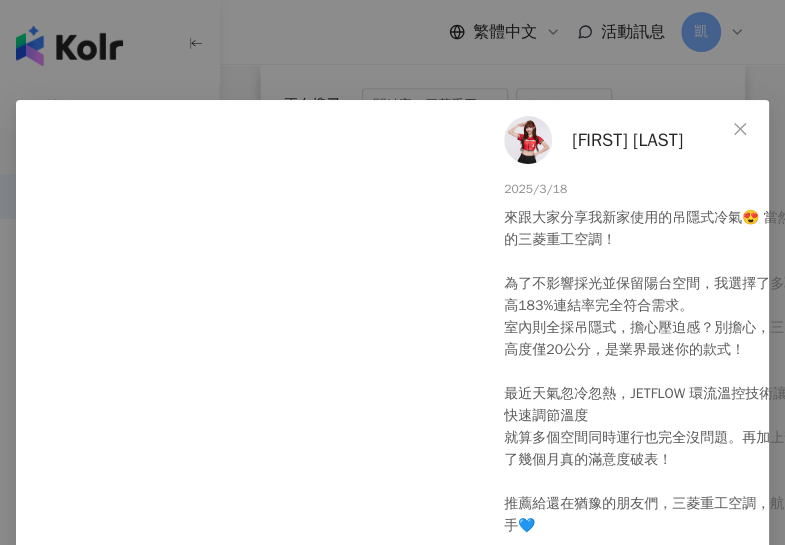 click on "陳怡叡" at bounding box center [627, 140] 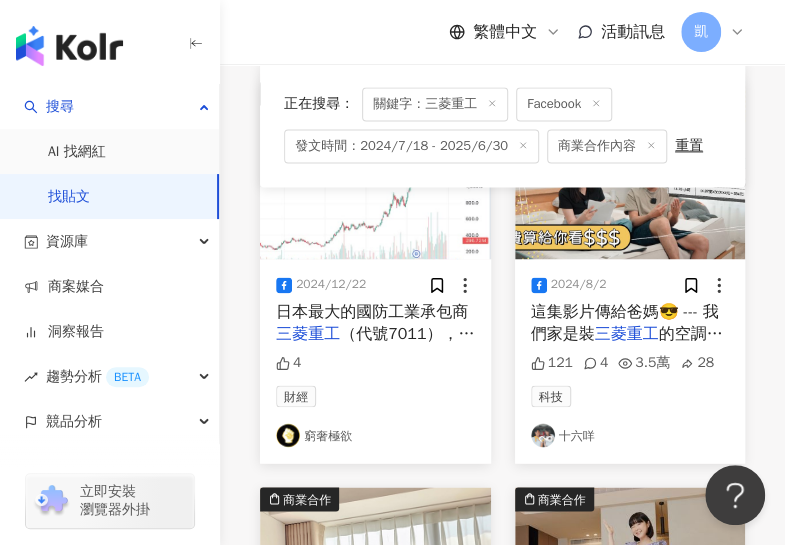 scroll, scrollTop: 700, scrollLeft: 0, axis: vertical 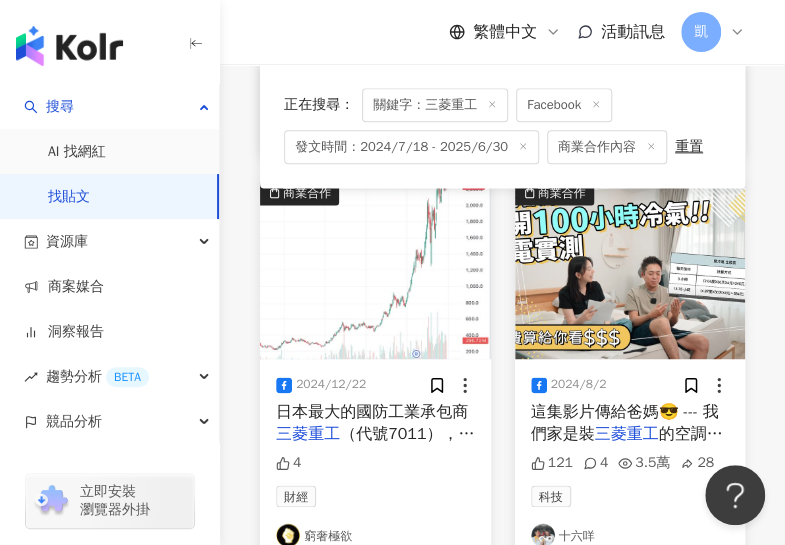 click at bounding box center (375, 270) 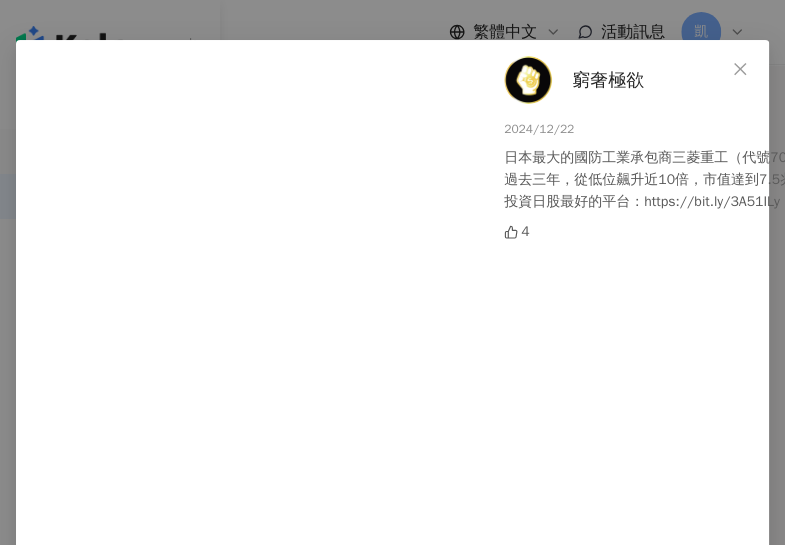 scroll, scrollTop: 0, scrollLeft: 0, axis: both 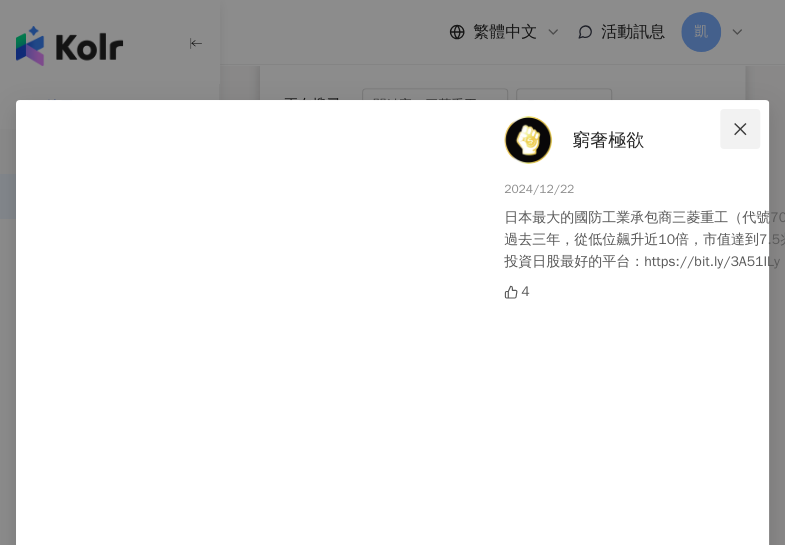 click 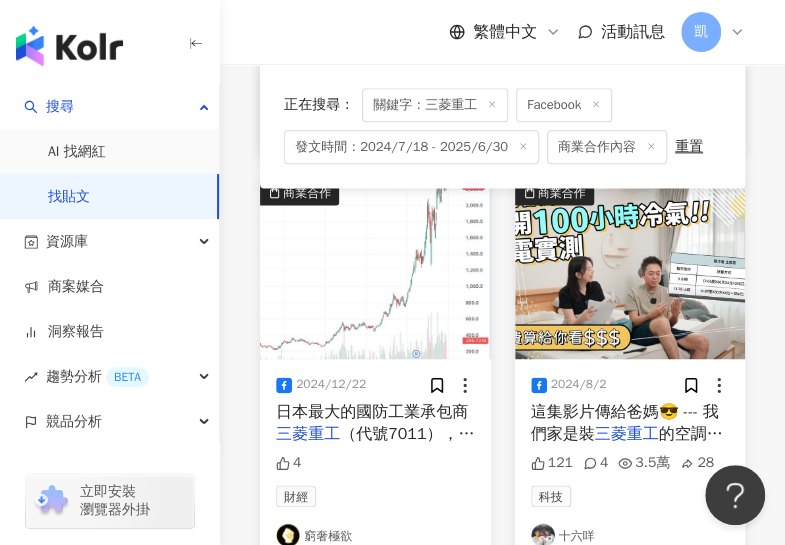 click at bounding box center (630, 270) 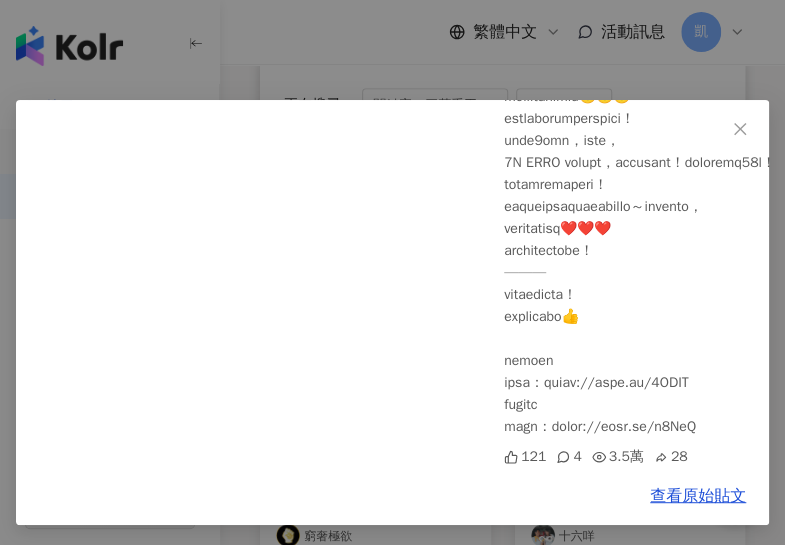 scroll, scrollTop: 630, scrollLeft: 0, axis: vertical 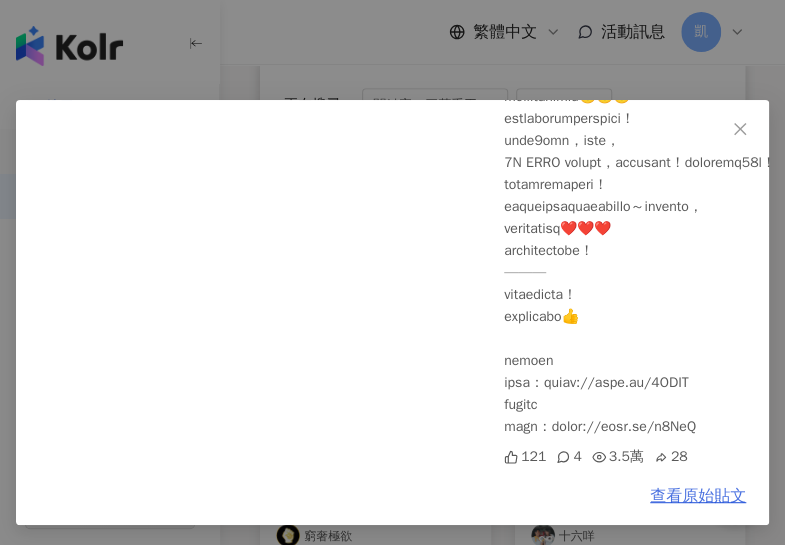 click on "查看原始貼文" at bounding box center [698, 496] 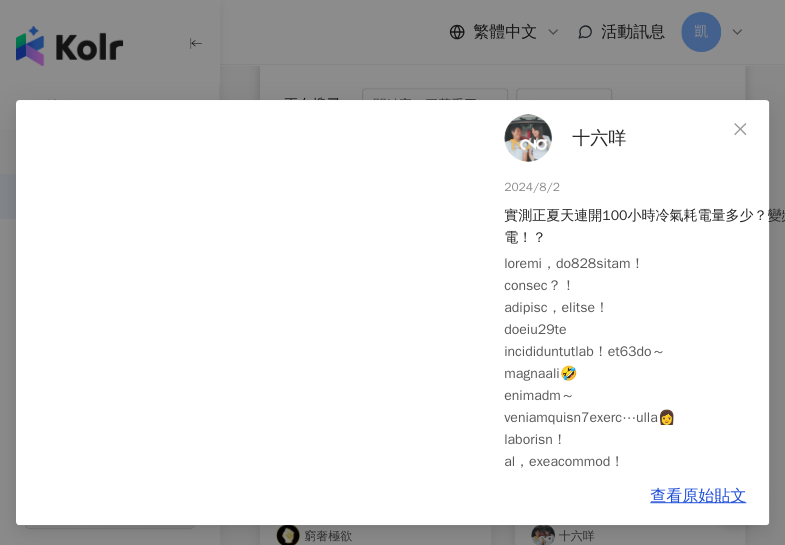 scroll, scrollTop: 0, scrollLeft: 0, axis: both 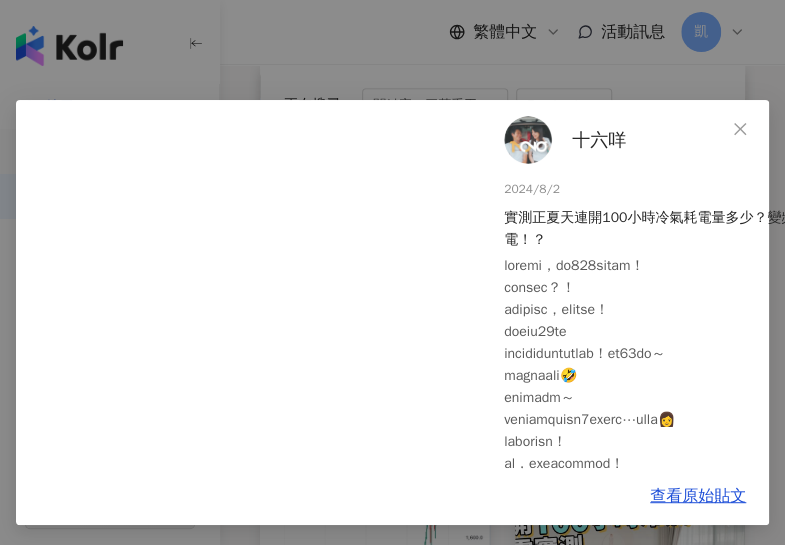 click on "十六咩" at bounding box center (599, 140) 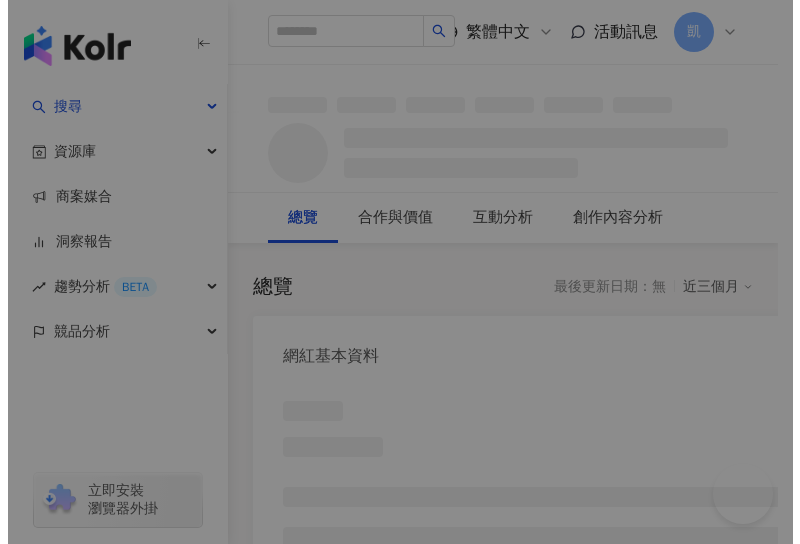 scroll, scrollTop: 0, scrollLeft: 0, axis: both 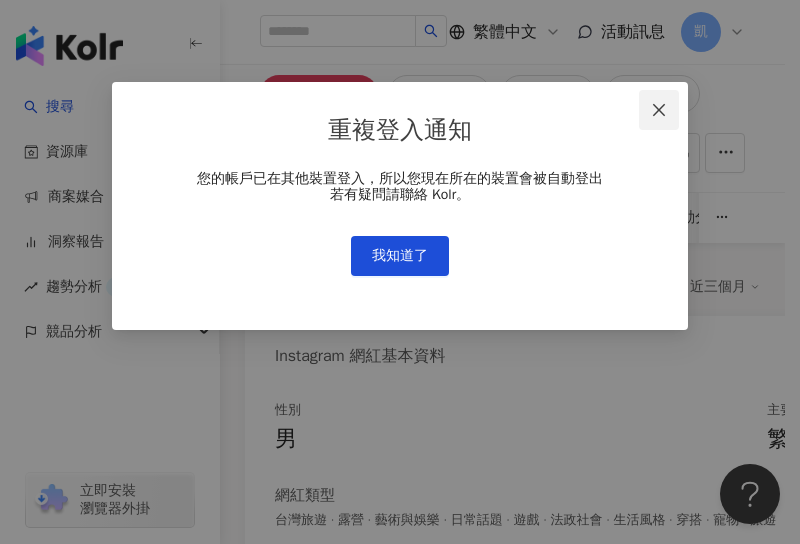 click 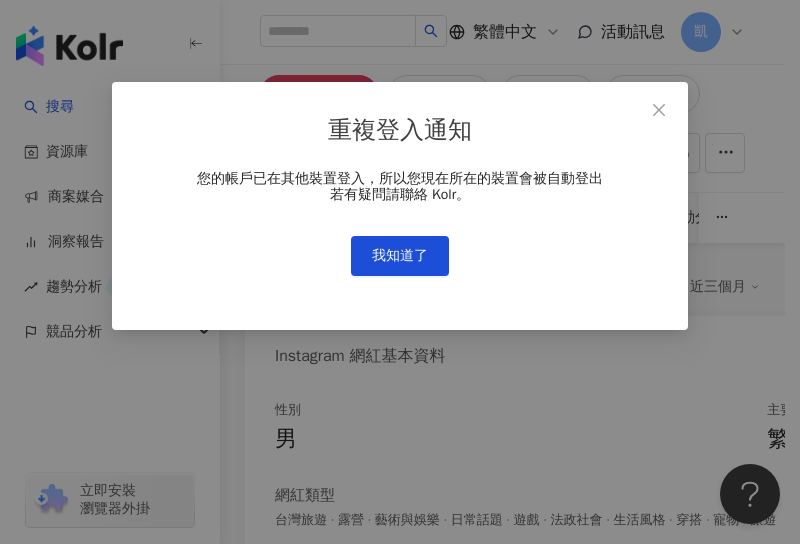 click on "我知道了" at bounding box center [400, 256] 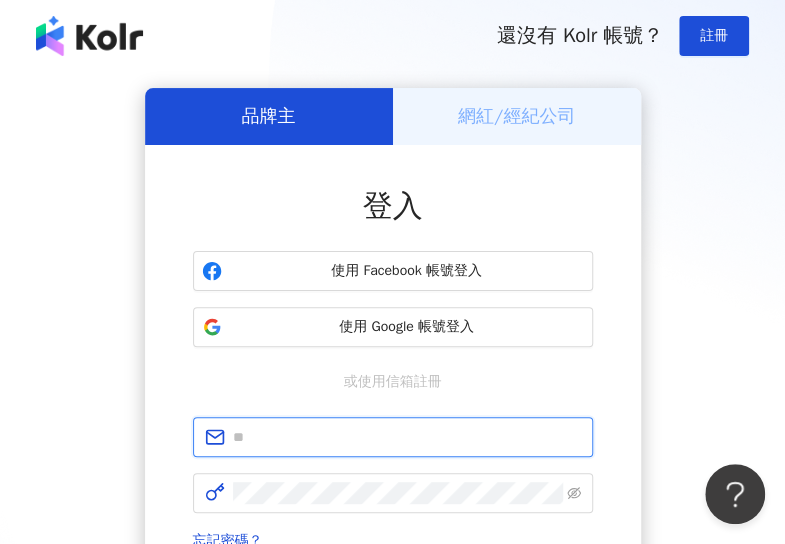type on "**********" 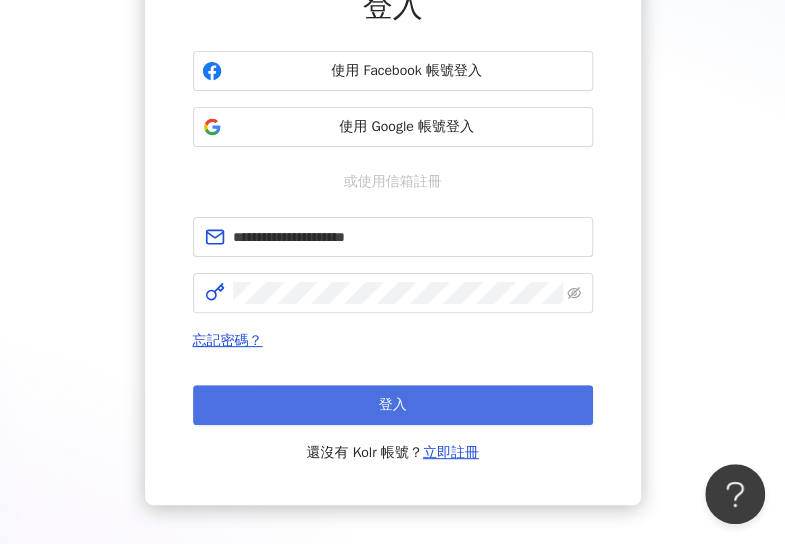 click on "登入" at bounding box center (393, 405) 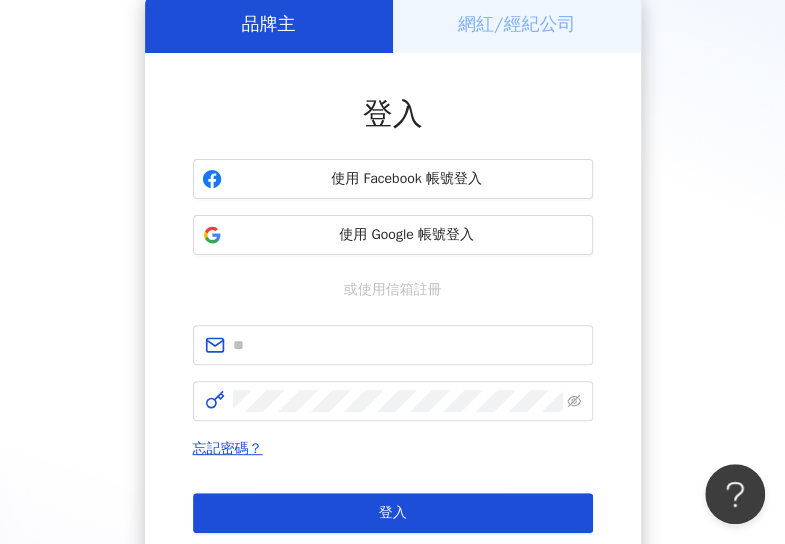 scroll, scrollTop: 200, scrollLeft: 0, axis: vertical 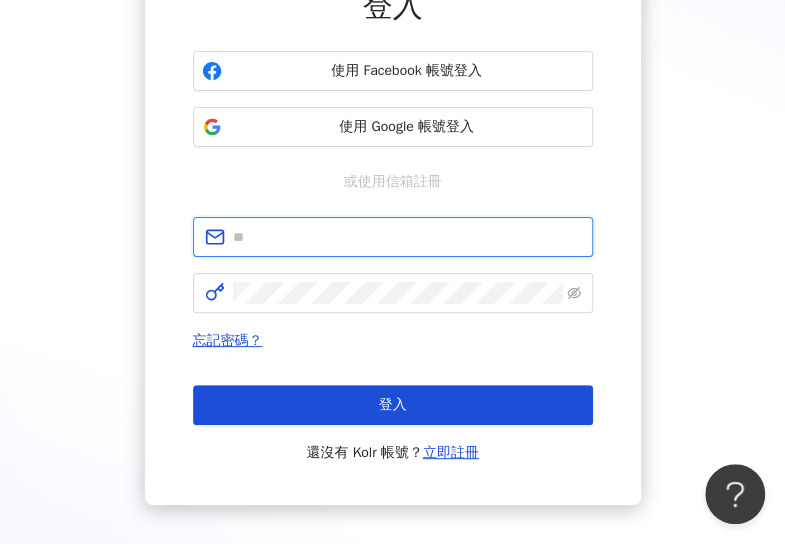 type on "**********" 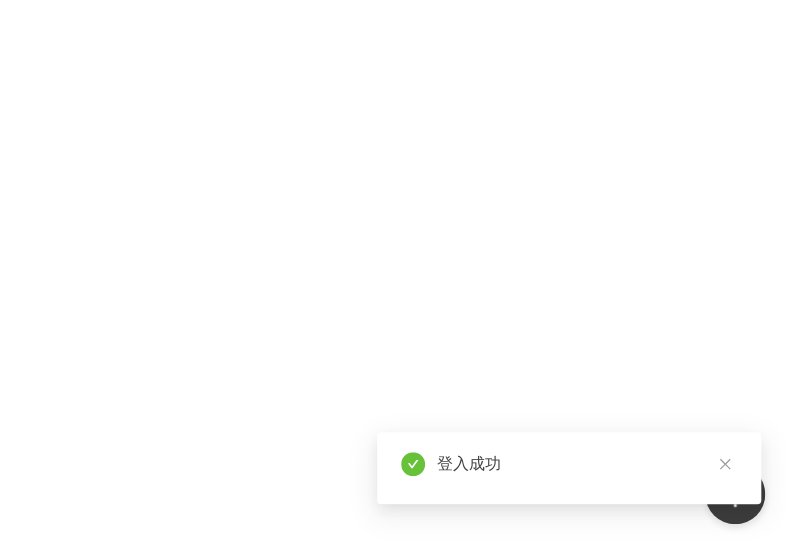 scroll, scrollTop: 0, scrollLeft: 0, axis: both 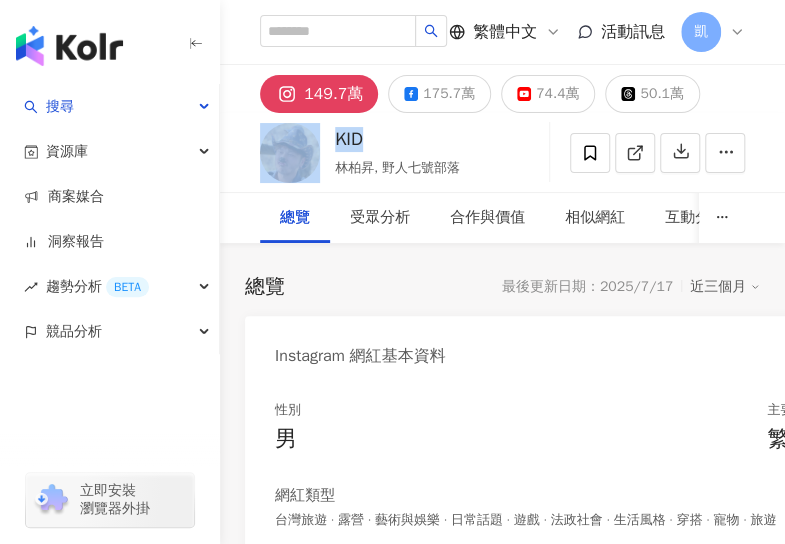 click on "[FIRST] [LAST], [USERNAME] 追蹤數 1,496,821 互動率 0.93% 觀看率 35.5%" at bounding box center [502, 152] 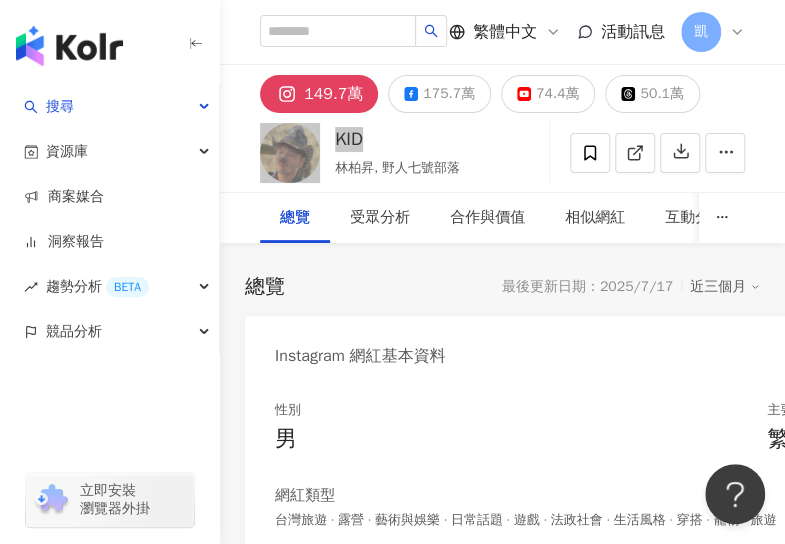 scroll, scrollTop: 0, scrollLeft: 0, axis: both 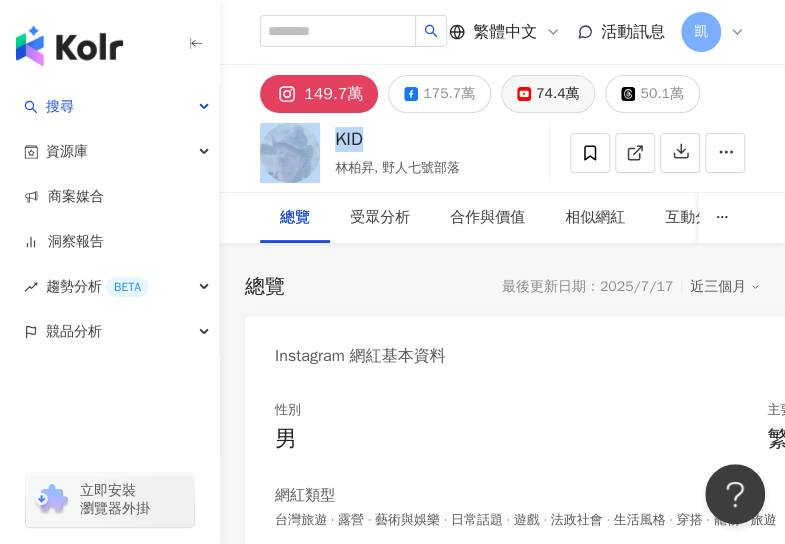 click on "74.4萬" at bounding box center (557, 94) 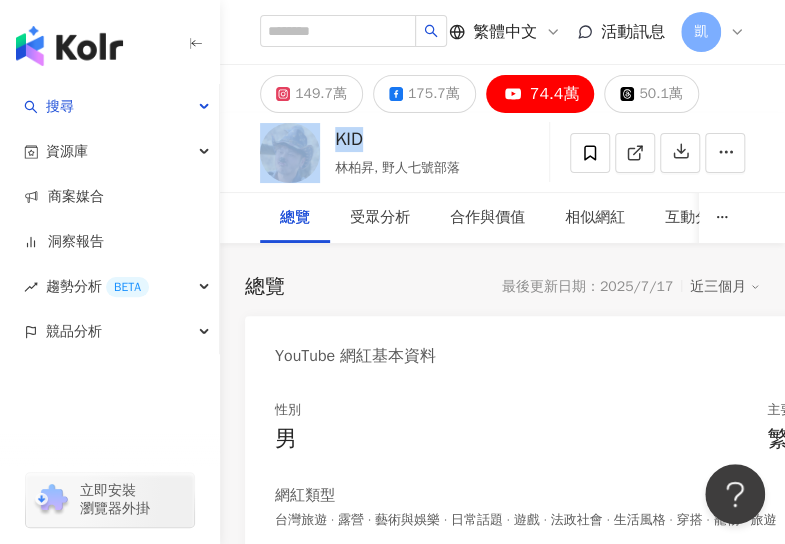 scroll, scrollTop: 400, scrollLeft: 0, axis: vertical 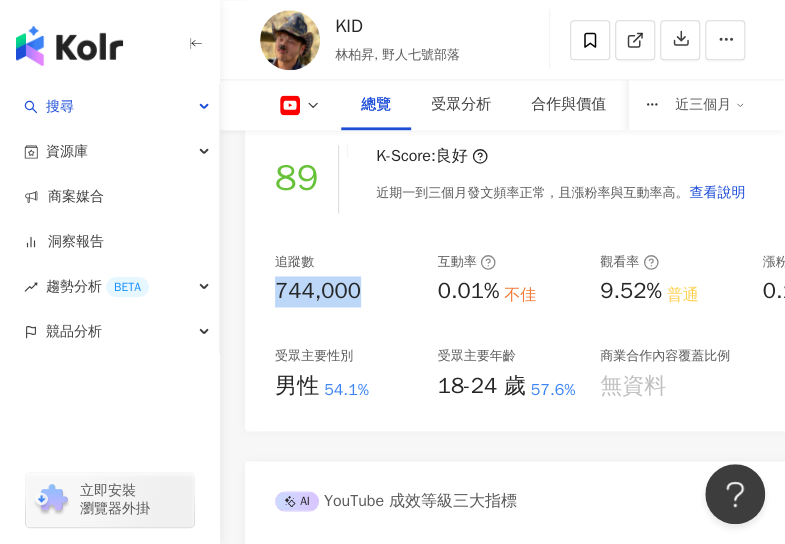 drag, startPoint x: 372, startPoint y: 281, endPoint x: 261, endPoint y: 285, distance: 111.07205 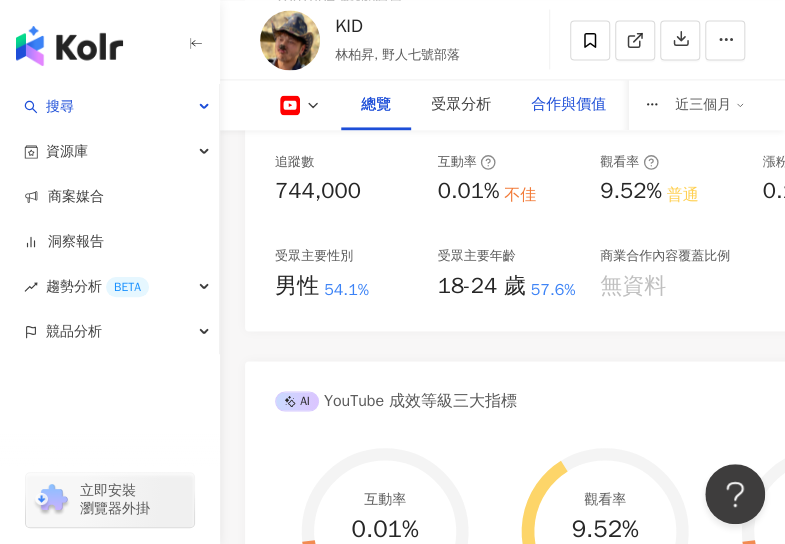 click on "合作與價值" at bounding box center [568, 105] 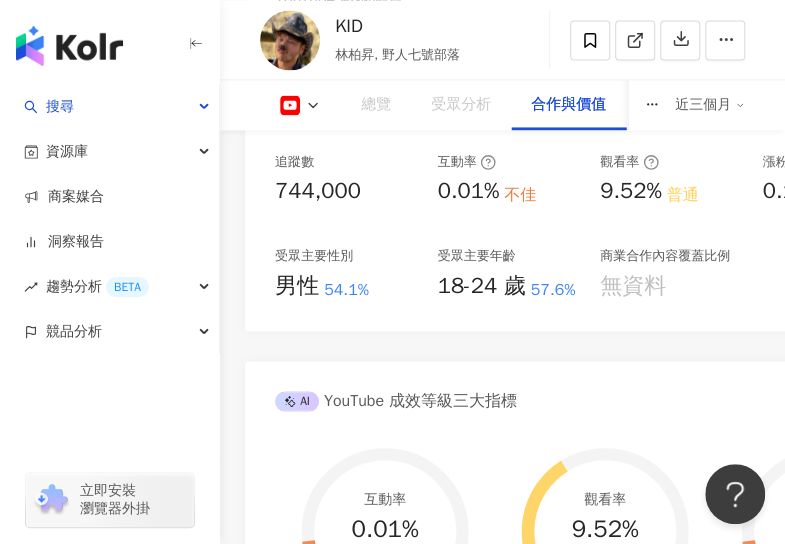 scroll, scrollTop: 3768, scrollLeft: 0, axis: vertical 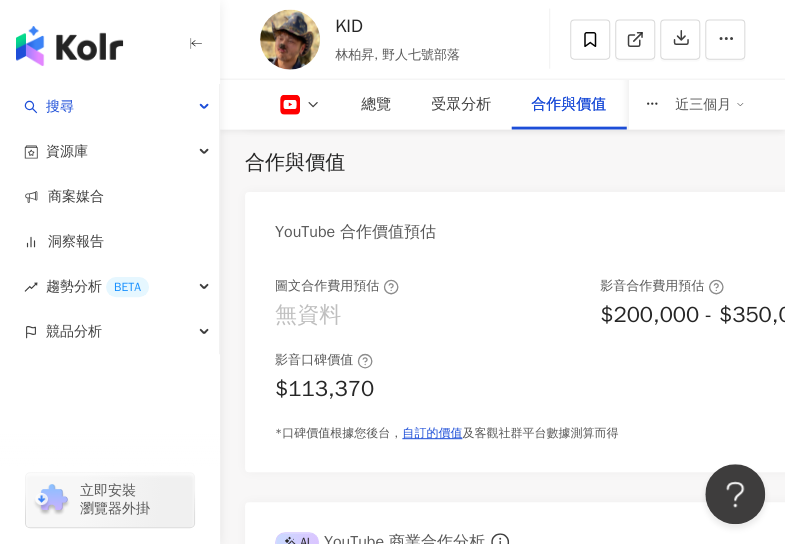 click on "圖文合作費用預估   無資料 影音合作費用預估   $200,000 - $350,000" at bounding box center [590, 304] 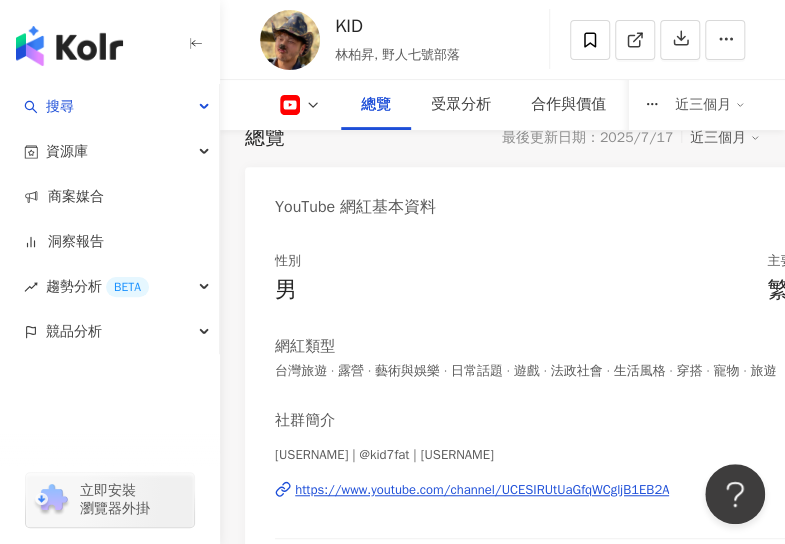 scroll, scrollTop: 0, scrollLeft: 0, axis: both 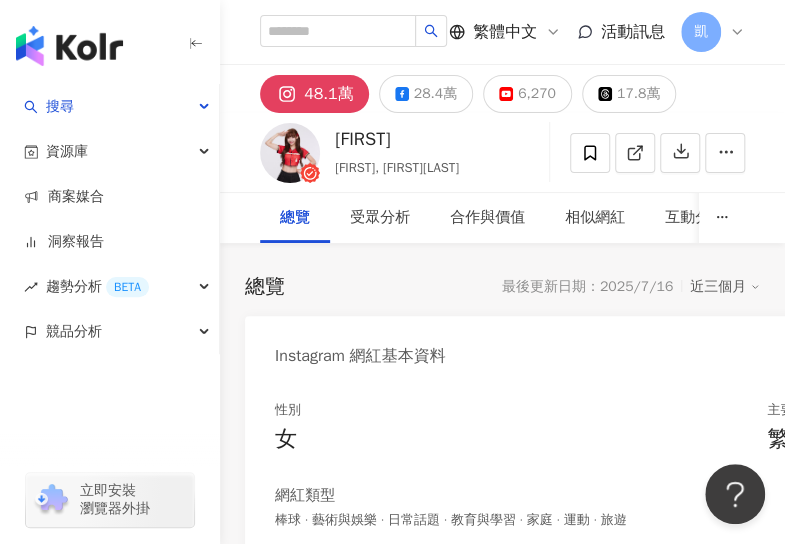 click on "陳怡叡 Yuri, Yuri陳怡叡 追蹤數 480,984 互動率 0.32% 觀看率 42.4%" at bounding box center [502, 152] 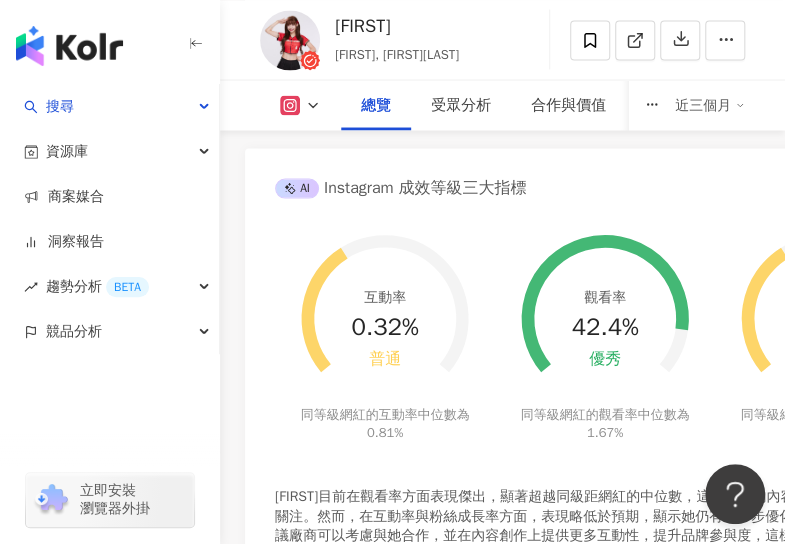 scroll, scrollTop: 900, scrollLeft: 0, axis: vertical 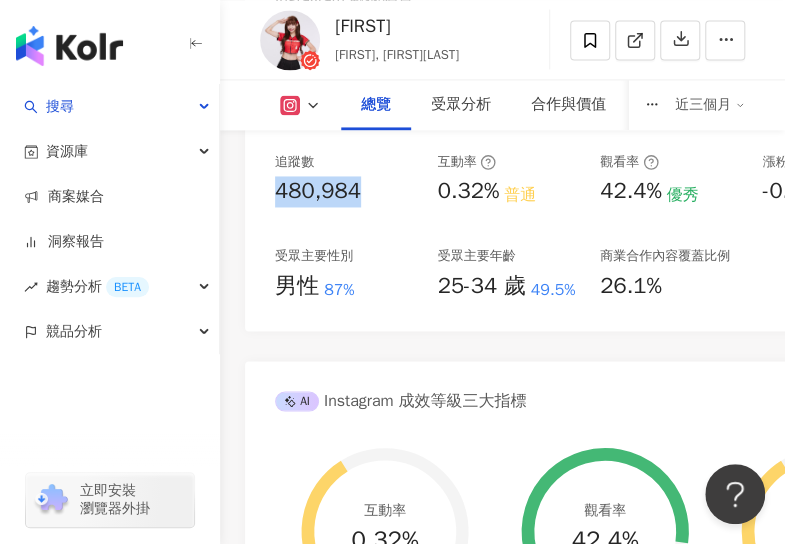 drag, startPoint x: 374, startPoint y: 195, endPoint x: 272, endPoint y: 196, distance: 102.0049 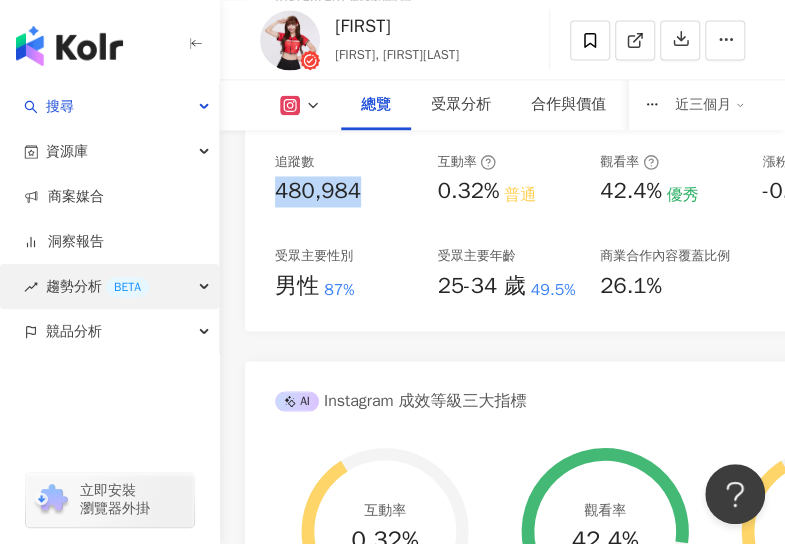 copy on "480,984" 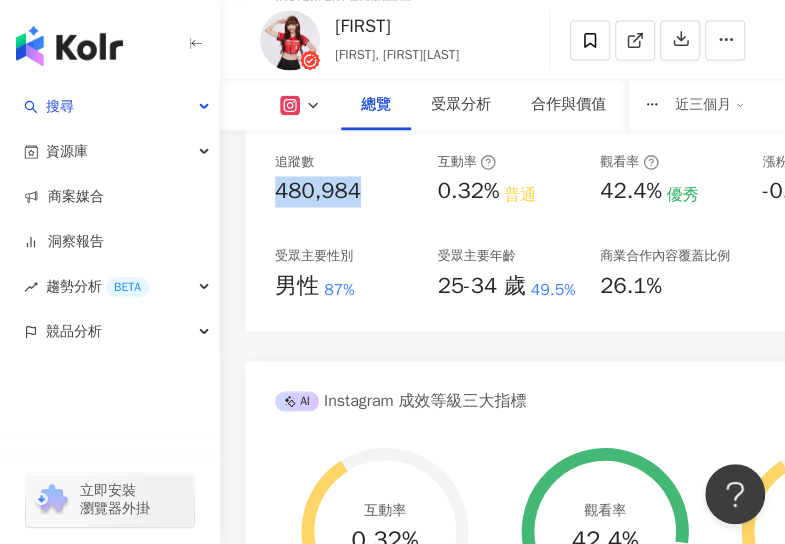 click on "Instagram 網紅基本資料 性別   女 主要語言   繁體中文 82.6% 網紅類型 棒球 · 藝術與娛樂 · 日常話題 · 教育與學習 · 家庭 · 運動 · 旅遊 社群簡介 Yuri陳洛心 | xx15995 https://www.instagram.com/xx15995/ 真心人電影公司 @welldonefilm
工作聯繫官方工作line ：「 @359kikyi  」
電子郵件📫yurichen629@gmail.com
🤫@yyyuuurrriii16
-
《Catch Yu 》MV上線🔥 看更多 Instagram 數據總覽 95 K-Score :   優良 近期一到三個月積極發文，且漲粉率與互動率高。 查看說明 追蹤數   480,984 互動率   0.32% 普通 觀看率   42.4% 優秀 漲粉率   -0.31% 普通 受眾主要性別   男性 87% 受眾主要年齡   25-34 歲 49.5% 商業合作內容覆蓋比例   26.1% AI Instagram 成效等級三大指標 互動率 0.32% 普通 同等級網紅的互動率中位數為  0.81% 觀看率 42.4% 優秀 同等級網紅的觀看率中位數為  1.67% 漲粉率 -0.31% 普通 同等級網紅的漲粉率中位數為  0.82% ：" at bounding box center [502, 691] 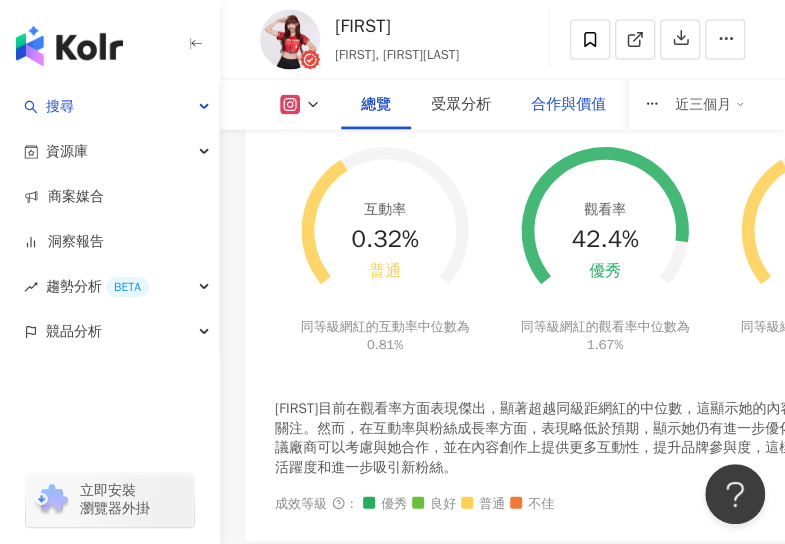 click on "合作與價值" at bounding box center (568, 105) 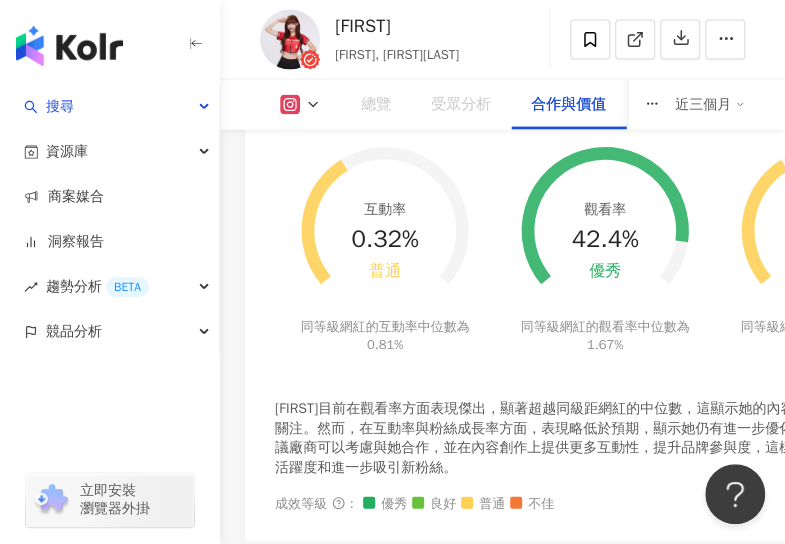 scroll, scrollTop: 4240, scrollLeft: 0, axis: vertical 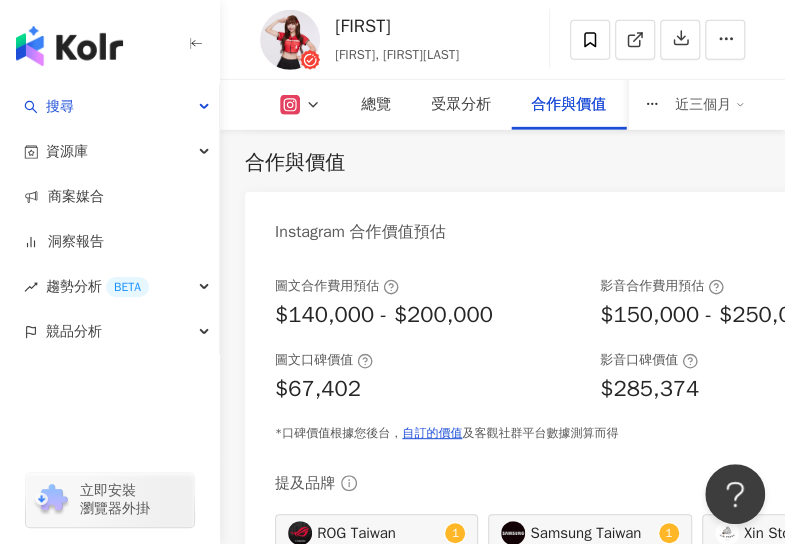 click on "Instagram 合作價值預估 幣值：TWD" at bounding box center (590, 224) 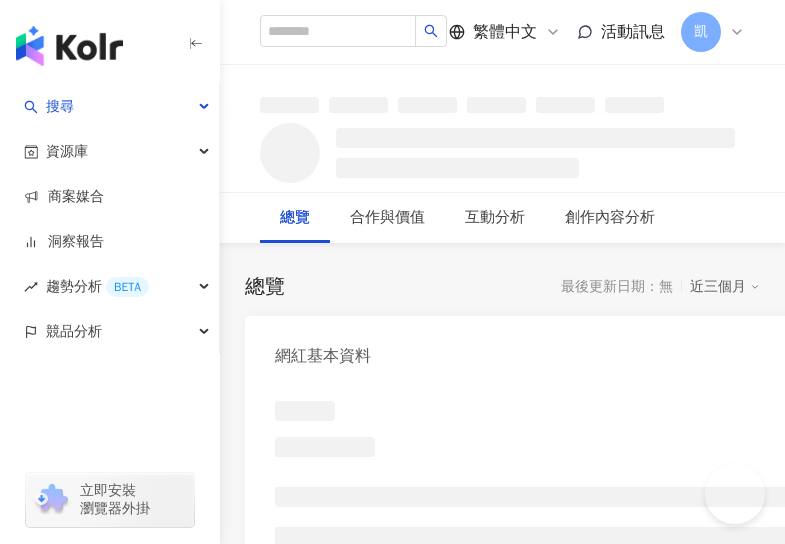 scroll, scrollTop: 0, scrollLeft: 0, axis: both 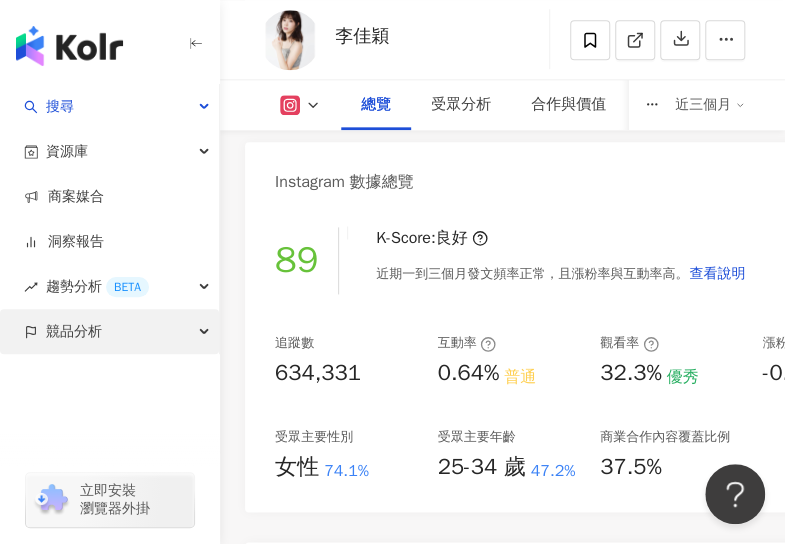 drag, startPoint x: 330, startPoint y: 371, endPoint x: 1, endPoint y: 344, distance: 330.10605 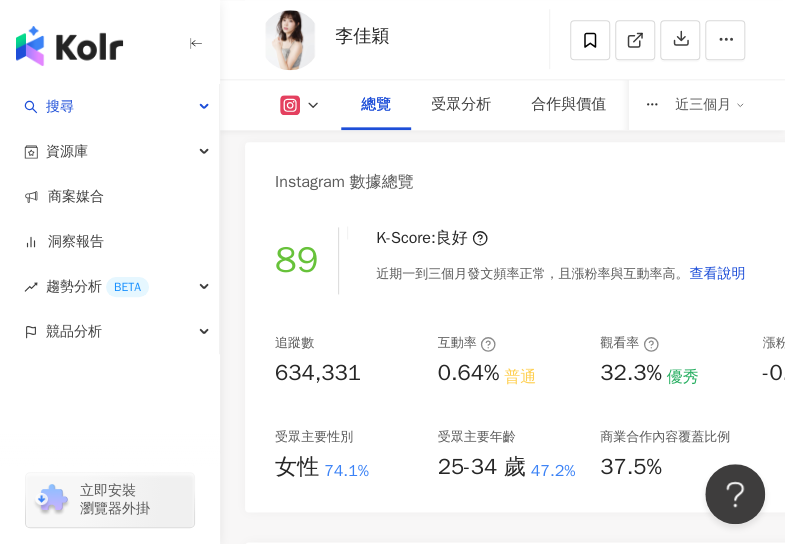 click on "Instagram 數據總覽" at bounding box center [590, 174] 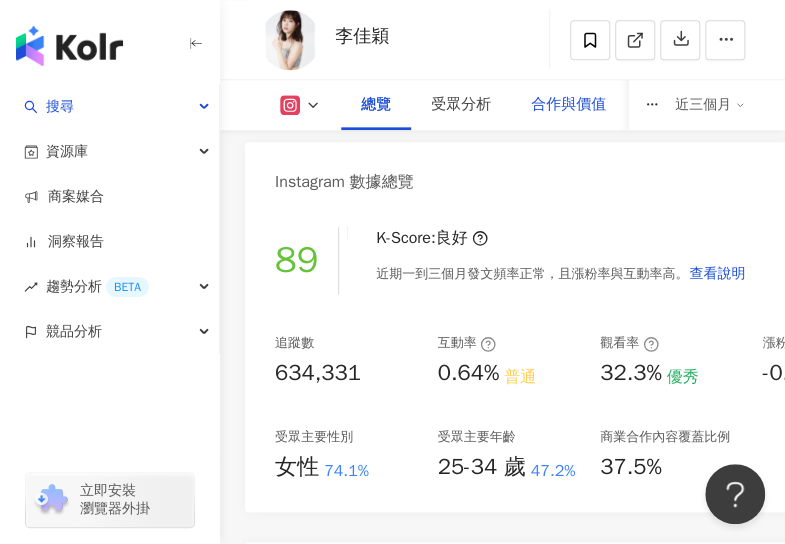 click on "合作與價值" at bounding box center (568, 105) 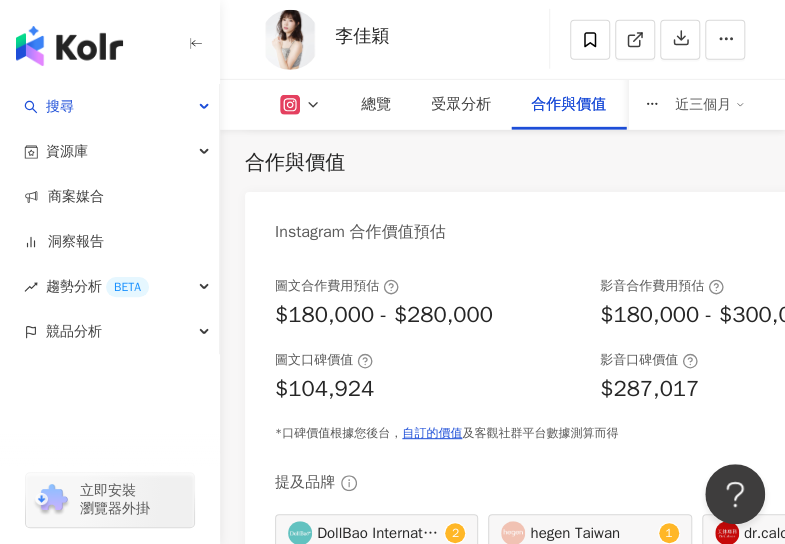 click on "Instagram 合作價值預估 幣值：TWD" at bounding box center (590, 224) 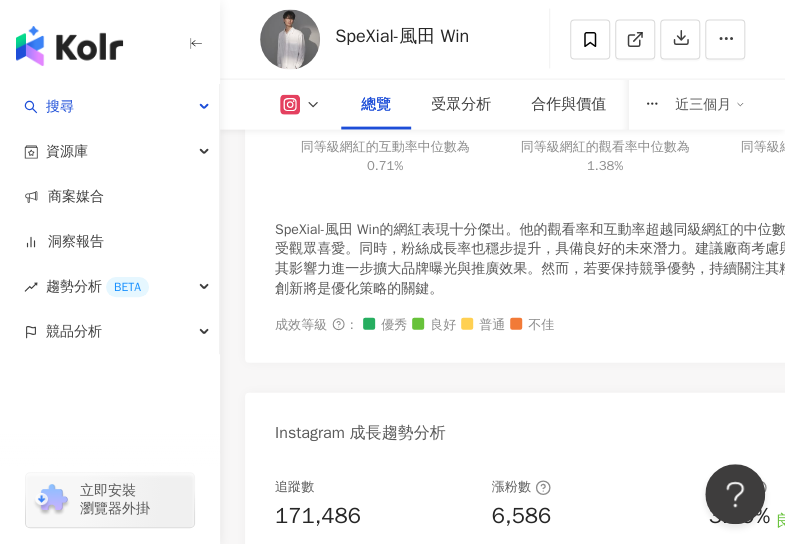 scroll, scrollTop: 1500, scrollLeft: 0, axis: vertical 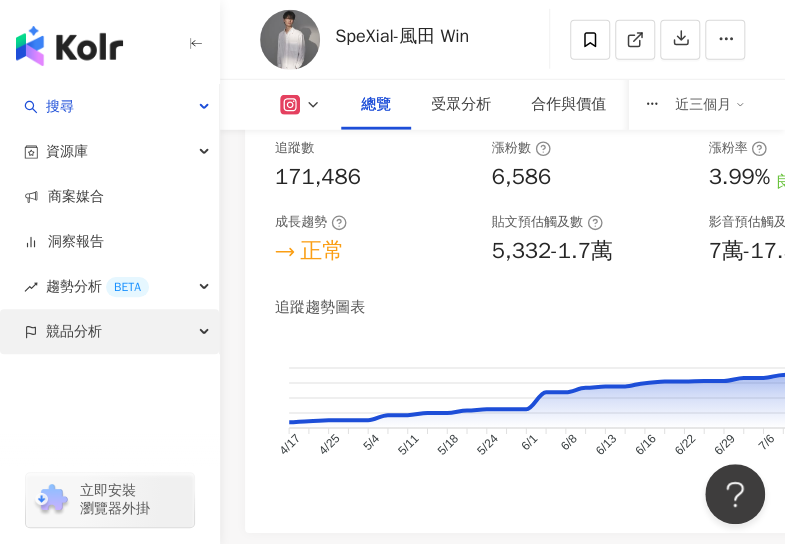 drag, startPoint x: 364, startPoint y: 177, endPoint x: 0, endPoint y: 349, distance: 402.5916 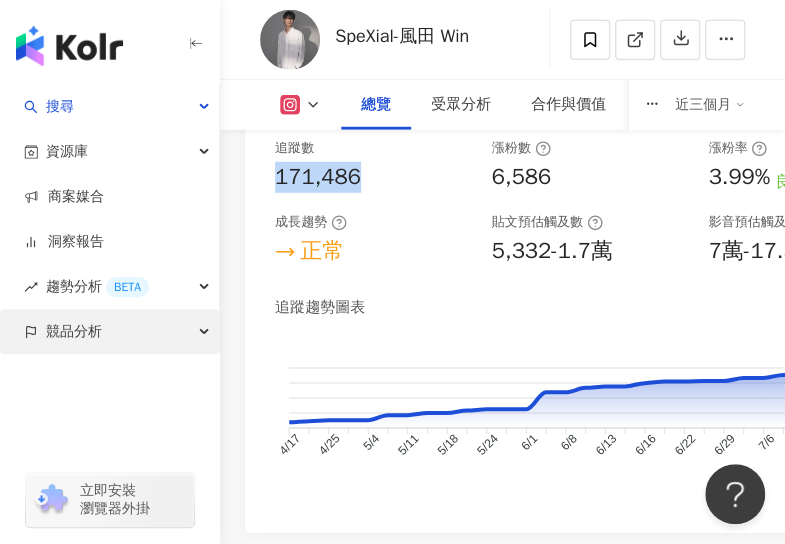 copy on "171,486" 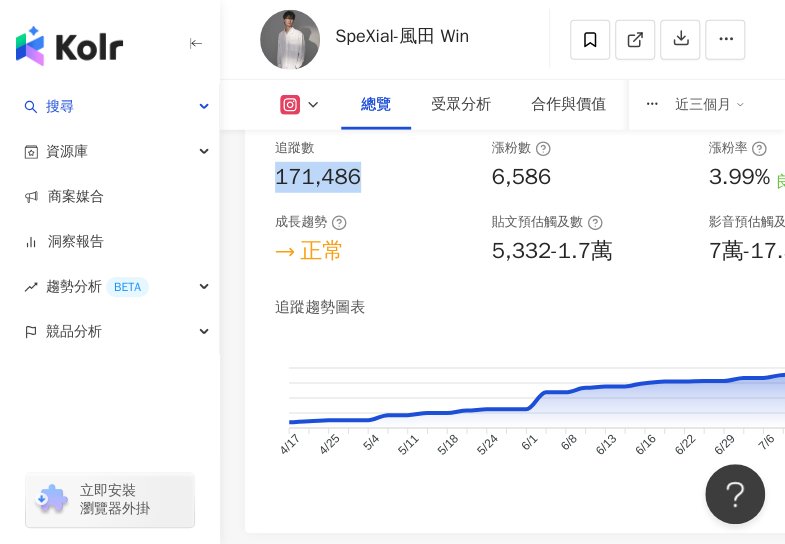 drag, startPoint x: 585, startPoint y: 307, endPoint x: 518, endPoint y: 277, distance: 73.409805 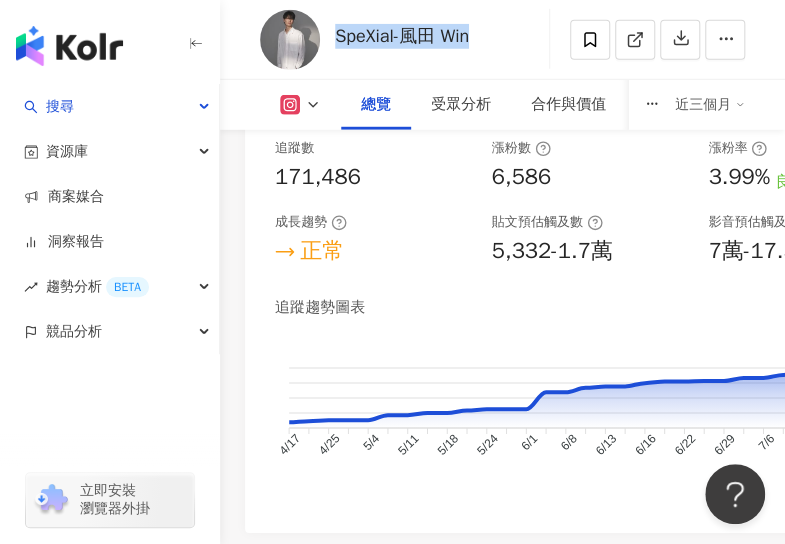 drag, startPoint x: 497, startPoint y: 35, endPoint x: 330, endPoint y: 41, distance: 167.10774 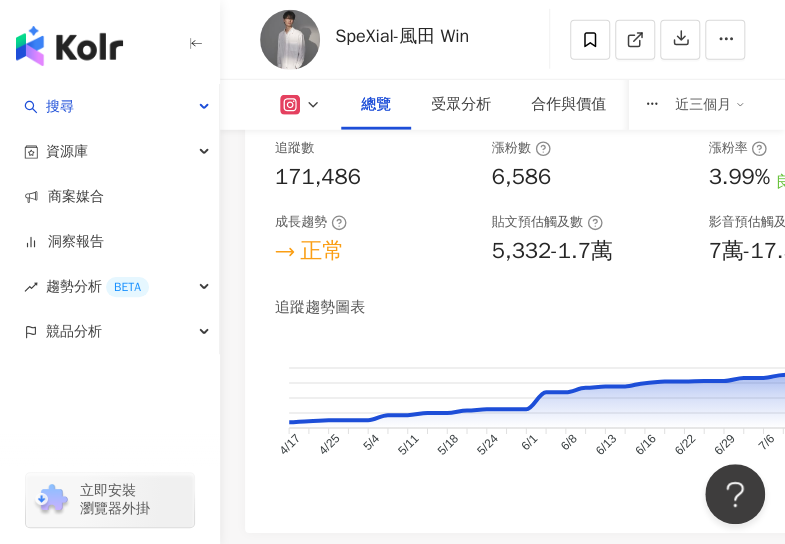 click on "追蹤趨勢圖表" at bounding box center [590, 307] 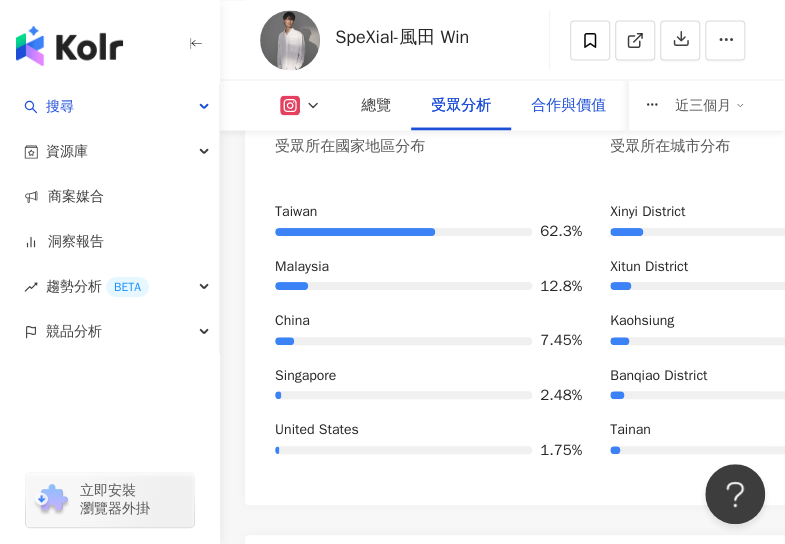 click on "合作與價值" at bounding box center [568, 105] 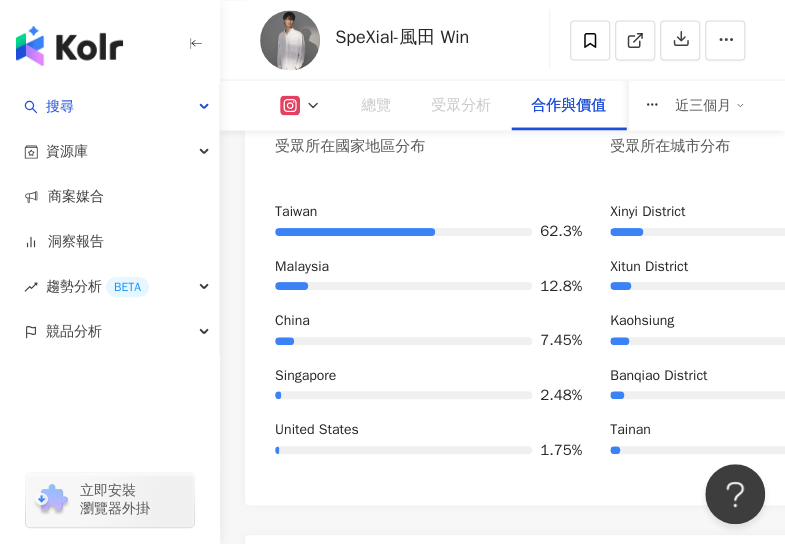 scroll, scrollTop: 4222, scrollLeft: 0, axis: vertical 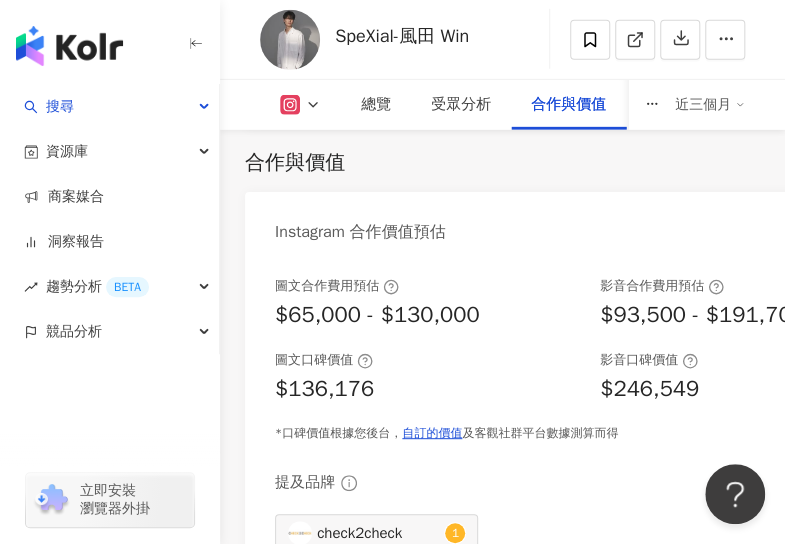 click on "Instagram 合作價值預估 幣值：TWD" at bounding box center (590, 224) 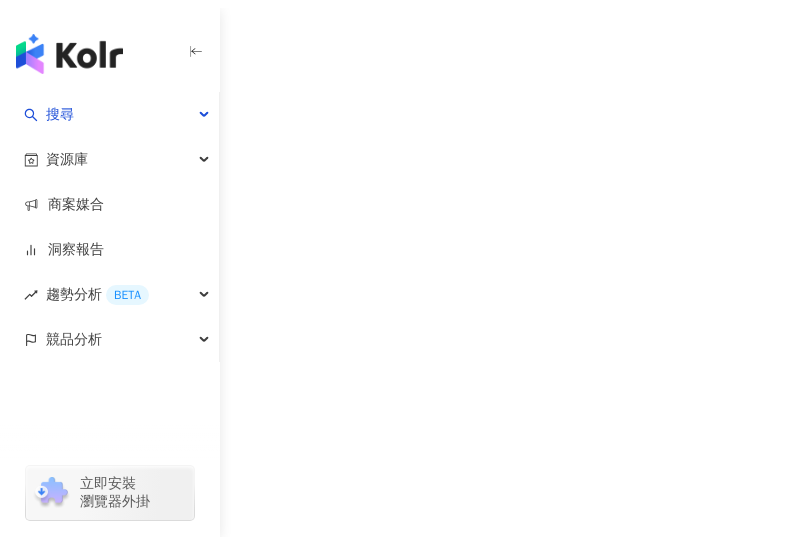 scroll, scrollTop: 0, scrollLeft: 0, axis: both 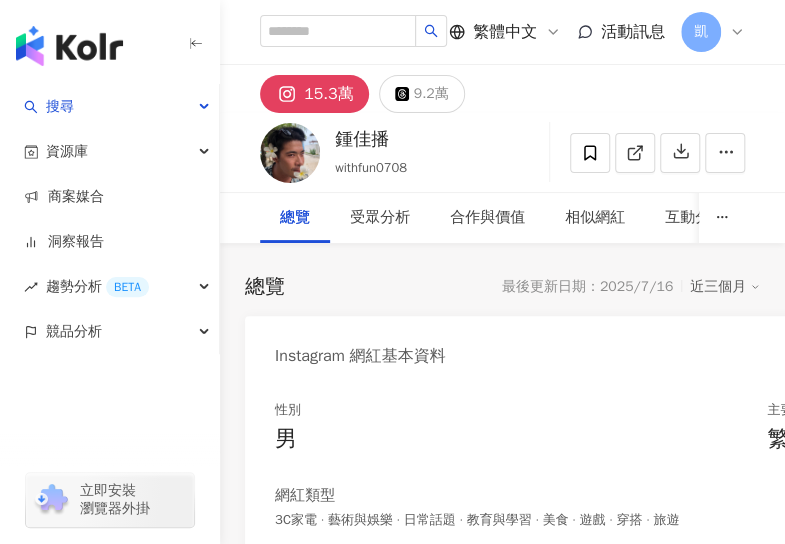 click on "[PERSON] withfun0708 追蹤數 153,012 互動率 14.9% 觀看率 546%" at bounding box center [502, 152] 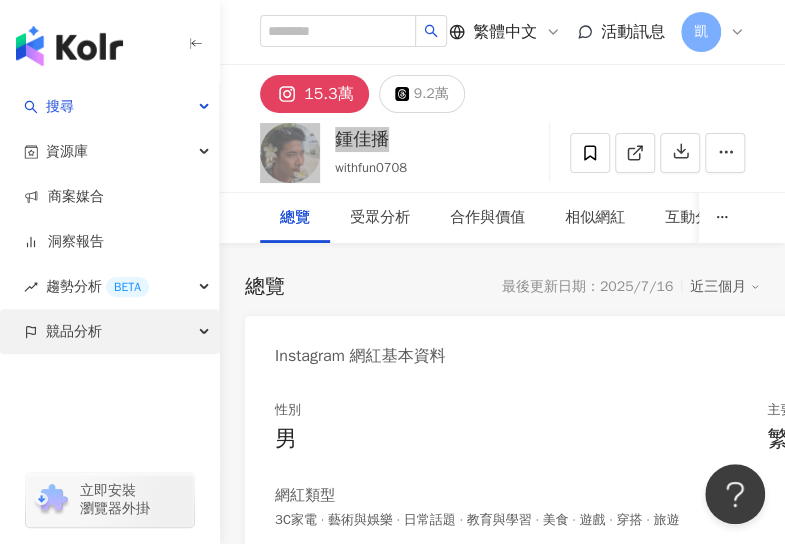 scroll, scrollTop: 0, scrollLeft: 0, axis: both 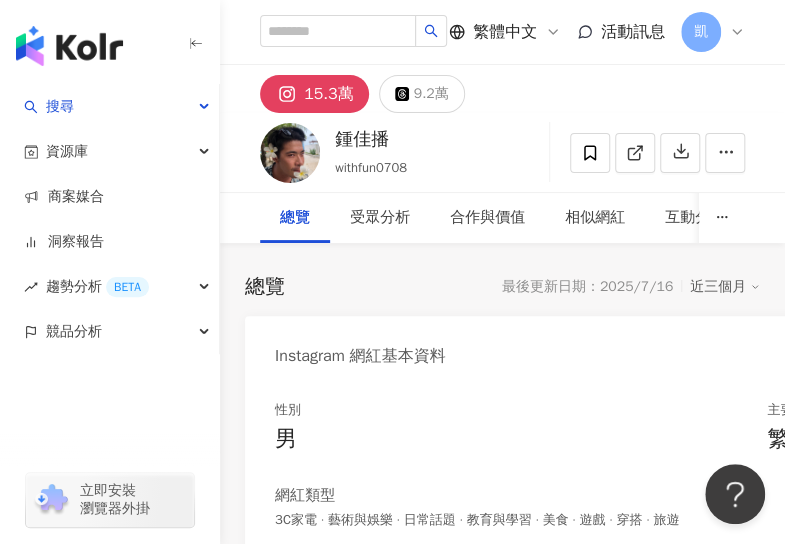 click on "總覽 最後更新日期：2025/7/16 近三個月" at bounding box center (502, 287) 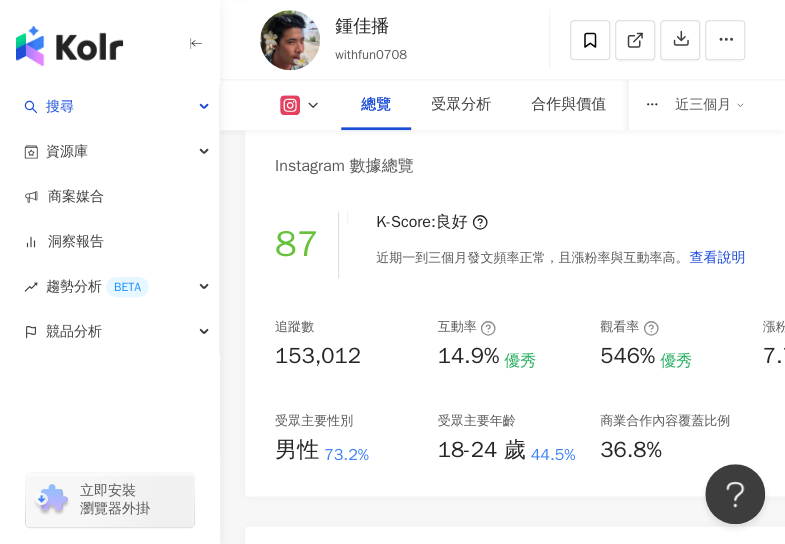 scroll, scrollTop: 700, scrollLeft: 0, axis: vertical 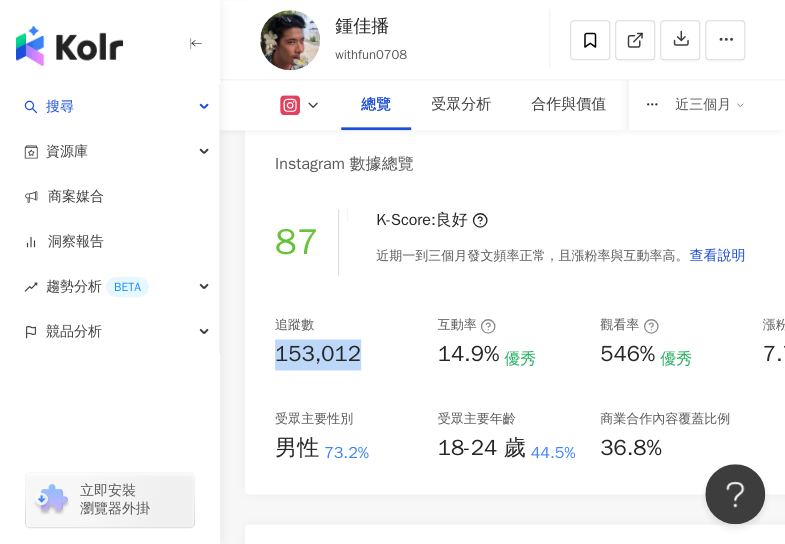 drag, startPoint x: 378, startPoint y: 357, endPoint x: 273, endPoint y: 361, distance: 105.076164 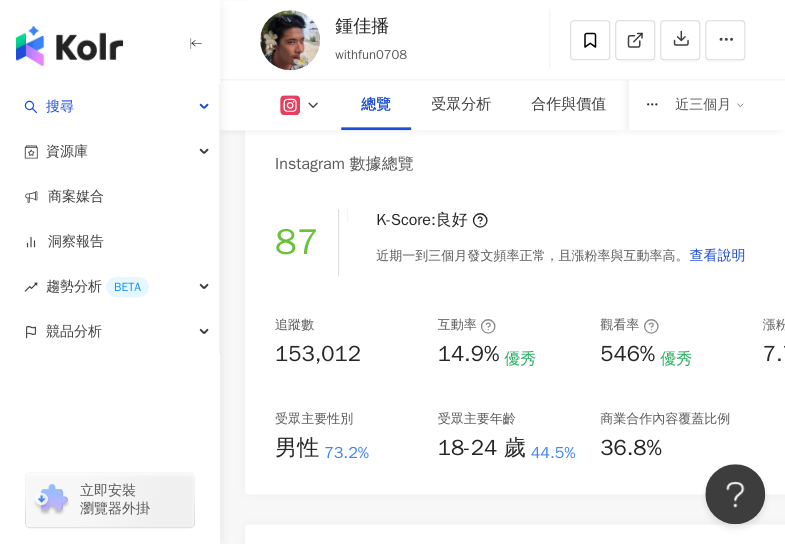 click on "87 K-Score :   良好 近期一到三個月發文頻率正常，且漲粉率與互動率高。 查看說明 追蹤數   153,012 互動率   14.9% 優秀 觀看率   546% 優秀 漲粉率   7.72% 優秀 受眾主要性別   男性 73.2% 受眾主要年齡   18-24 歲 44.5% 商業合作內容覆蓋比例   36.8%" at bounding box center (590, 341) 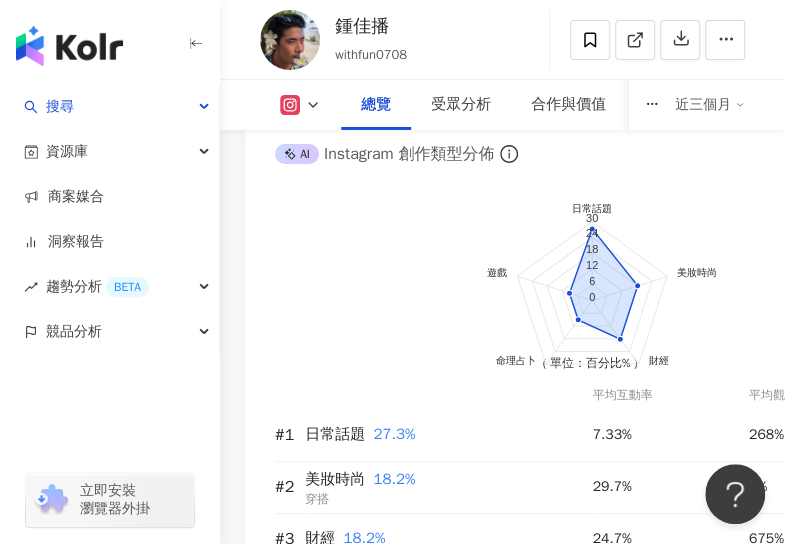 scroll, scrollTop: 2200, scrollLeft: 0, axis: vertical 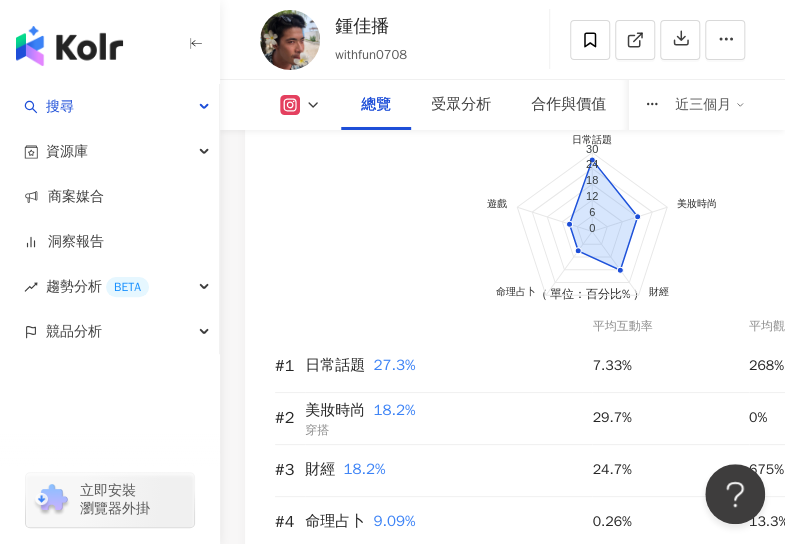 click at bounding box center [657, 40] 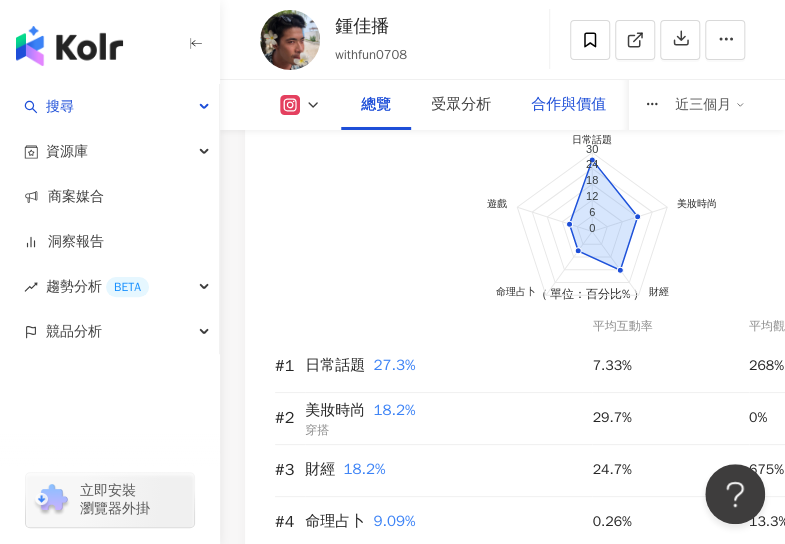 click on "合作與價值" at bounding box center (568, 105) 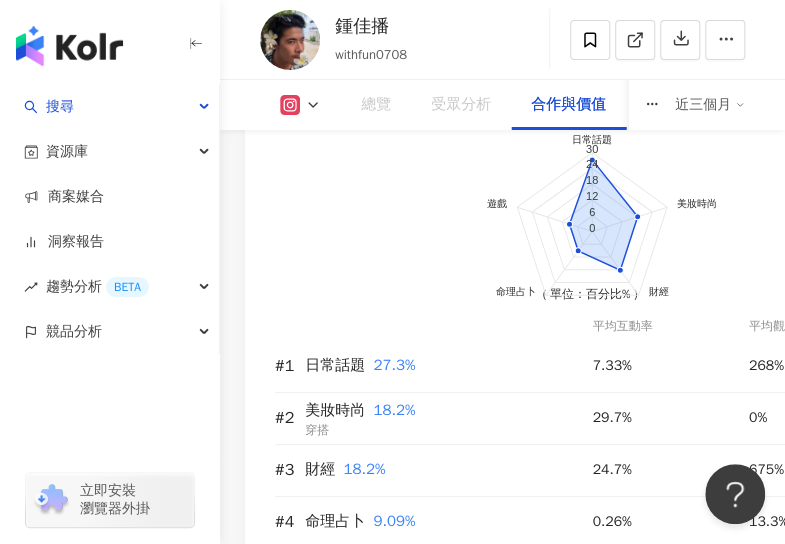 scroll, scrollTop: 4204, scrollLeft: 0, axis: vertical 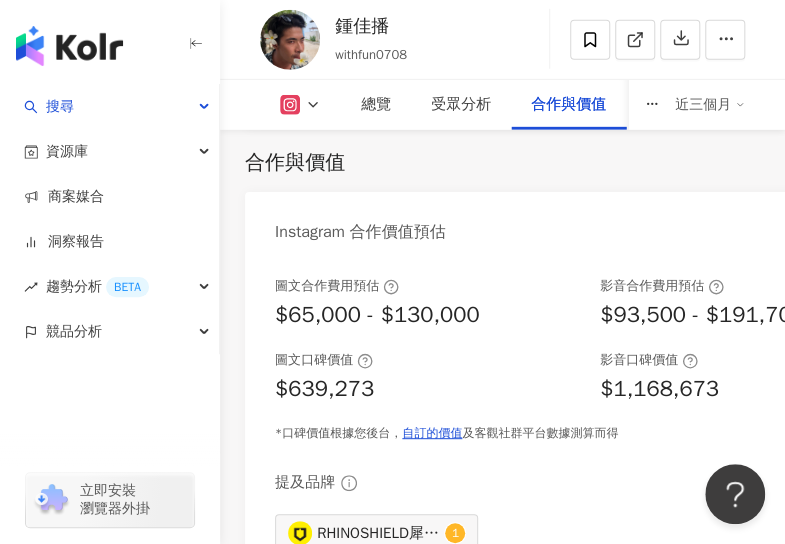click on "圖文合作費用預估   $65,000 - $130,000 影音合作費用預估   $93,500 - $191,700 圖文口碑價值   $639,273 影音口碑價值   $1,168,673 *口碑價值根據您後台， 自訂的價值 及客觀社群平台數據測算而得 提及品牌 RHINOSHIELD犀牛盾 1" at bounding box center (590, 419) 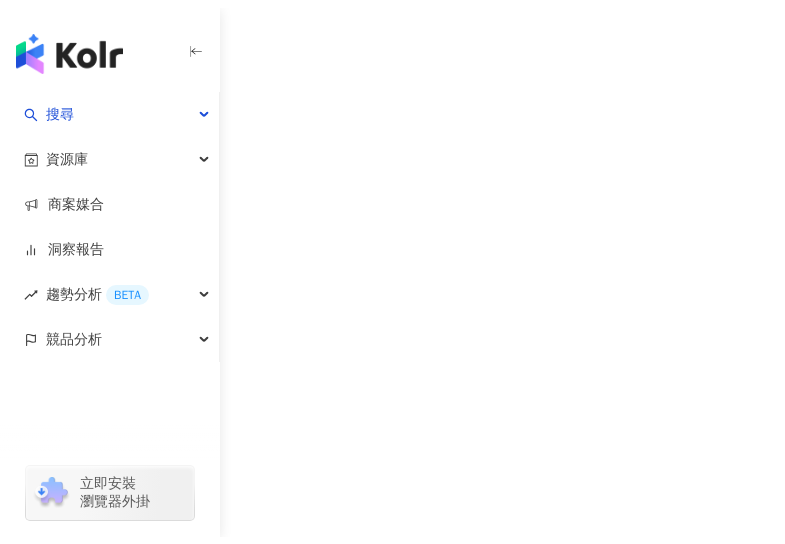 scroll, scrollTop: 0, scrollLeft: 0, axis: both 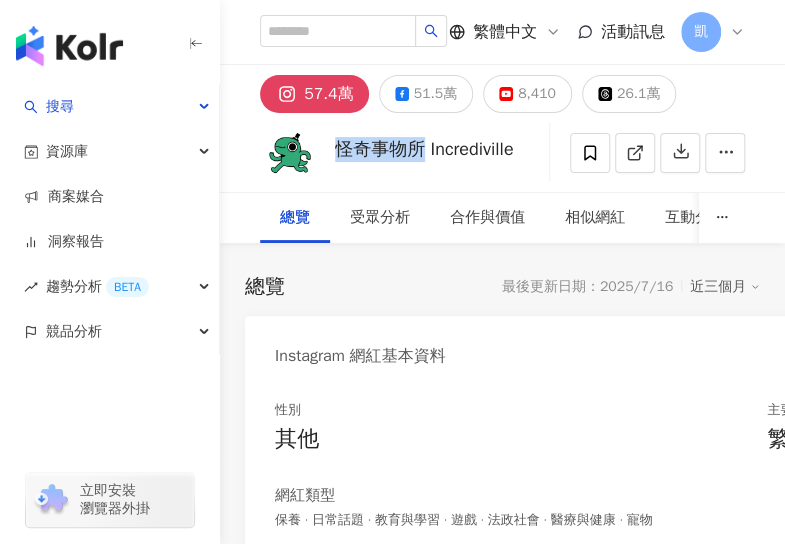 click on "怪奇事物所 Incrediville" at bounding box center (424, 149) 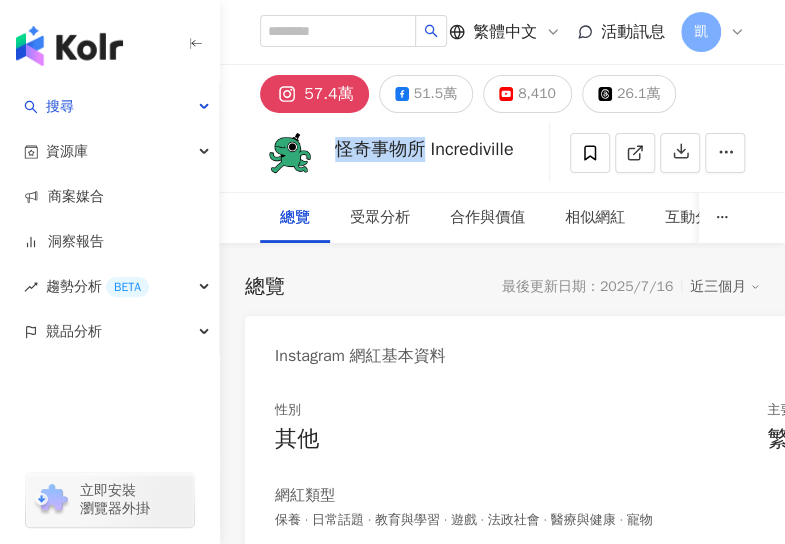 copy on "怪奇事物所" 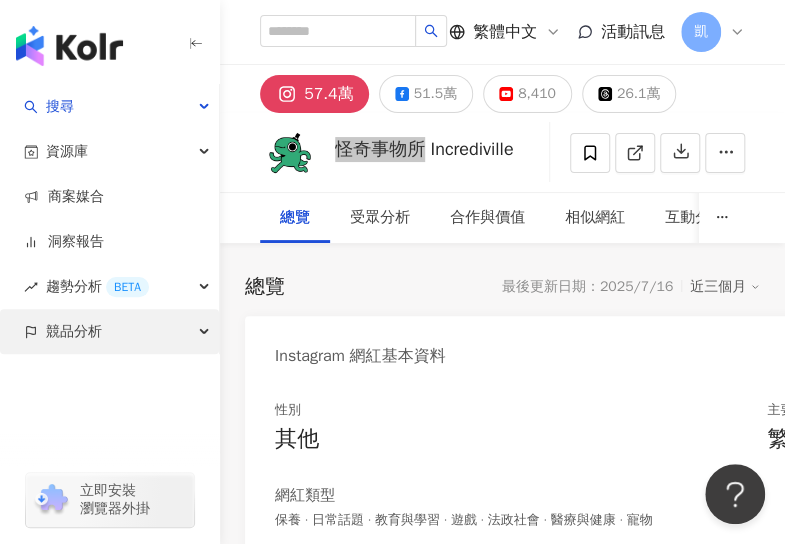 scroll, scrollTop: 0, scrollLeft: 0, axis: both 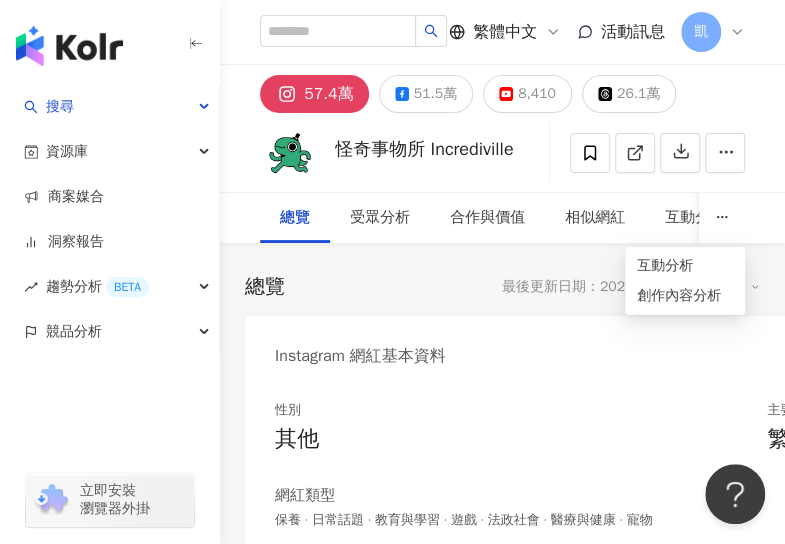 click on "總覽 受眾分析 合作與價值 相似網紅 互動分析 創作內容分析" at bounding box center (502, 218) 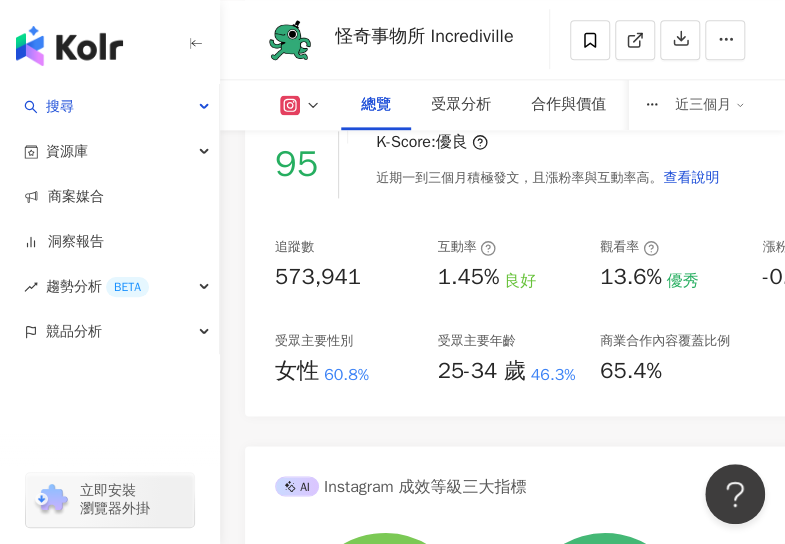 scroll, scrollTop: 700, scrollLeft: 0, axis: vertical 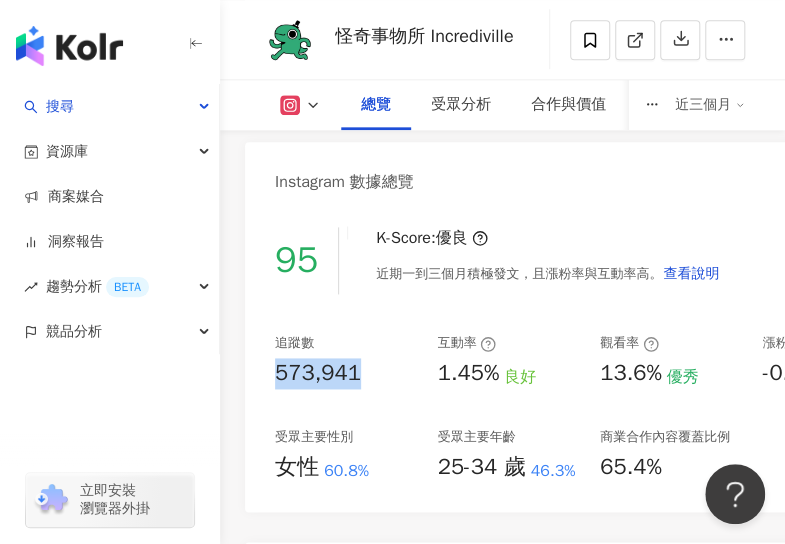 drag, startPoint x: 367, startPoint y: 366, endPoint x: 259, endPoint y: 374, distance: 108.29589 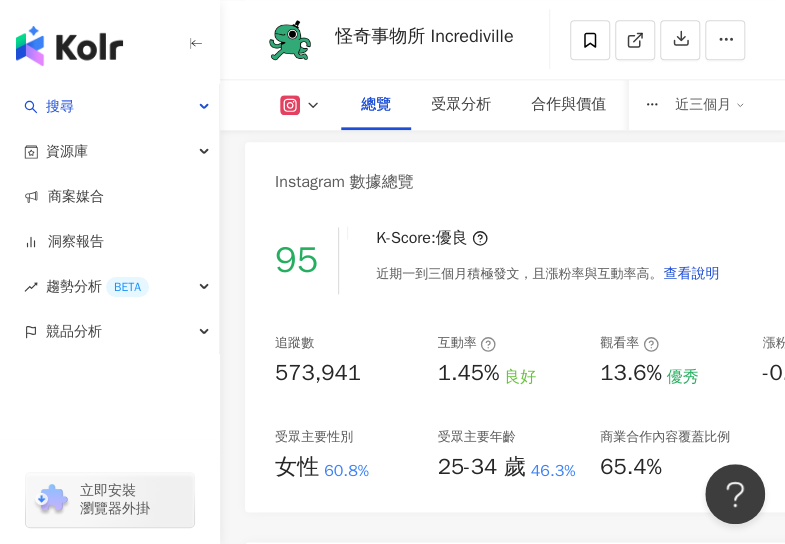click on "K-Score :   優良 近期一到三個月積極發文，且漲粉率與互動率高。 查看說明" at bounding box center [538, 260] 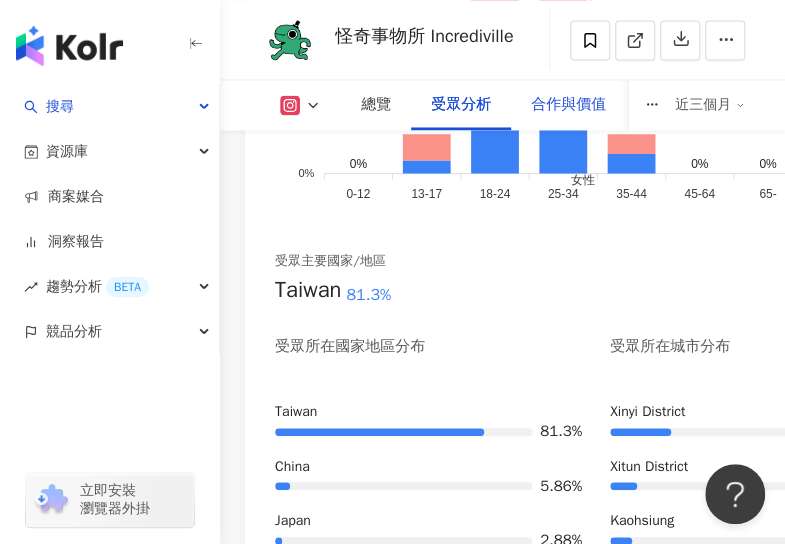 click on "合作與價值" at bounding box center [568, 105] 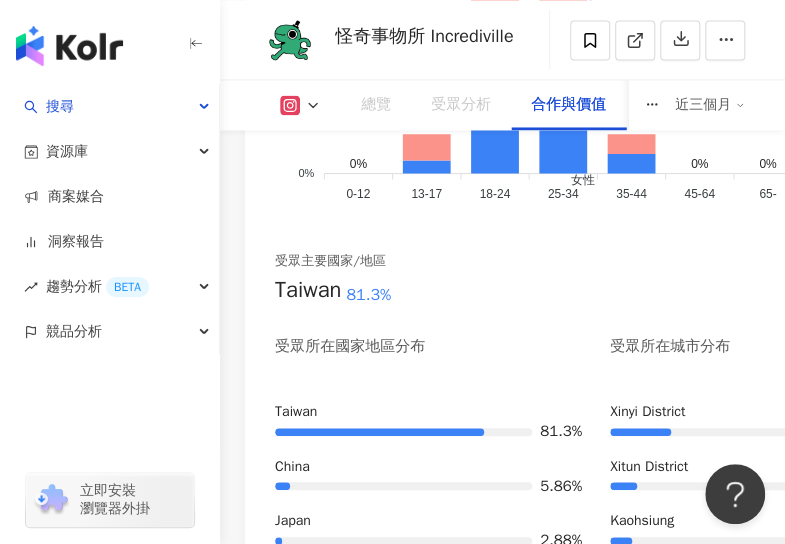scroll, scrollTop: 4222, scrollLeft: 0, axis: vertical 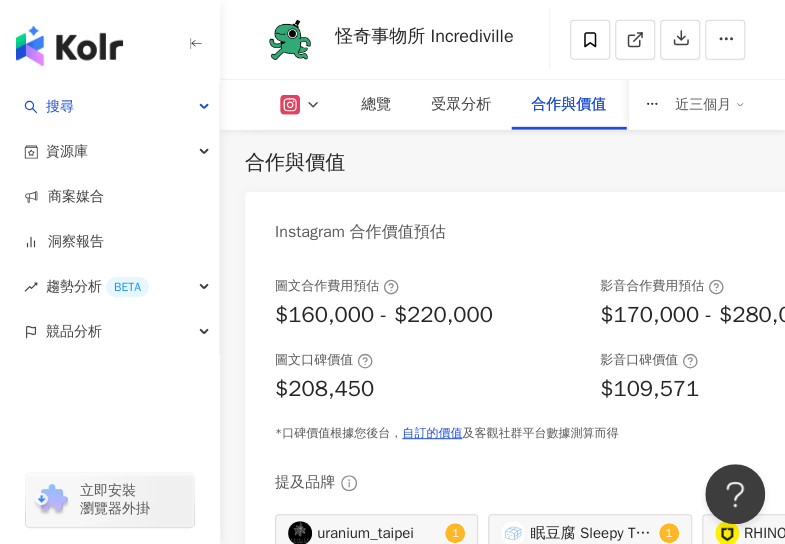 click at bounding box center [110, 420] 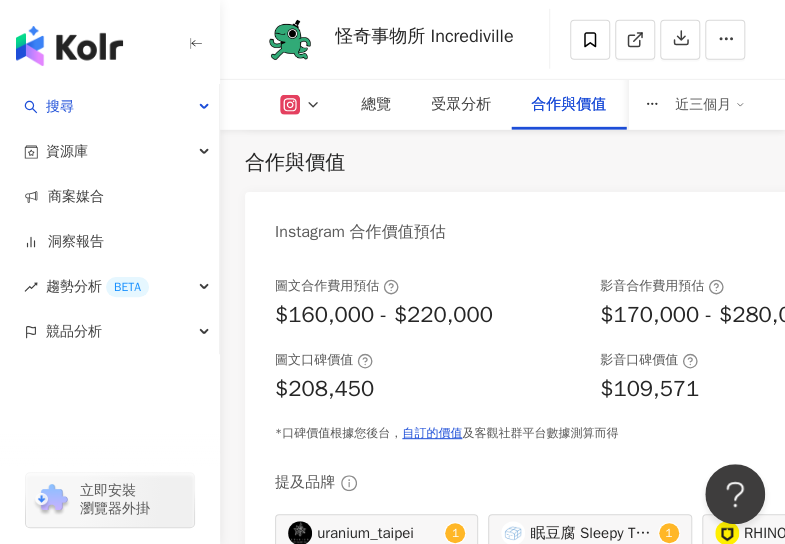 click on "Instagram 合作價值預估 幣值：TWD" at bounding box center [590, 224] 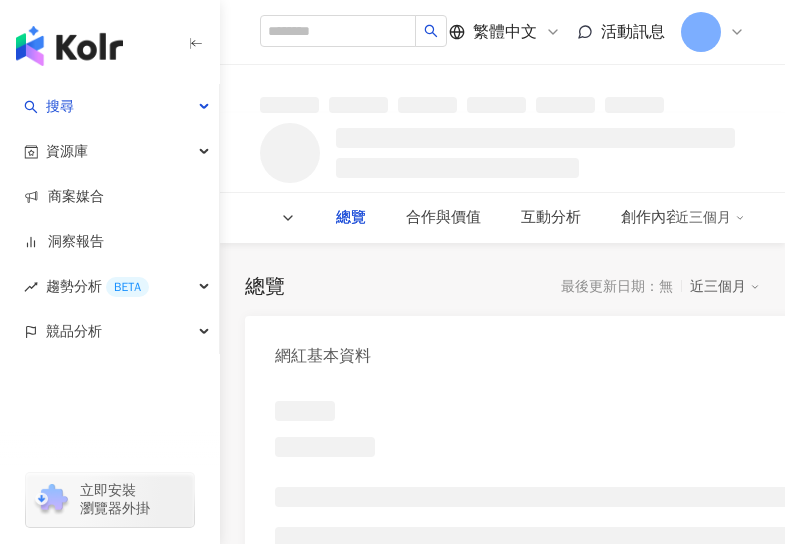 scroll, scrollTop: 0, scrollLeft: 0, axis: both 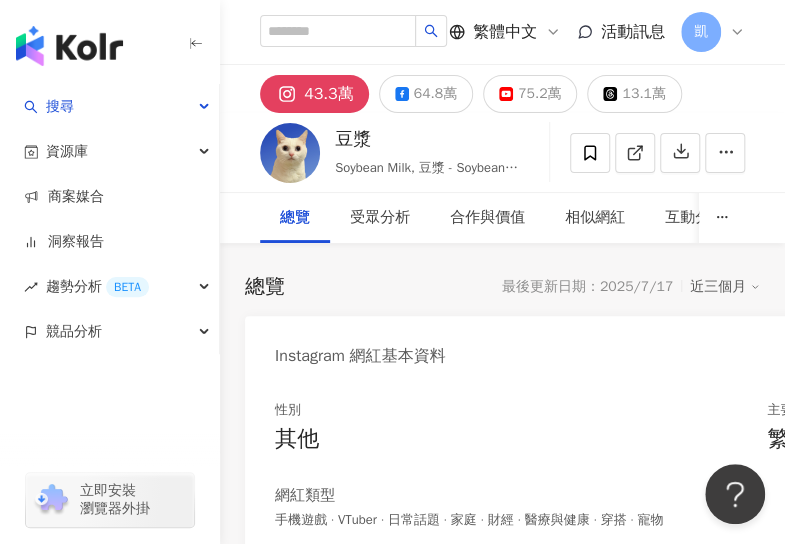click on "Instagram 網紅基本資料" at bounding box center [590, 348] 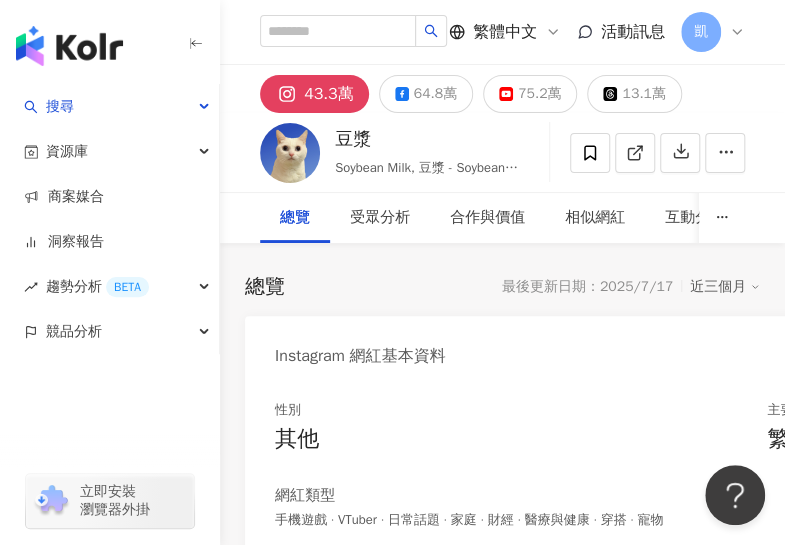 click on "豆漿 Soybean Milk, 豆漿 -  Soybean Milk, 豆漿娘娘 追蹤數 433,136 互動率 3.14% 觀看率 84.7%" at bounding box center (502, 152) 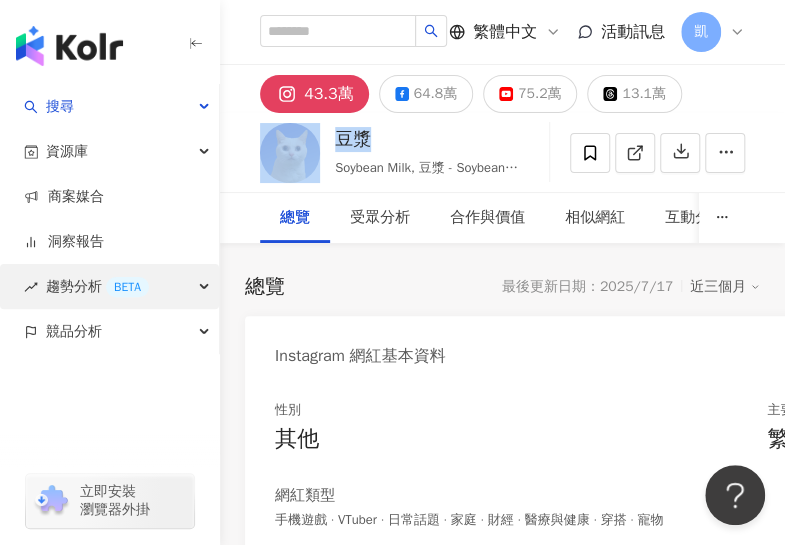 copy on "豆漿" 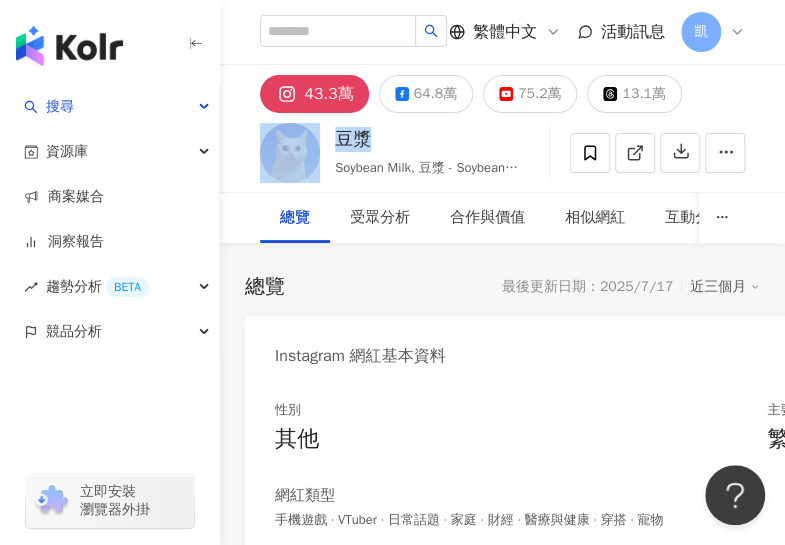 drag, startPoint x: 418, startPoint y: 94, endPoint x: 447, endPoint y: 186, distance: 96.462425 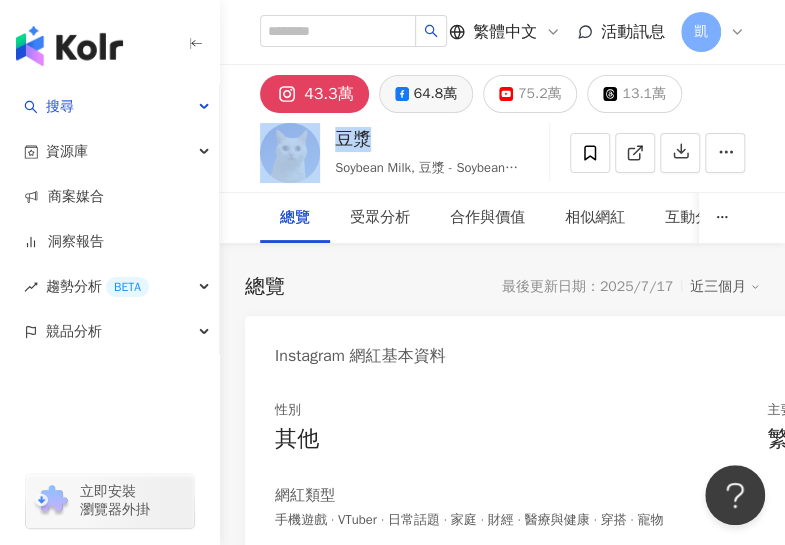 click on "64.8萬" at bounding box center (435, 94) 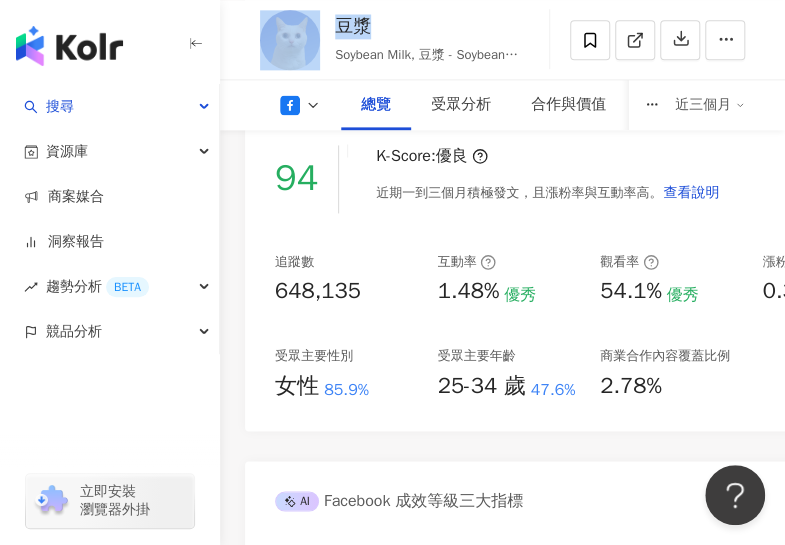 scroll, scrollTop: 900, scrollLeft: 0, axis: vertical 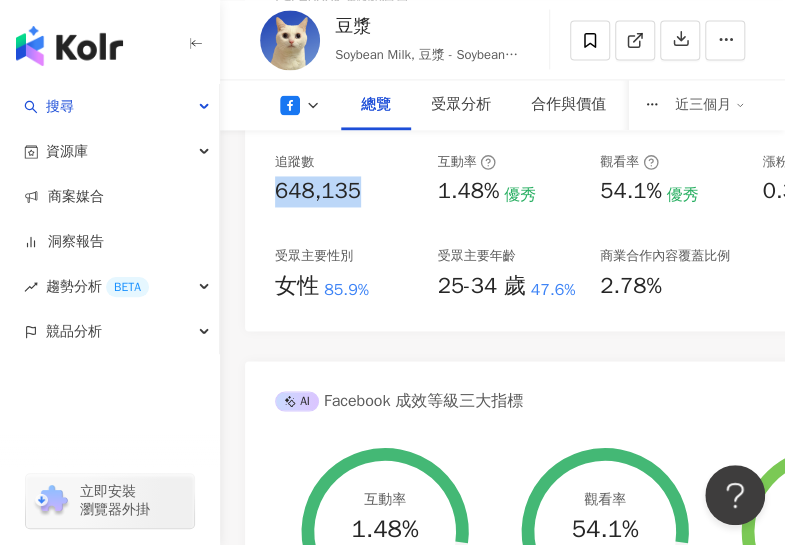 drag, startPoint x: 380, startPoint y: 186, endPoint x: 254, endPoint y: 188, distance: 126.01587 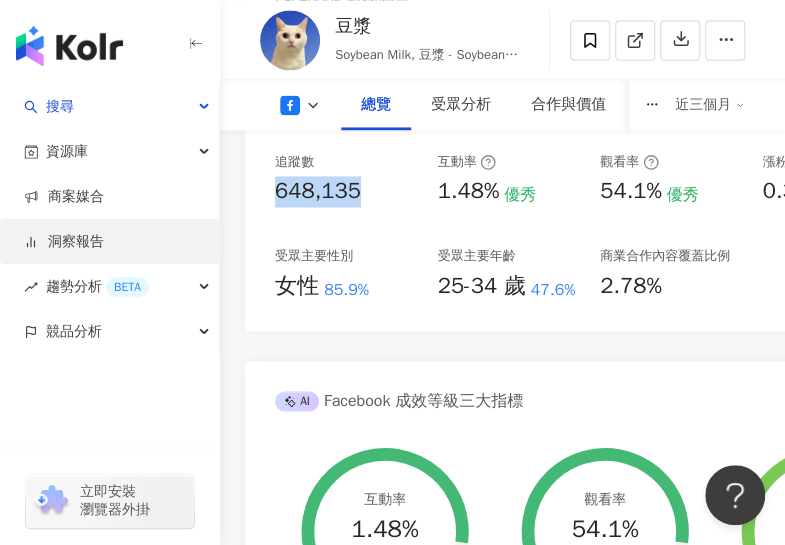 copy on "648,135" 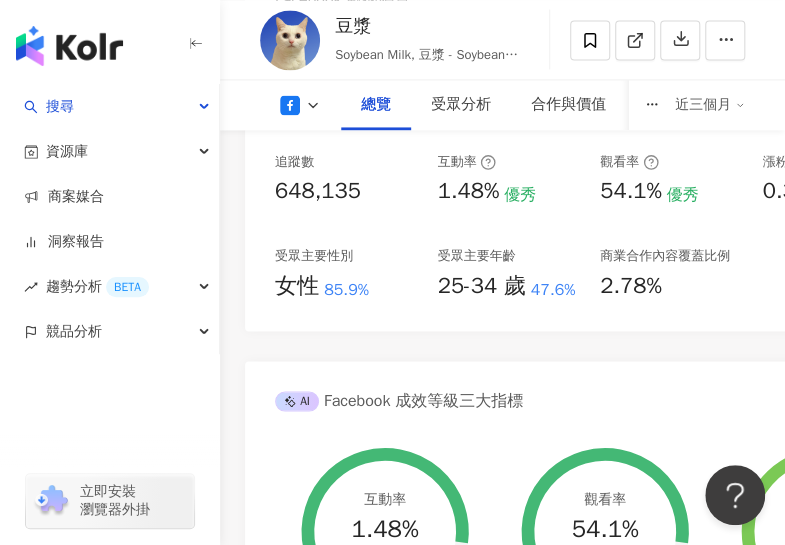 click on "Facebook 網紅基本資料 性別   其他 主要語言   繁體中文 89.1% 網紅類型 手機遊戲 · VTuber · 日常話題 · 家庭 · 財經 · 醫療與健康 · 穿搭 · 寵物 社群簡介 SoybeanMilkCat | 豆漿 -  Soybean Milk | SoybeanMilkCat https://www.facebook.com/916825445027024 【豆漿】
生日：2012/02/28
外觀：藍眼白毛
個性：愛撒嬌、黏人、不親貓
【? 看更多 Facebook 數據總覽 94 K-Score :   優良 近期一到三個月積極發文，且漲粉率與互動率高。 查看說明 追蹤數   648,135 互動率   1.48% 優秀 觀看率   54.1% 優秀 漲粉率   0.34% 良好 受眾主要性別   女性 85.9% 受眾主要年齡   25-34 歲 47.6% 商業合作內容覆蓋比例   2.78% AI Facebook 成效等級三大指標 互動率 1.48% 優秀 同等級網紅的互動率中位數為  0.15% 觀看率 54.1% 優秀 同等級網紅的觀看率中位數為  8.86% 漲粉率 0.34% 良好 同等級網紅的漲粉率中位數為  -0.18% 成效等級 ： 優秀 良好 普通" at bounding box center [502, 680] 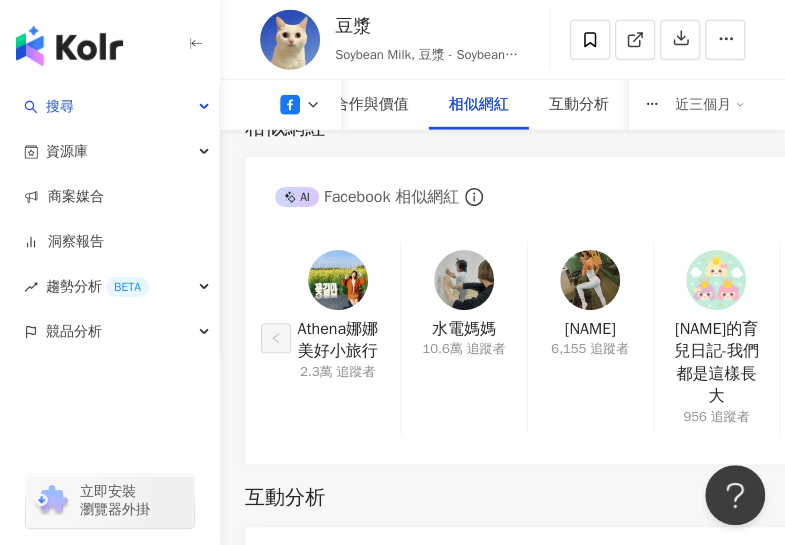 scroll, scrollTop: 4100, scrollLeft: 0, axis: vertical 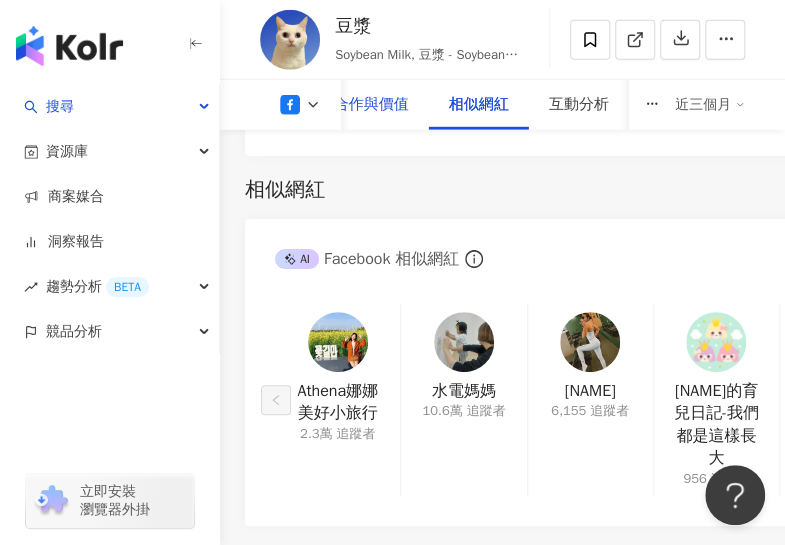 click on "合作與價值" at bounding box center (371, 105) 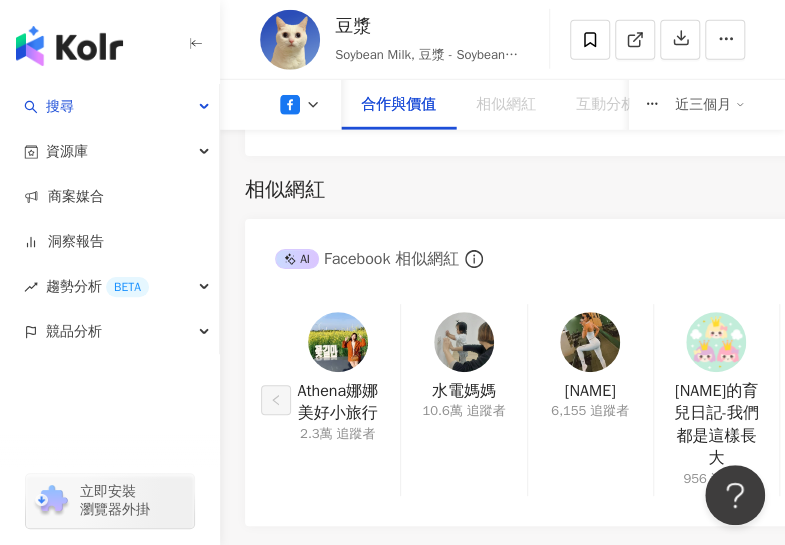 scroll, scrollTop: 3419, scrollLeft: 0, axis: vertical 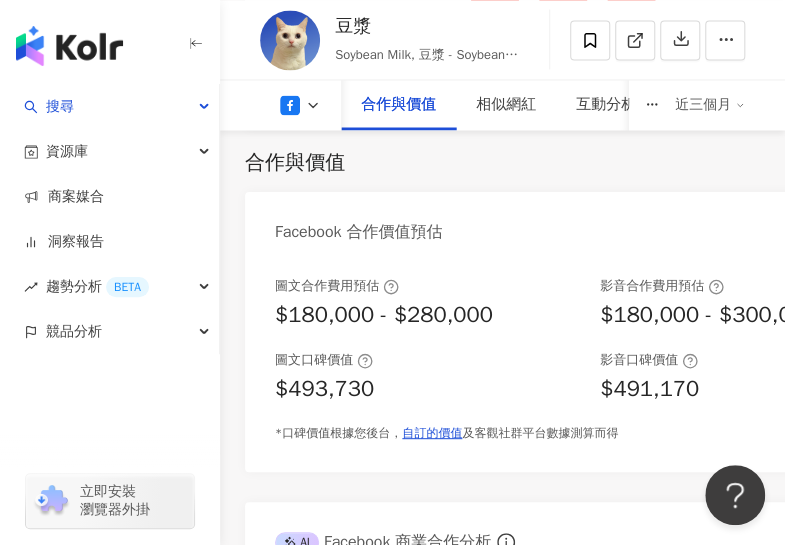 click on "合作與價值 Facebook 合作價值預估 幣值：TWD 圖文合作費用預估   $180,000 - $280,000 影音合作費用預估   $180,000 - $300,000 圖文口碑價值   $493,730 影音口碑價值   $491,170 *口碑價值根據您後台， 自訂的價值 及客觀社群平台數據測算而得 AI Facebook 商業合作分析 商業合作內容覆蓋比例   2.78% 互動最佳前三大內容 平均互動率 平均觀看率 # 1 2025/4/29 20:00 1.45% 0%" at bounding box center [502, 483] 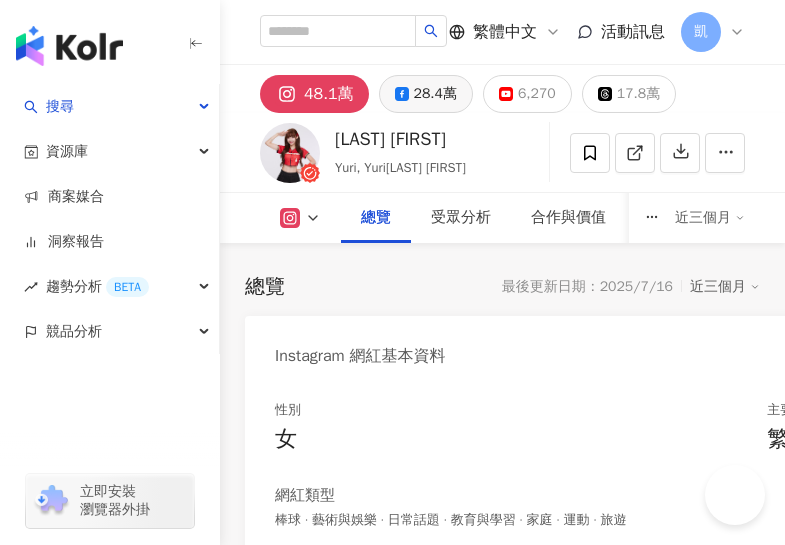 click on "28.4萬" at bounding box center [435, 94] 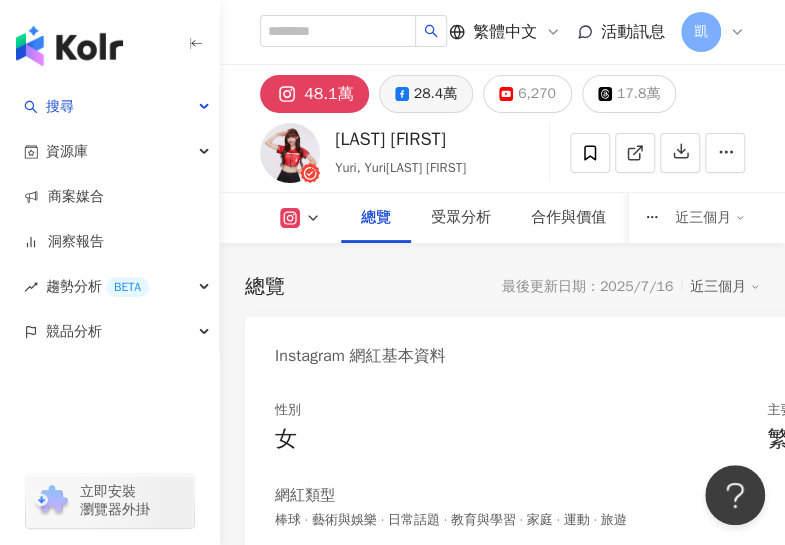scroll, scrollTop: 0, scrollLeft: 0, axis: both 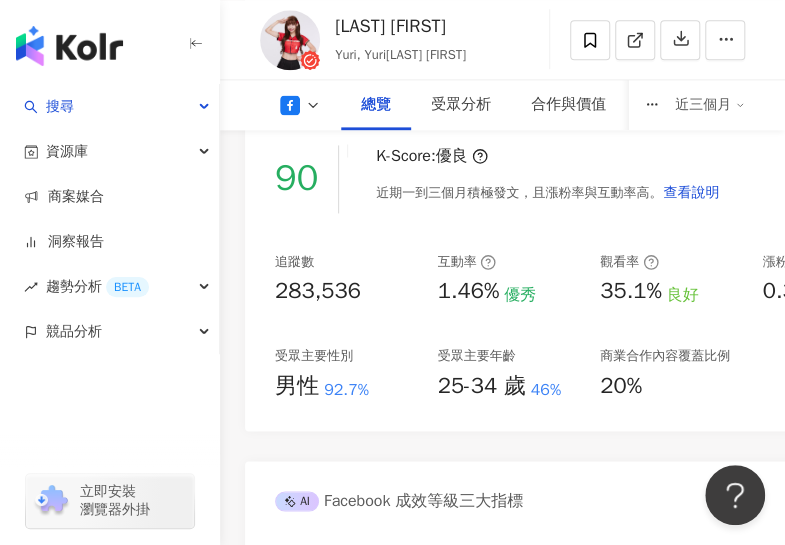 click on "90 K-Score :   優良 近期一到三個月積極發文，且漲粉率與互動率高。 查看說明 追蹤數   283,536 互動率   1.46% 優秀 觀看率   35.1% 良好 漲粉率   0.39% 良好 受眾主要性別   男性 92.7% 受眾主要年齡   25-34 歲 46% 商業合作內容覆蓋比例   20%" at bounding box center (590, 277) 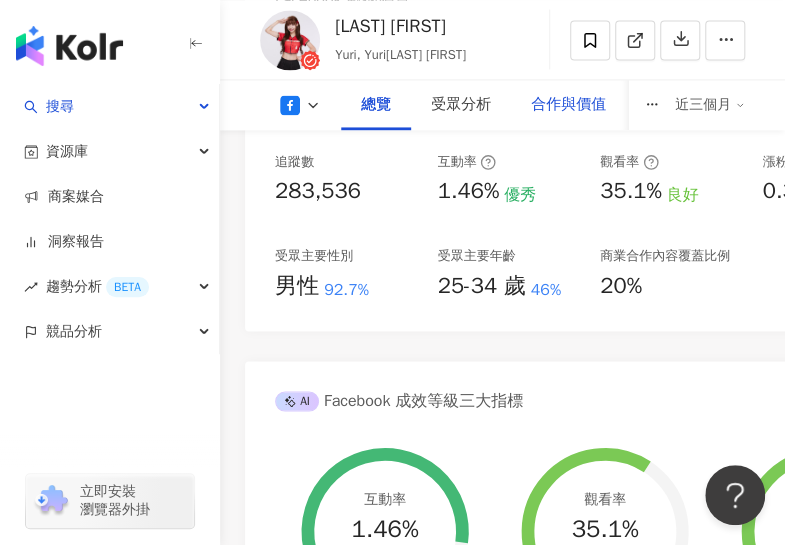 click on "合作與價值" at bounding box center [568, 105] 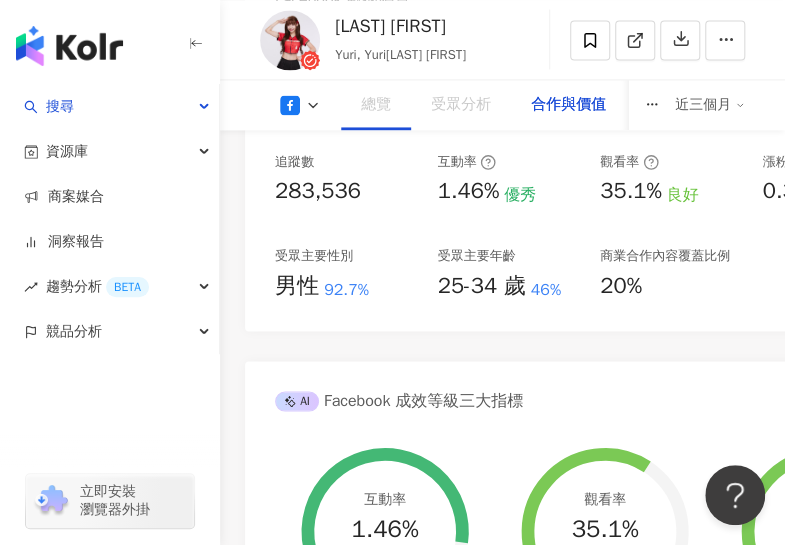 scroll, scrollTop: 3419, scrollLeft: 0, axis: vertical 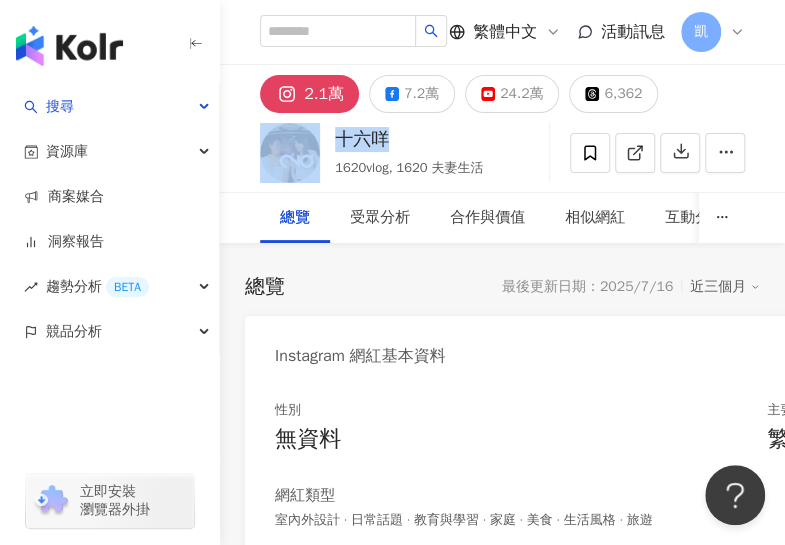 drag, startPoint x: 400, startPoint y: 143, endPoint x: 317, endPoint y: 142, distance: 83.00603 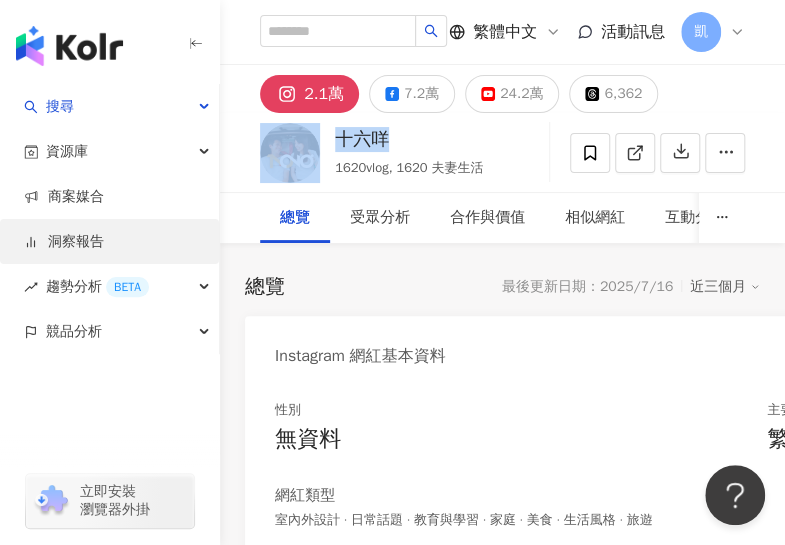 copy on "十六咩" 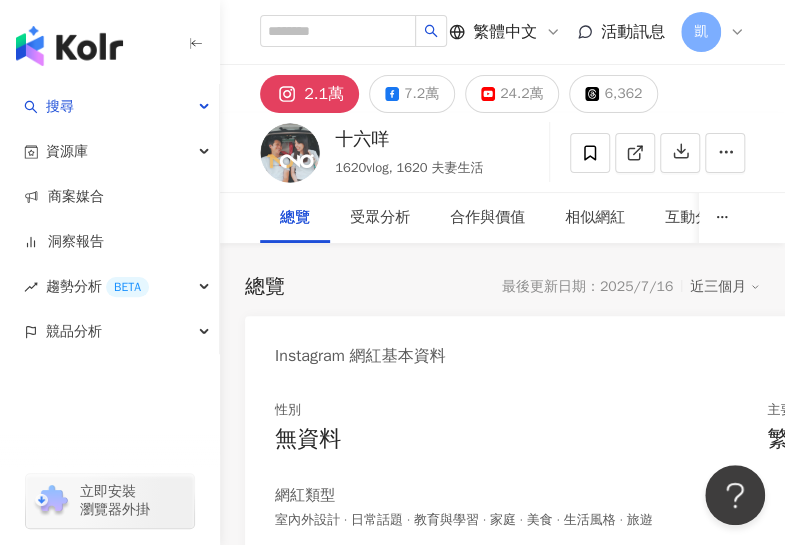 drag, startPoint x: 536, startPoint y: 144, endPoint x: 518, endPoint y: 144, distance: 18 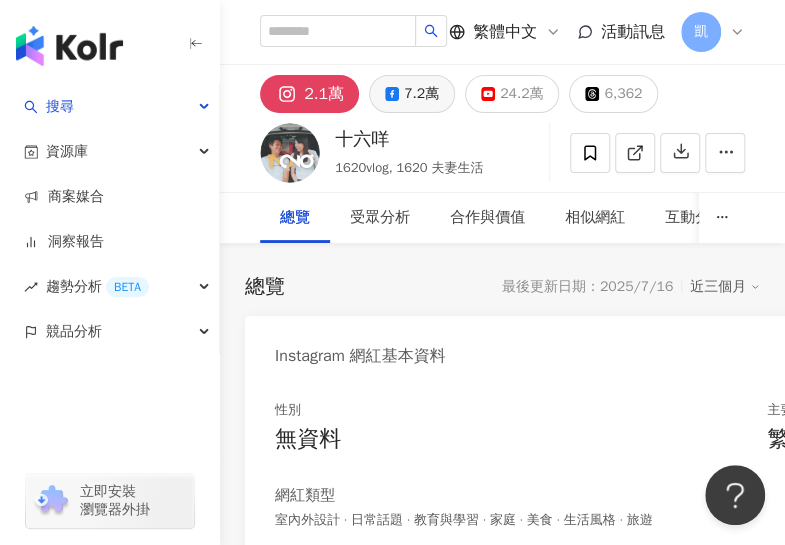 click on "7.2萬" at bounding box center (421, 94) 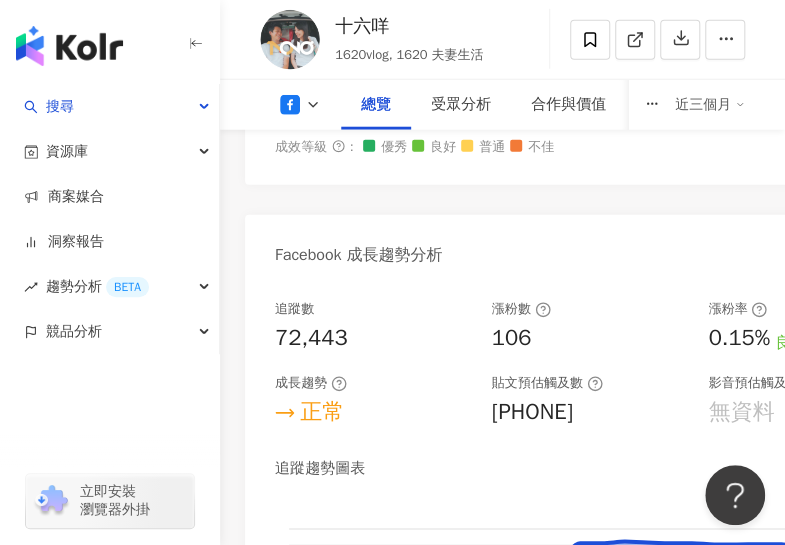 scroll, scrollTop: 1611, scrollLeft: 0, axis: vertical 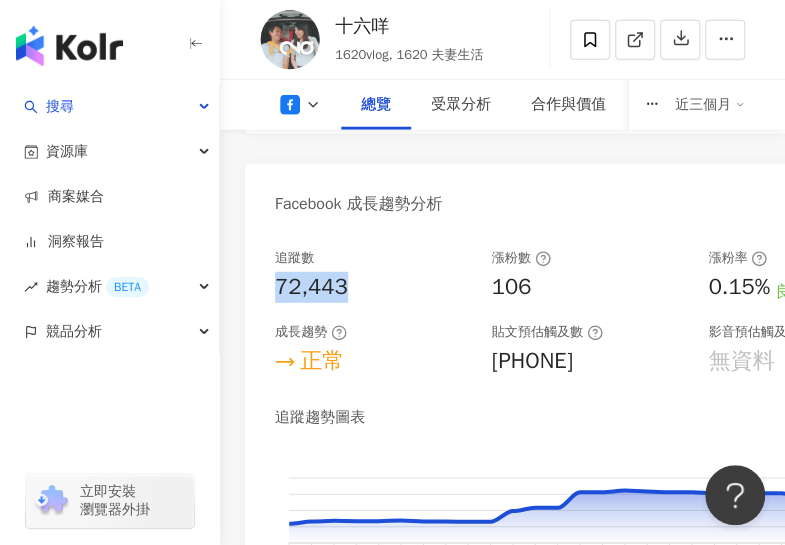 drag, startPoint x: 364, startPoint y: 293, endPoint x: 264, endPoint y: 296, distance: 100.04499 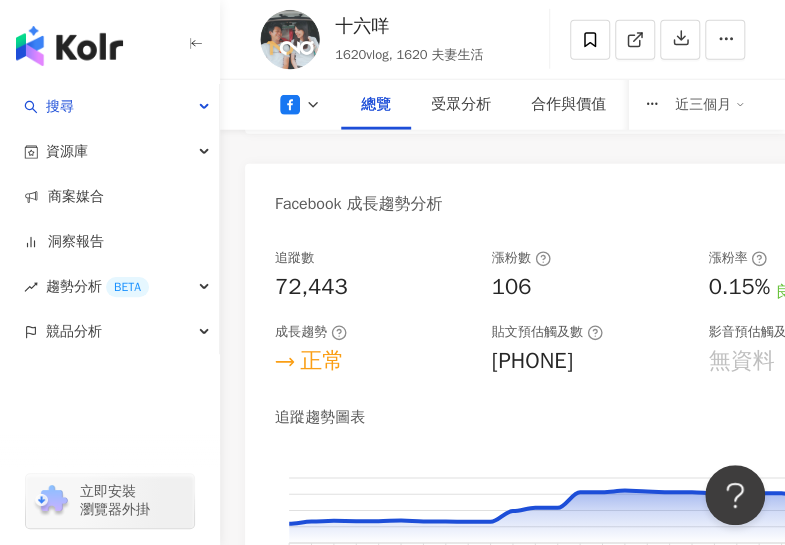 click on "Facebook 成長趨勢分析" at bounding box center (590, 196) 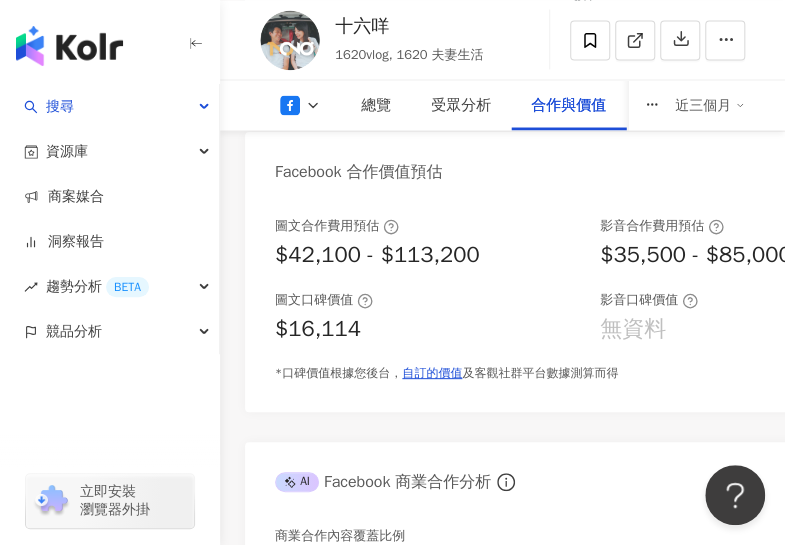 scroll, scrollTop: 3511, scrollLeft: 0, axis: vertical 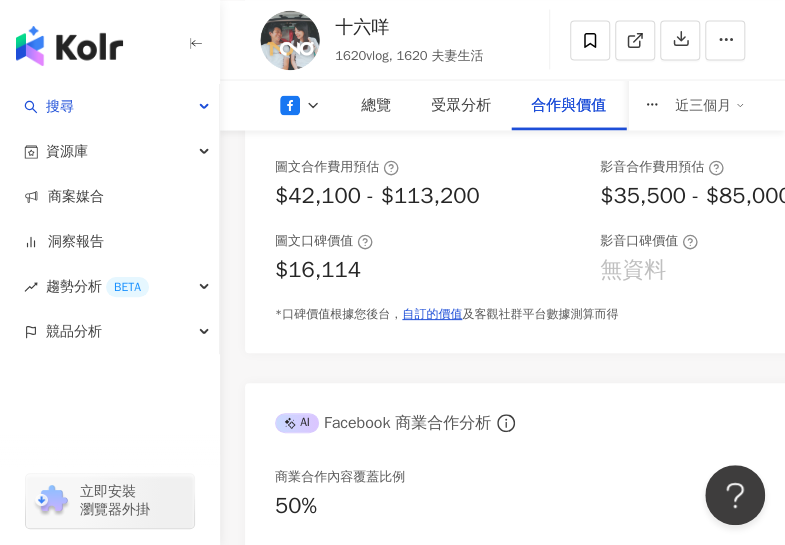 click on "$16,114" at bounding box center [427, 270] 